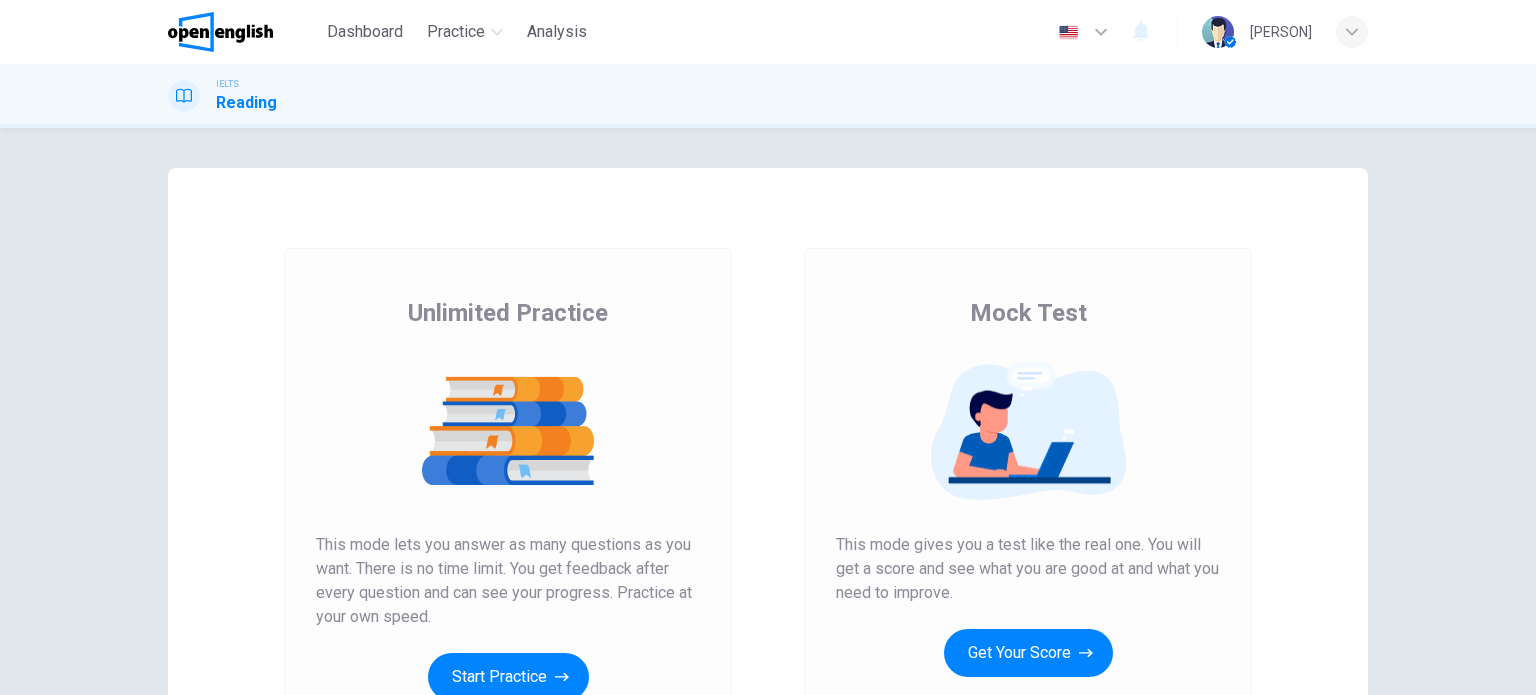 scroll, scrollTop: 0, scrollLeft: 0, axis: both 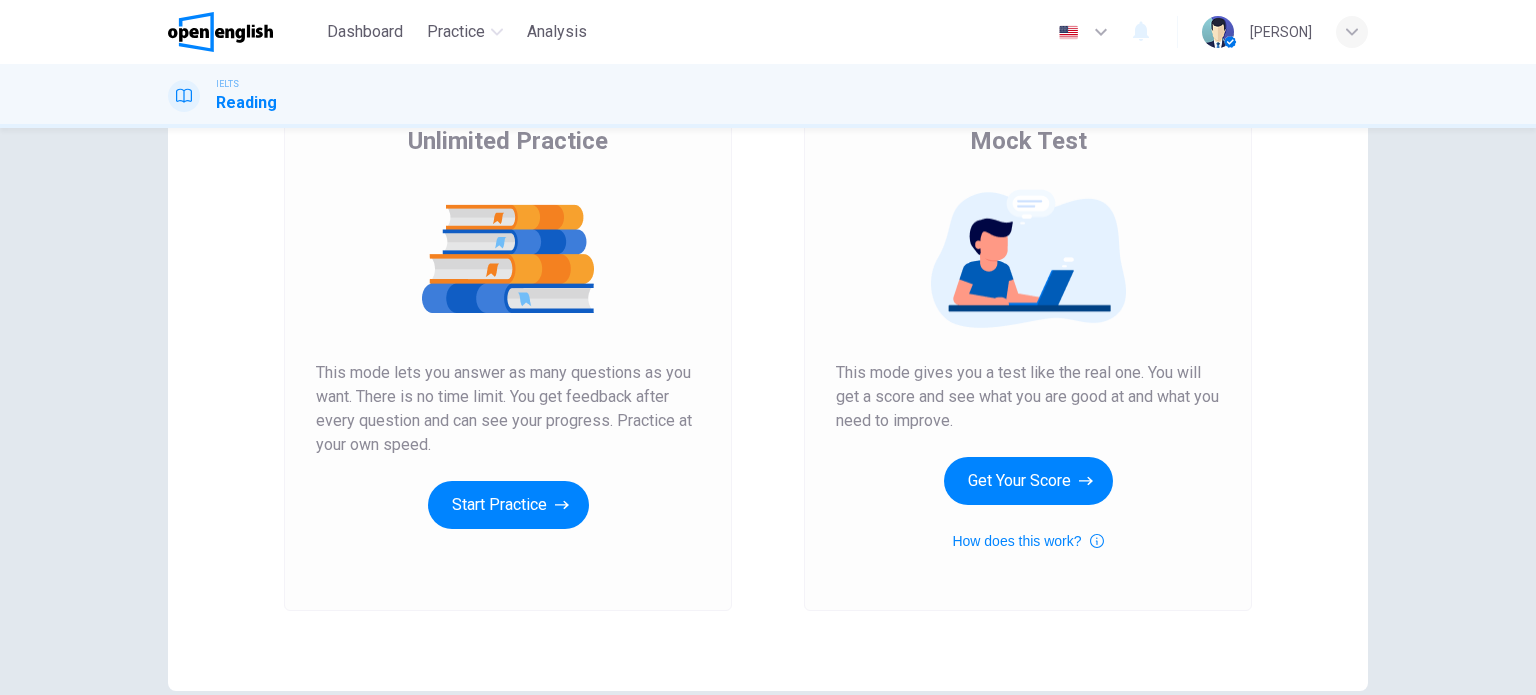drag, startPoint x: 838, startPoint y: 371, endPoint x: 1075, endPoint y: 372, distance: 237.0021 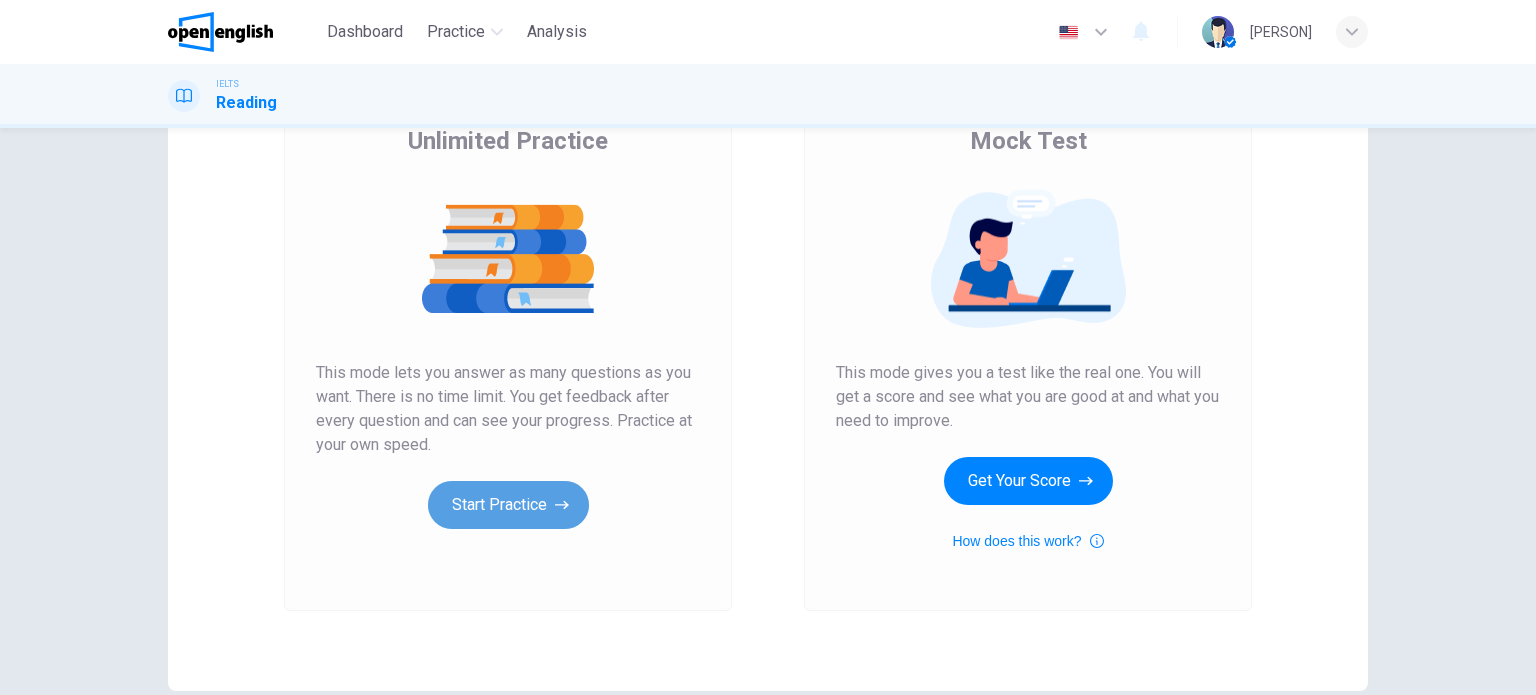 click 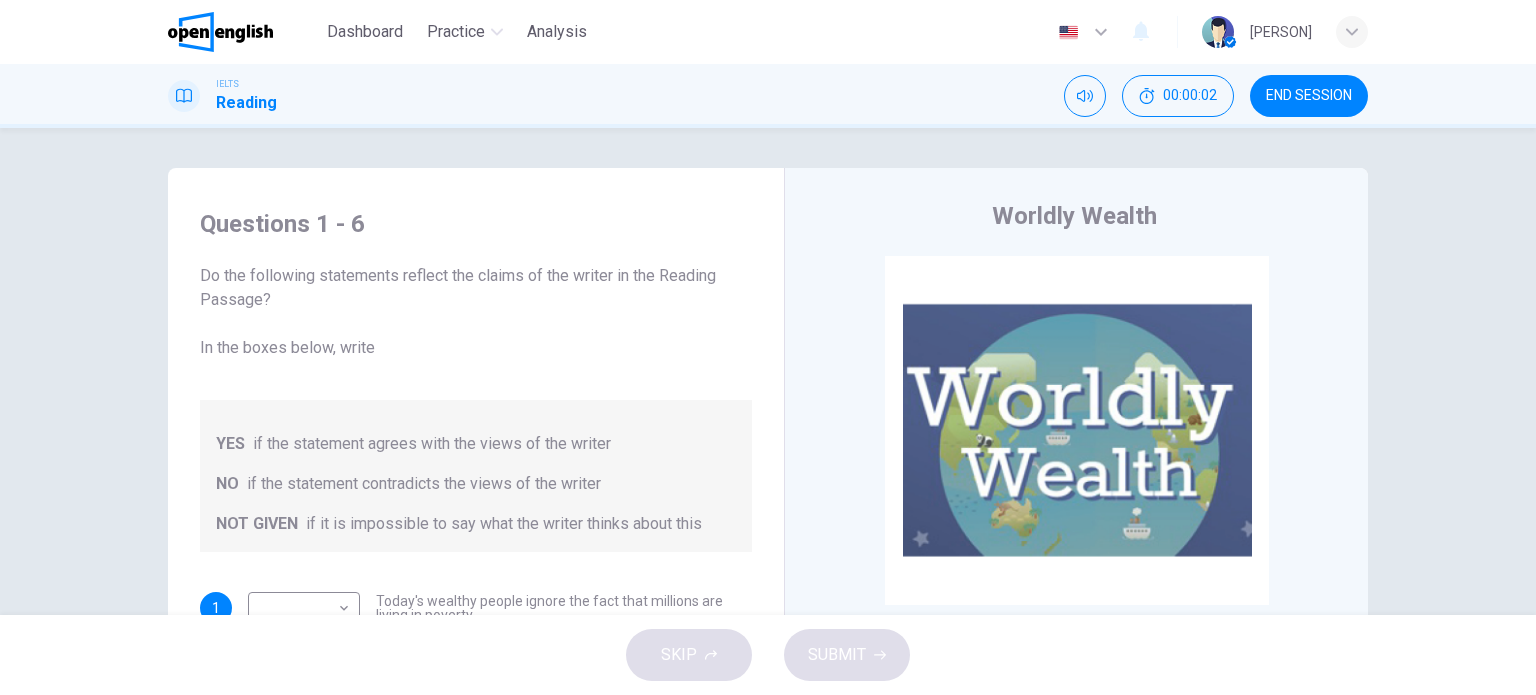 scroll, scrollTop: 80, scrollLeft: 0, axis: vertical 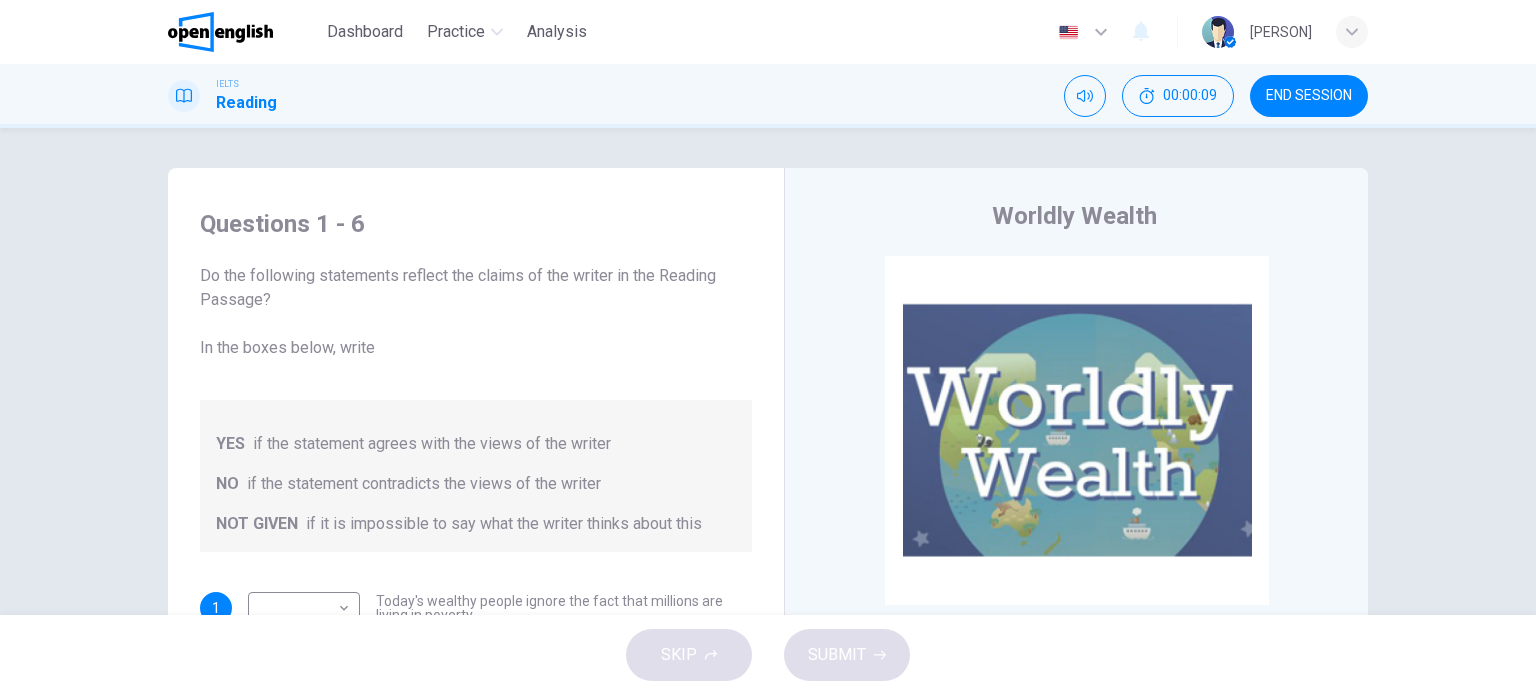 drag, startPoint x: 190, startPoint y: 270, endPoint x: 343, endPoint y: 272, distance: 153.01308 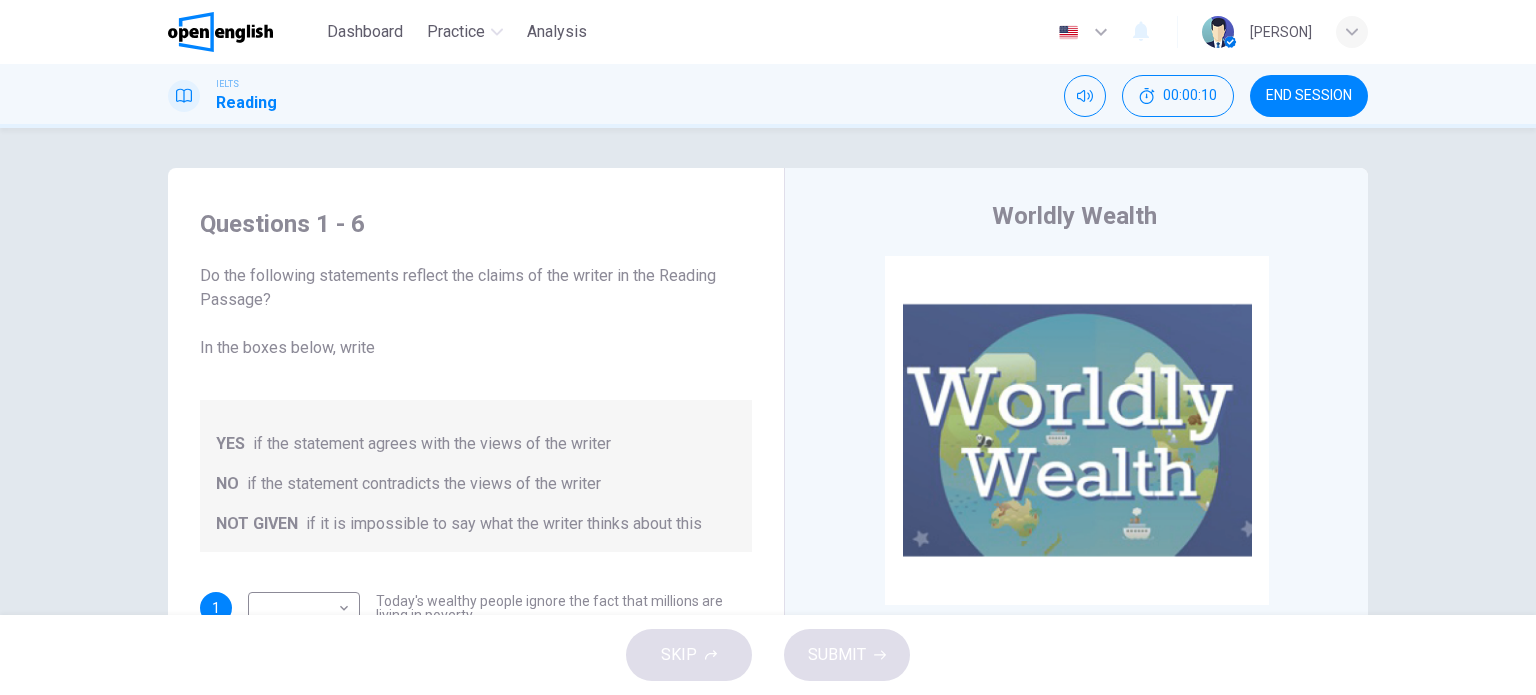 drag, startPoint x: 346, startPoint y: 274, endPoint x: 500, endPoint y: 275, distance: 154.00325 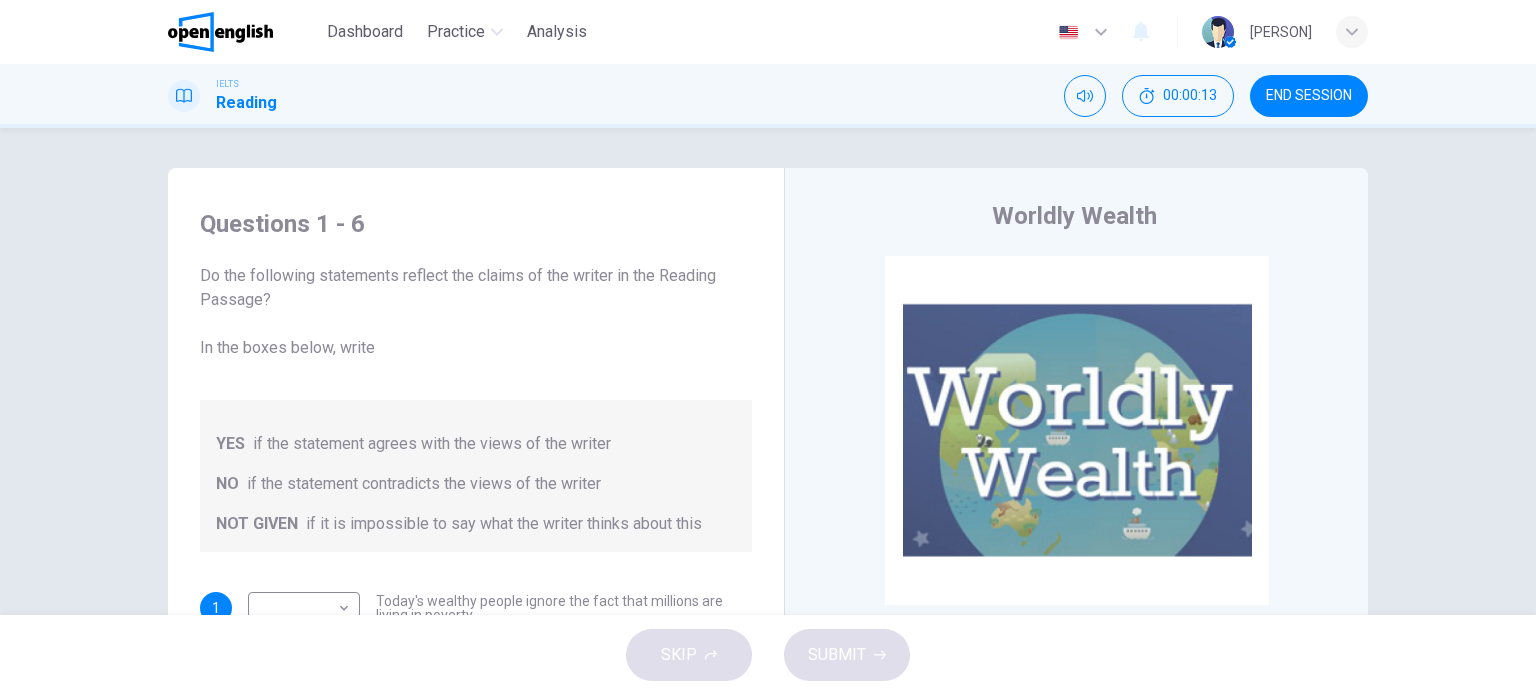 drag, startPoint x: 500, startPoint y: 275, endPoint x: 683, endPoint y: 271, distance: 183.04372 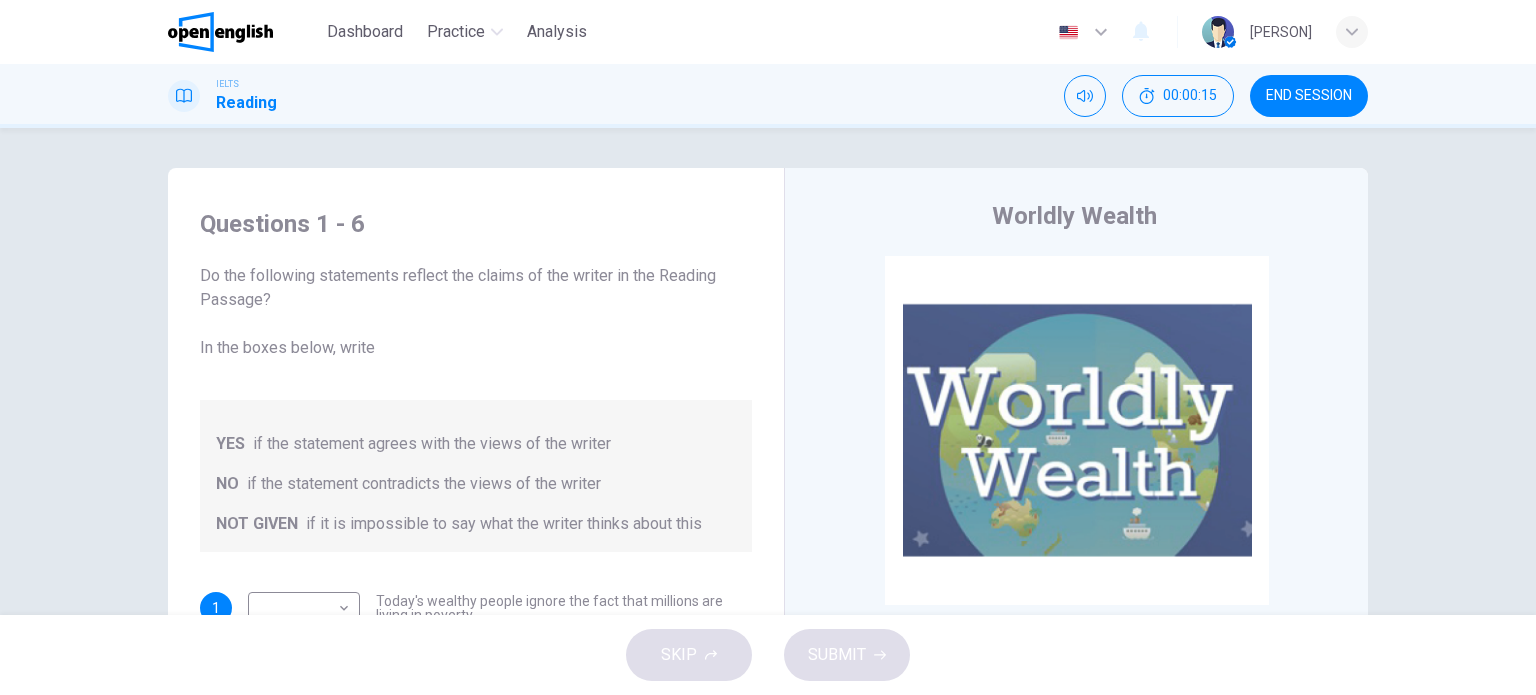 drag, startPoint x: 200, startPoint y: 305, endPoint x: 278, endPoint y: 302, distance: 78.05767 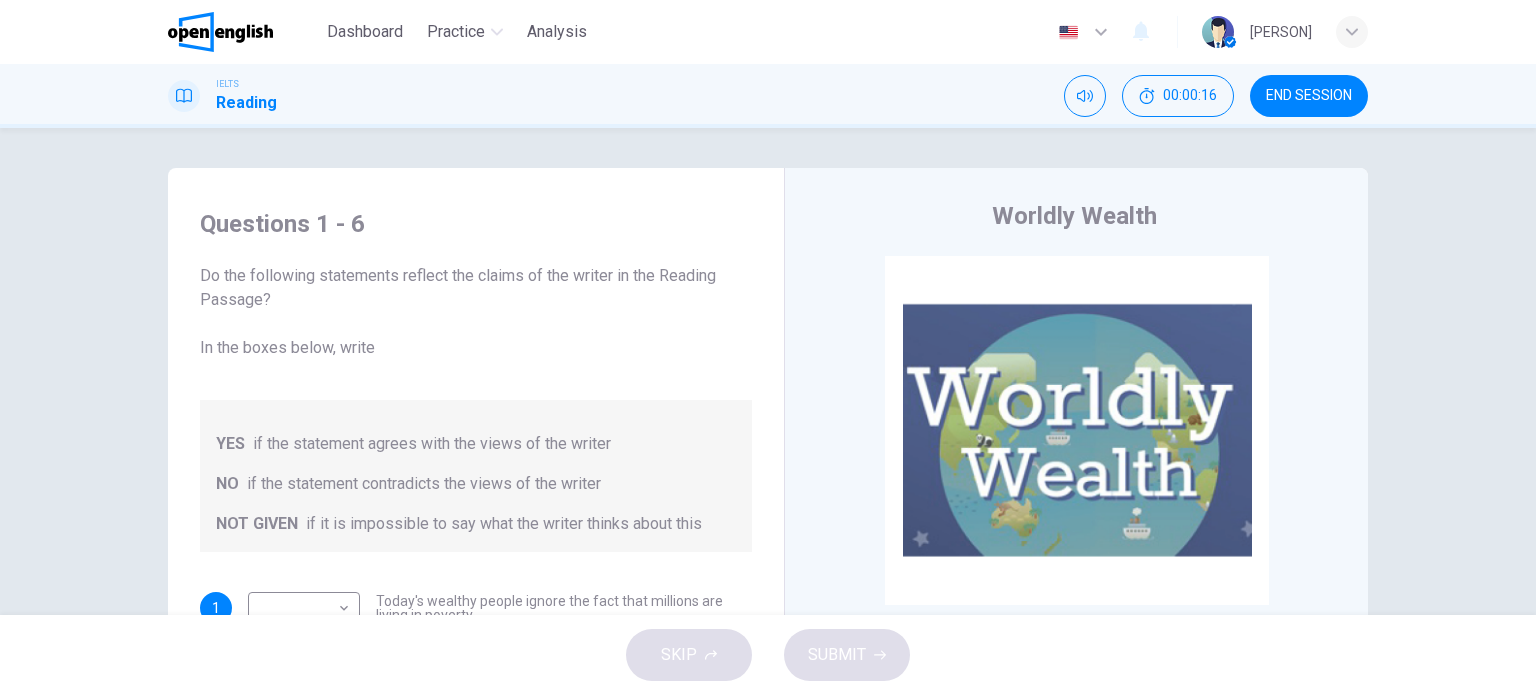 drag, startPoint x: 232, startPoint y: 283, endPoint x: 388, endPoint y: 280, distance: 156.02884 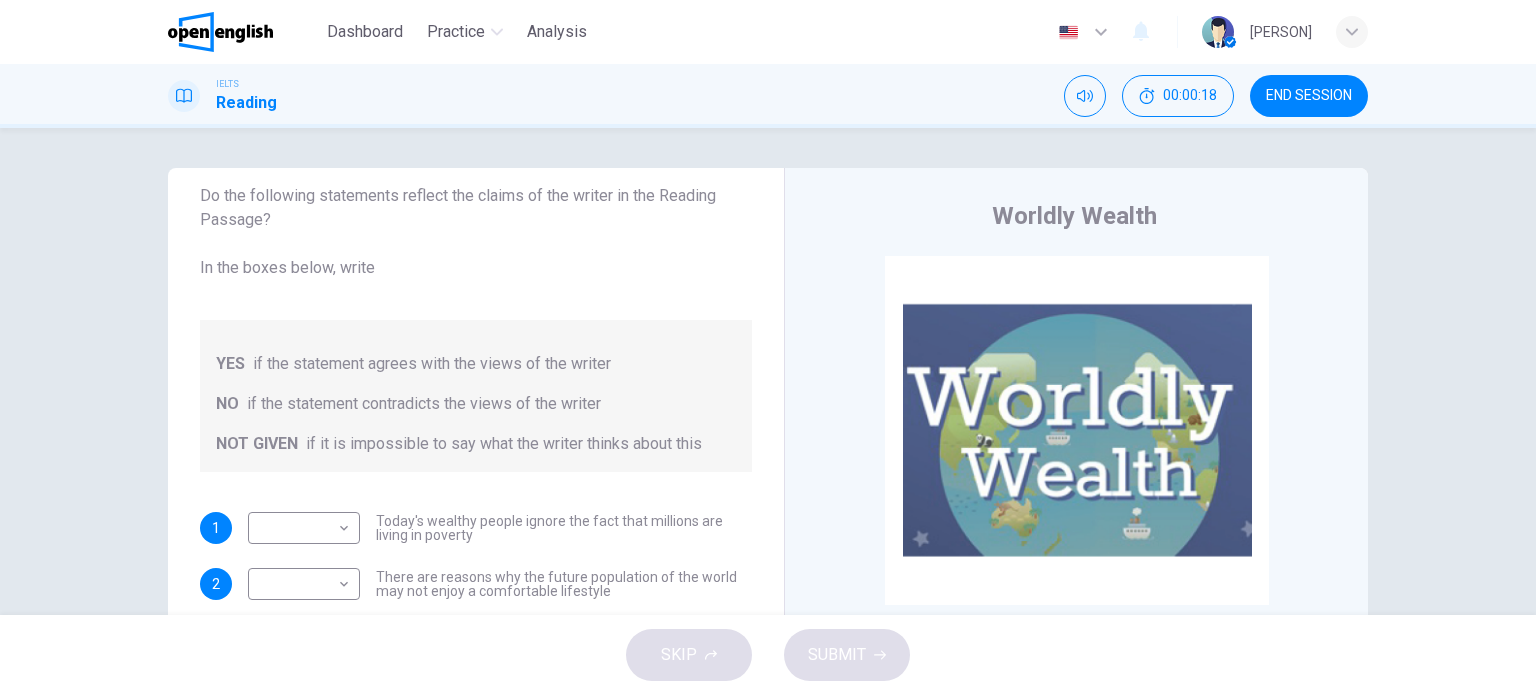 drag, startPoint x: 228, startPoint y: 362, endPoint x: 440, endPoint y: 335, distance: 213.71242 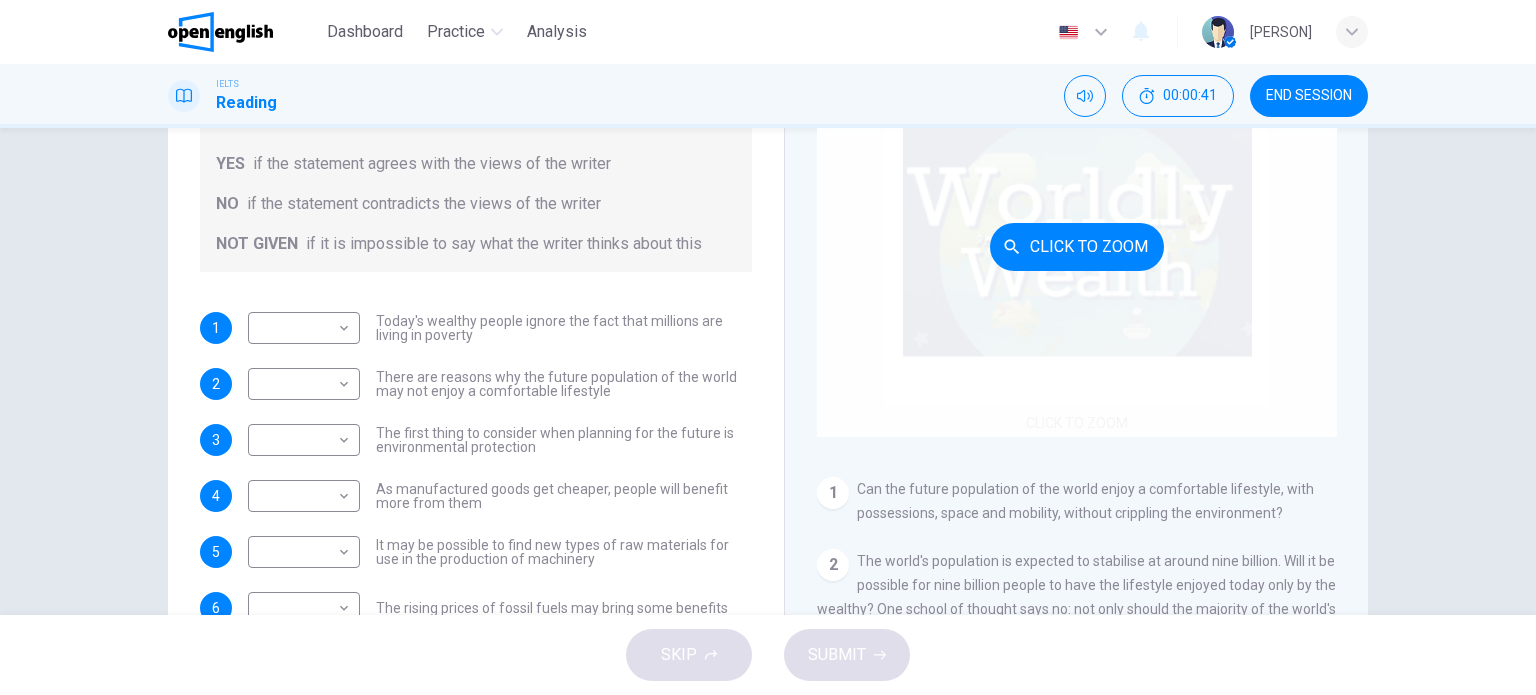 scroll, scrollTop: 0, scrollLeft: 0, axis: both 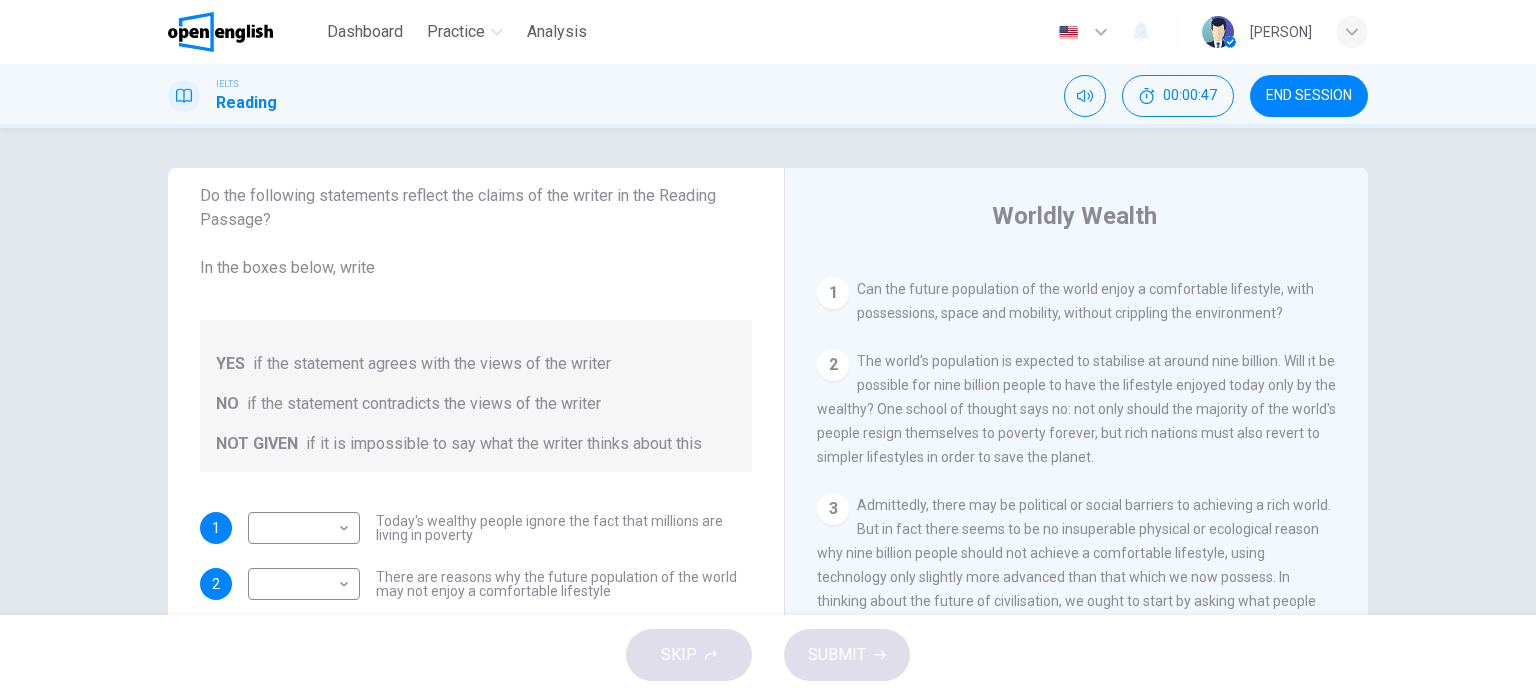 drag, startPoint x: 852, startPoint y: 291, endPoint x: 965, endPoint y: 287, distance: 113.07078 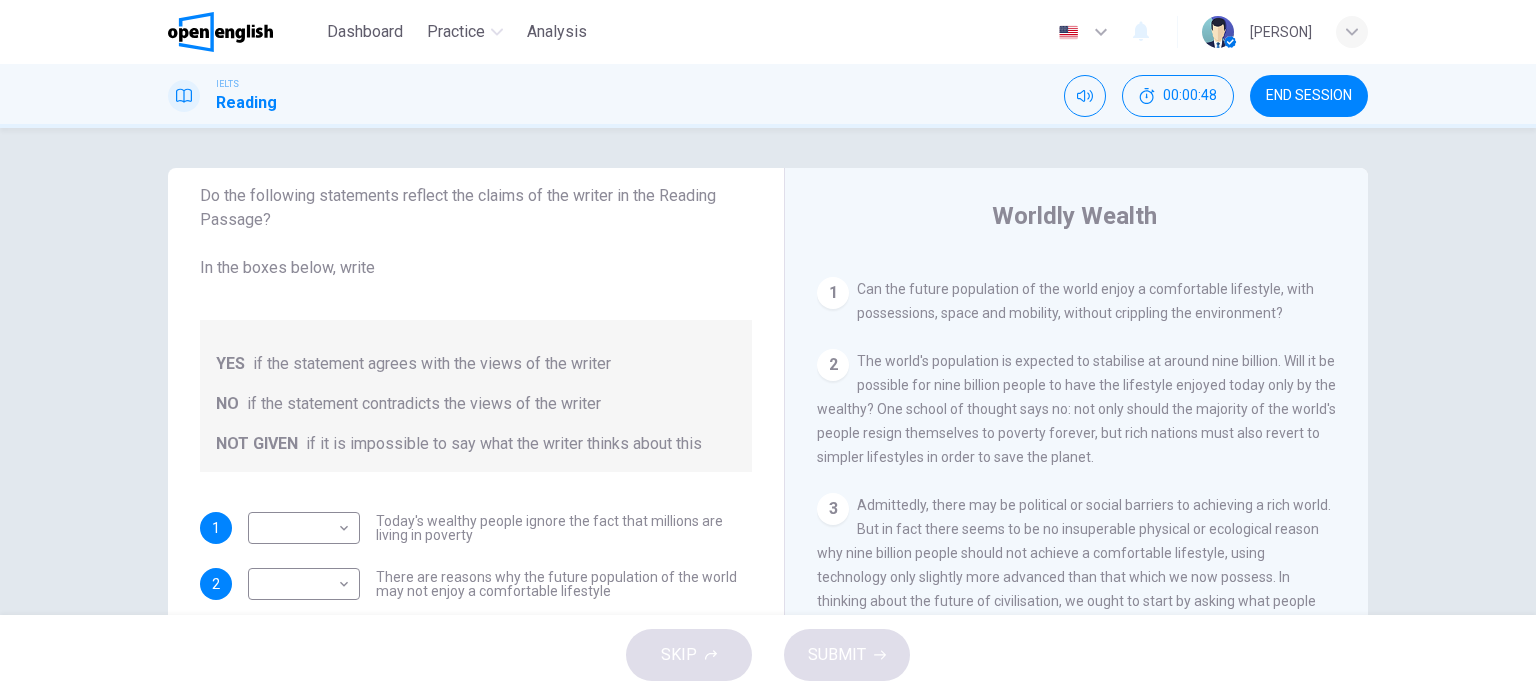 drag, startPoint x: 965, startPoint y: 287, endPoint x: 1058, endPoint y: 291, distance: 93.08598 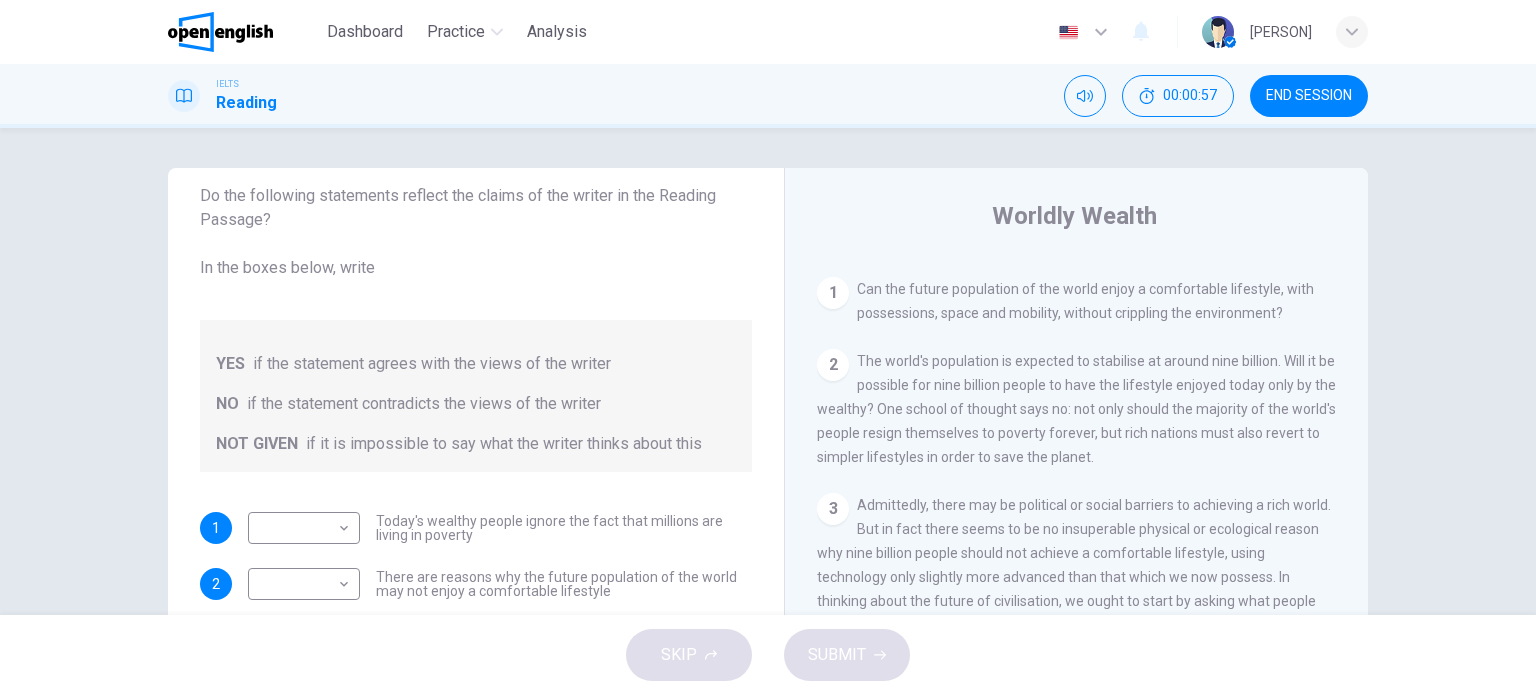 click on "Can the future population of the world enjoy a comfortable lifestyle, with possessions, space and mobility, without crippling the environment?" at bounding box center [1085, 301] 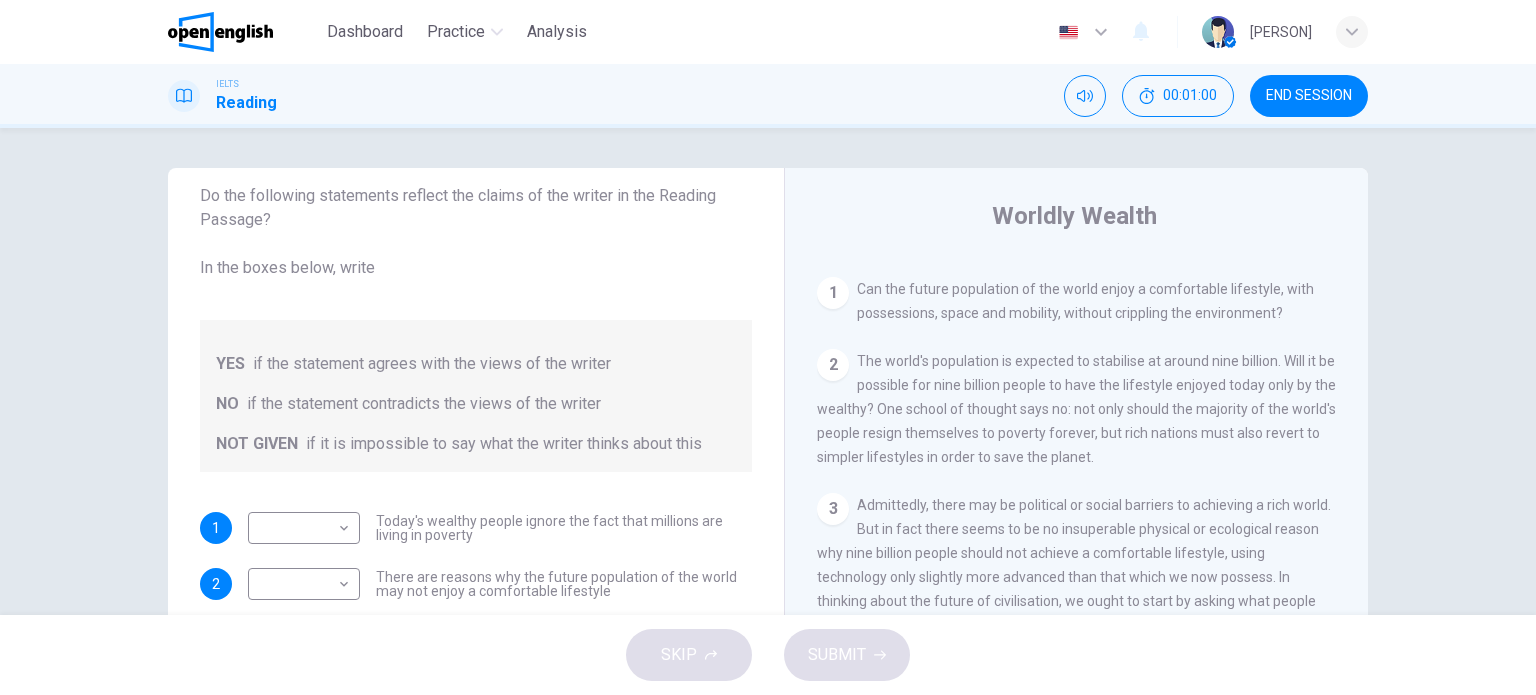 drag, startPoint x: 855, startPoint y: 313, endPoint x: 916, endPoint y: 321, distance: 61.522354 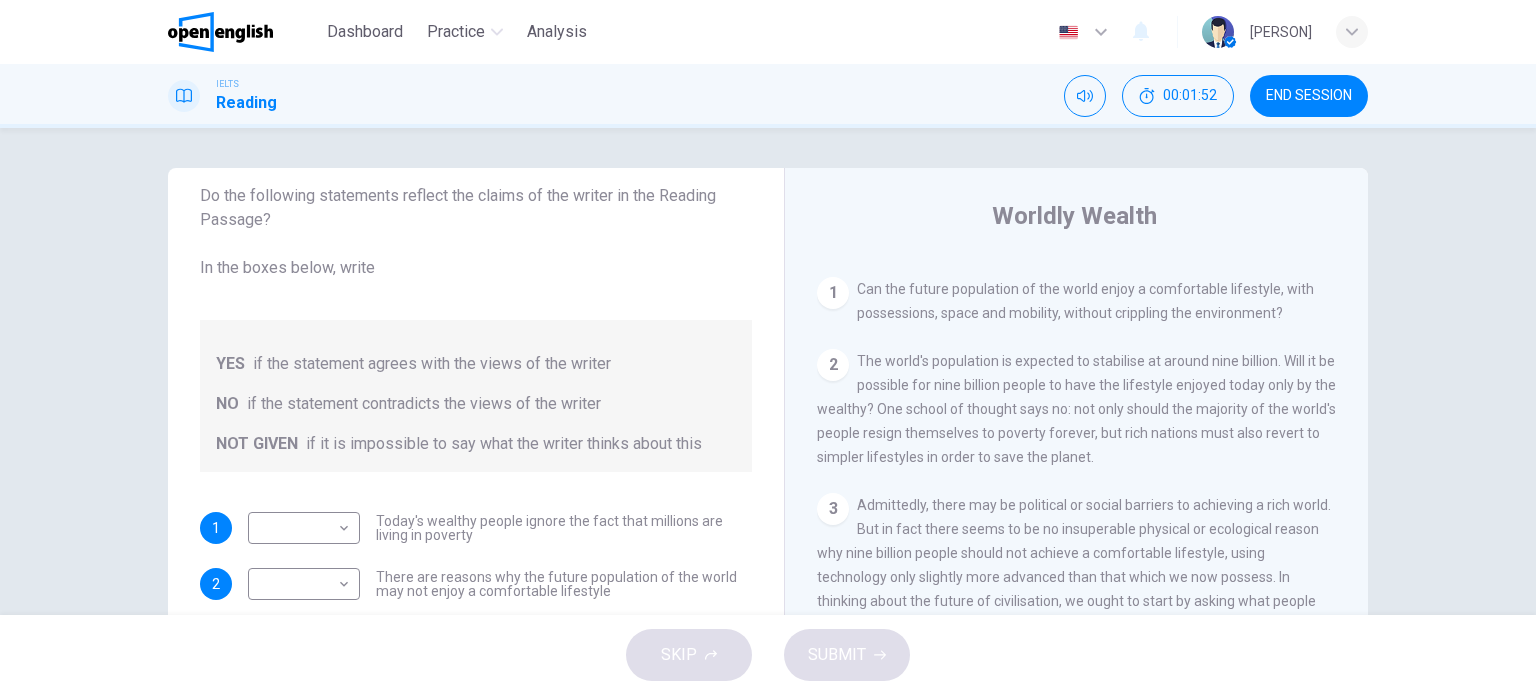 scroll, scrollTop: 500, scrollLeft: 0, axis: vertical 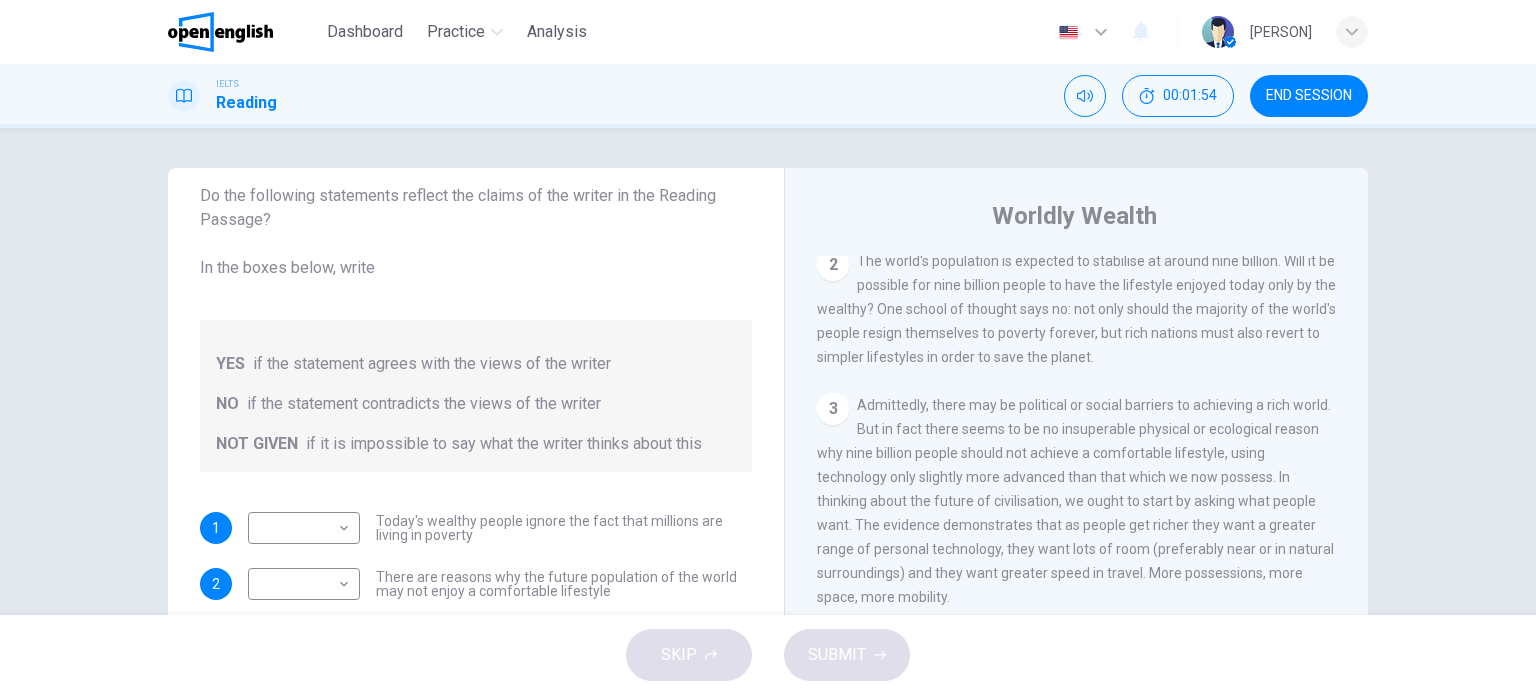drag, startPoint x: 1120, startPoint y: 261, endPoint x: 1145, endPoint y: 259, distance: 25.079872 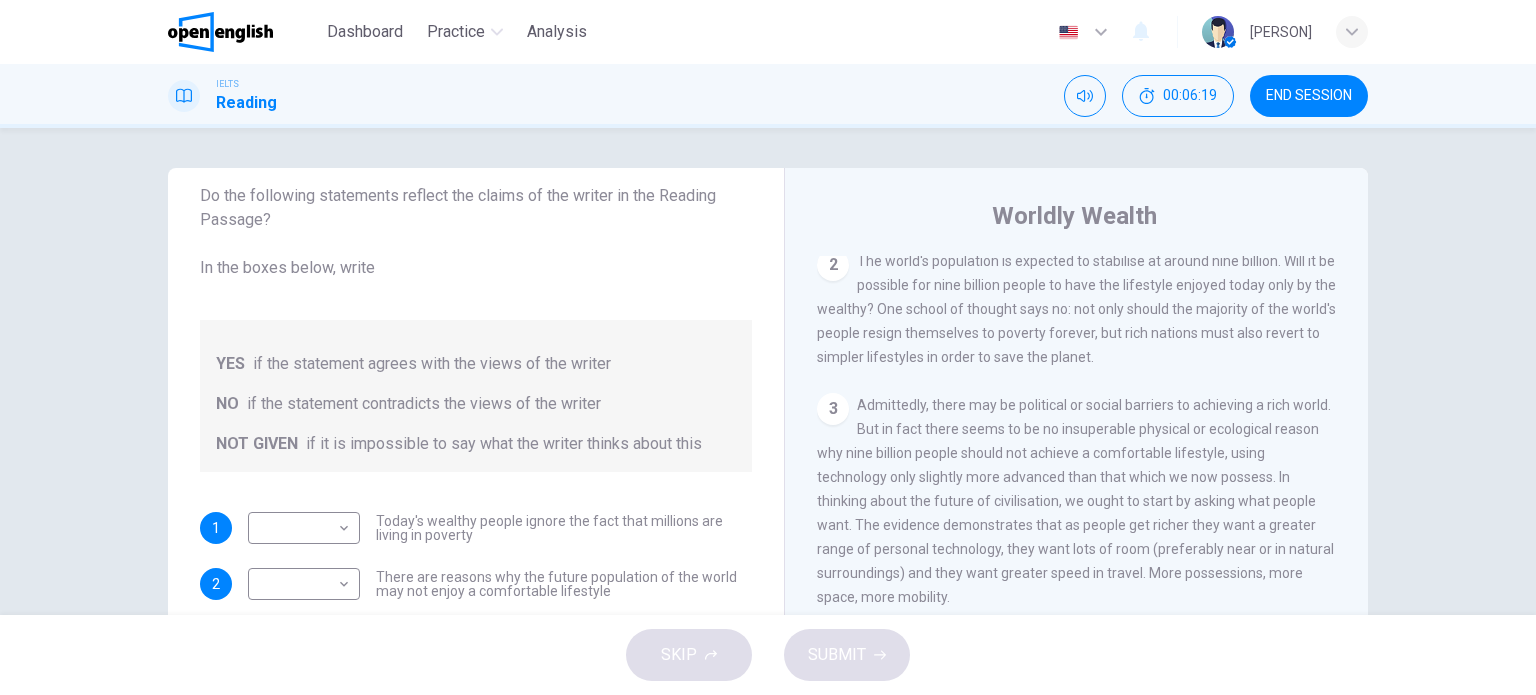 drag, startPoint x: 1197, startPoint y: 337, endPoint x: 1263, endPoint y: 335, distance: 66.0303 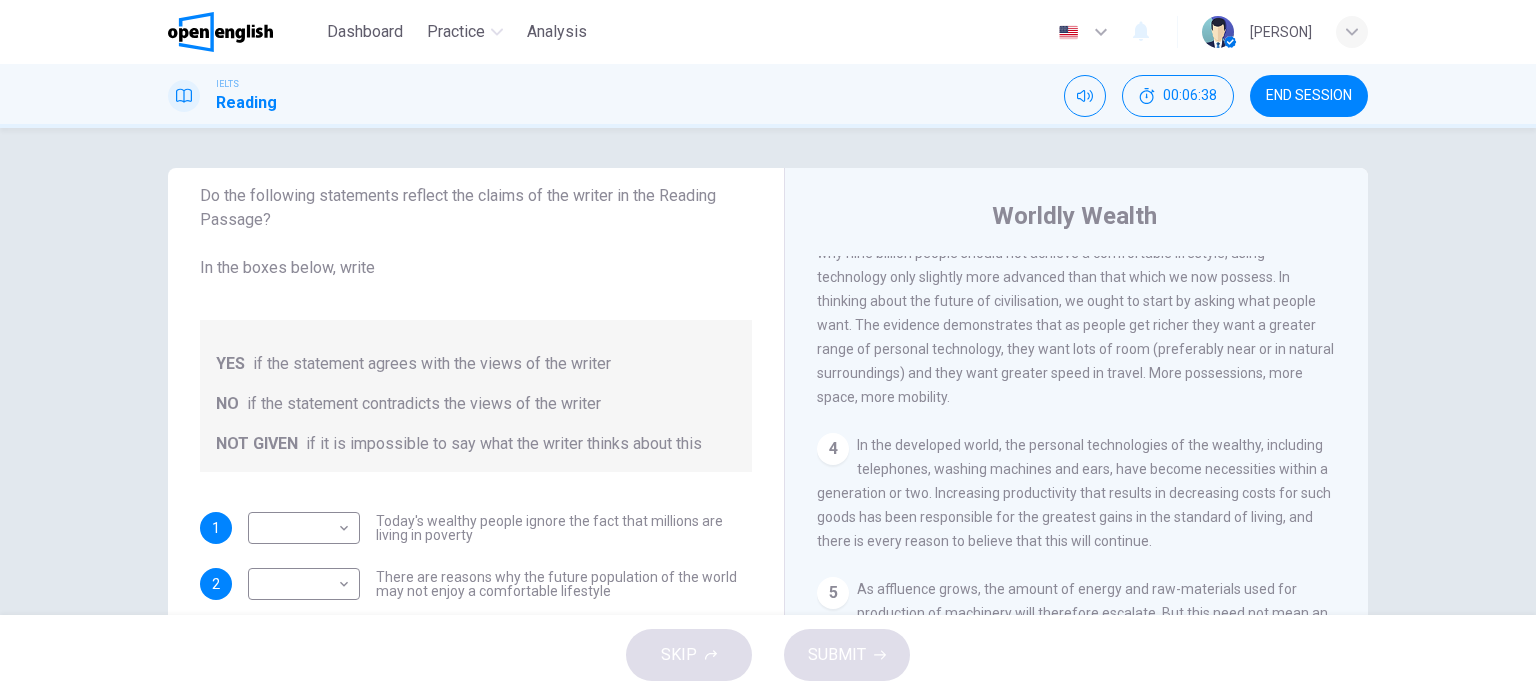 scroll, scrollTop: 600, scrollLeft: 0, axis: vertical 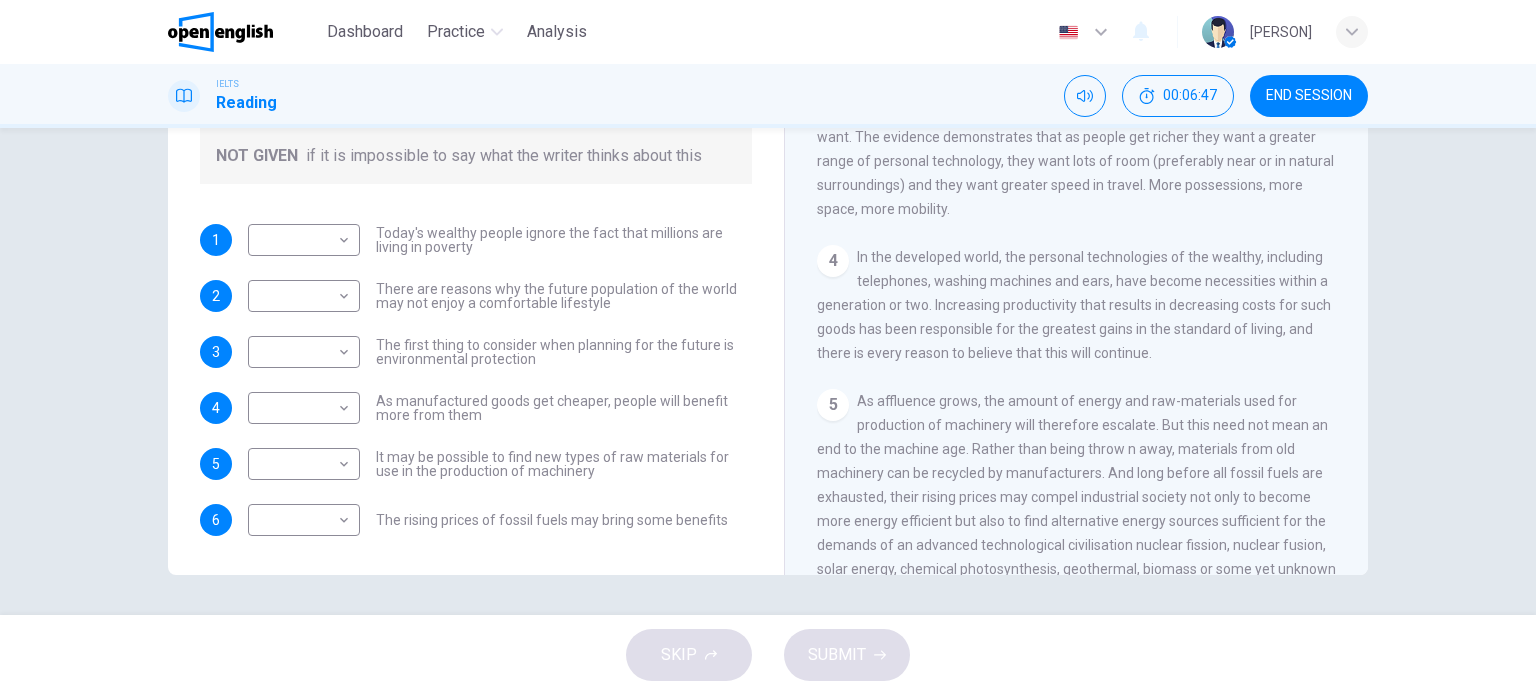 drag, startPoint x: 444, startPoint y: 232, endPoint x: 553, endPoint y: 245, distance: 109.77249 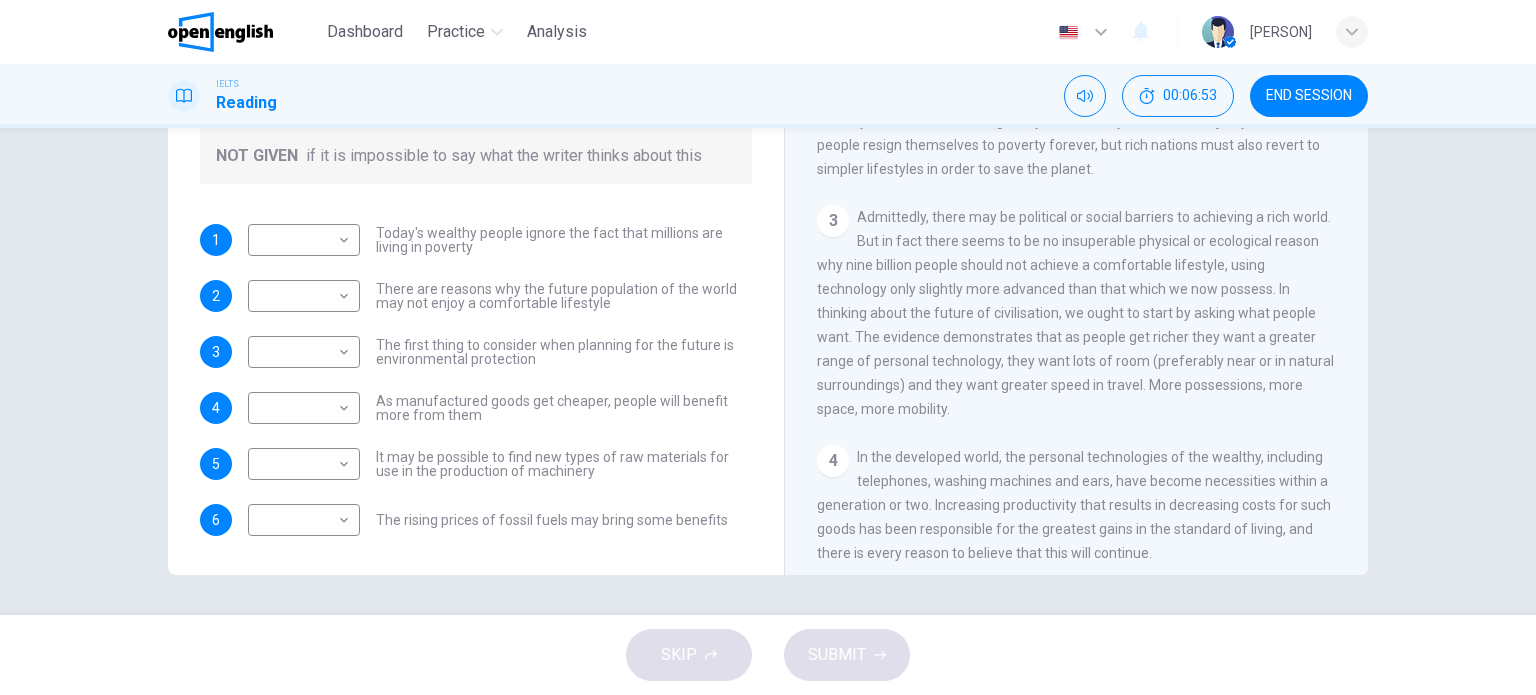 scroll, scrollTop: 100, scrollLeft: 0, axis: vertical 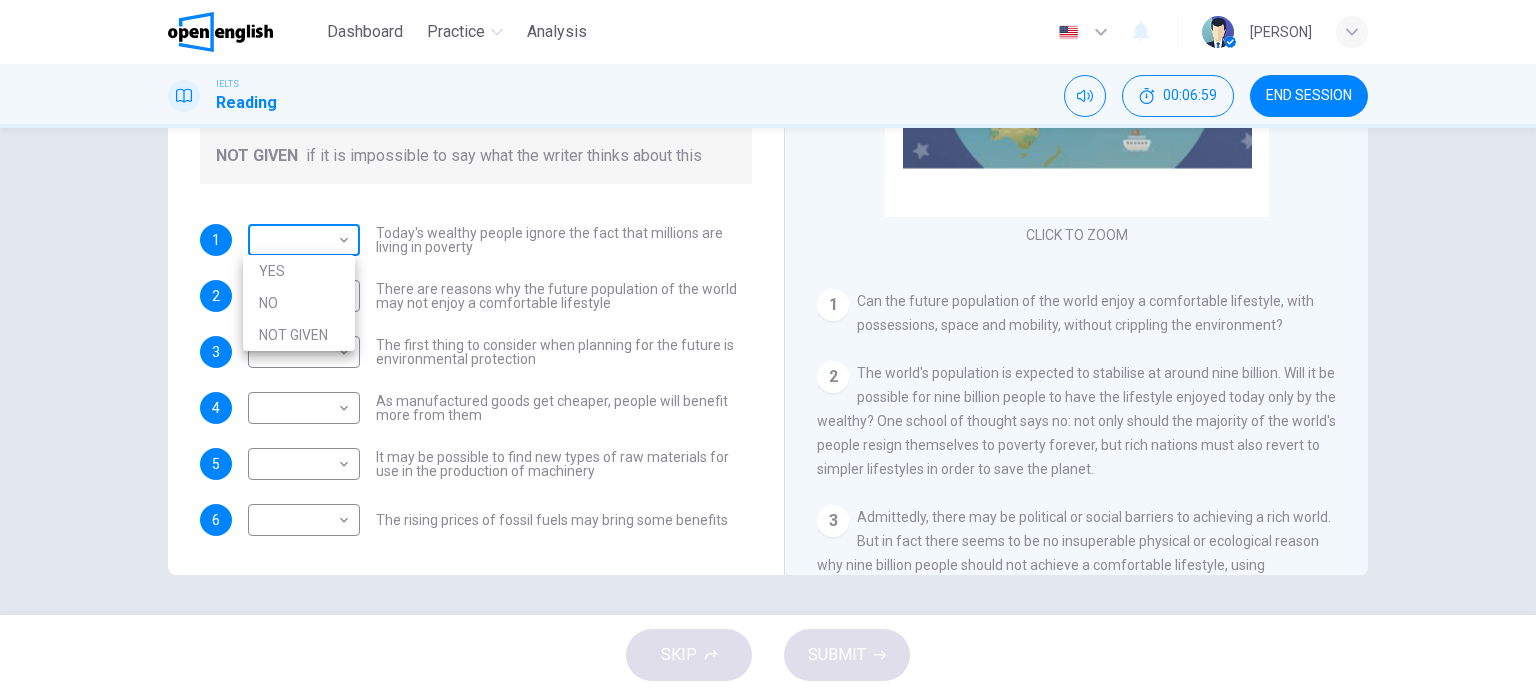 click on "This site uses cookies, as explained in our  Privacy Policy . If you agree to the use of cookies, please click the Accept button and continue to browse our site.   Privacy Policy Accept This site uses cookies, as explained in our  Privacy Policy . If you agree to the use of cookies, please click the Accept button and continue to browse our site.   Privacy Policy Accept Dashboard Practice Analysis English ** ​ [PERSON] . IELTS Reading 00:06:59 END SESSION Questions 1 - 6 Do the following statements reflect the claims of the writer in the Reading Passage?
In the boxes below, write YES if the statement agrees with the views of the writer NO if the statement contradicts the views of the writer NOT GIVEN if it is impossible to say what the writer thinks about this 1 ​ ​ Today's wealthy people ignore the fact that millions are living in poverty 2 ​ ​ There are reasons why the future population of the world may not enjoy a comfortable lifestyle 3 ​ ​ 4 ​ ​ 5 ​ ​ 6 ​ ​ Worldly Wealth 1 2 3 4" at bounding box center (768, 347) 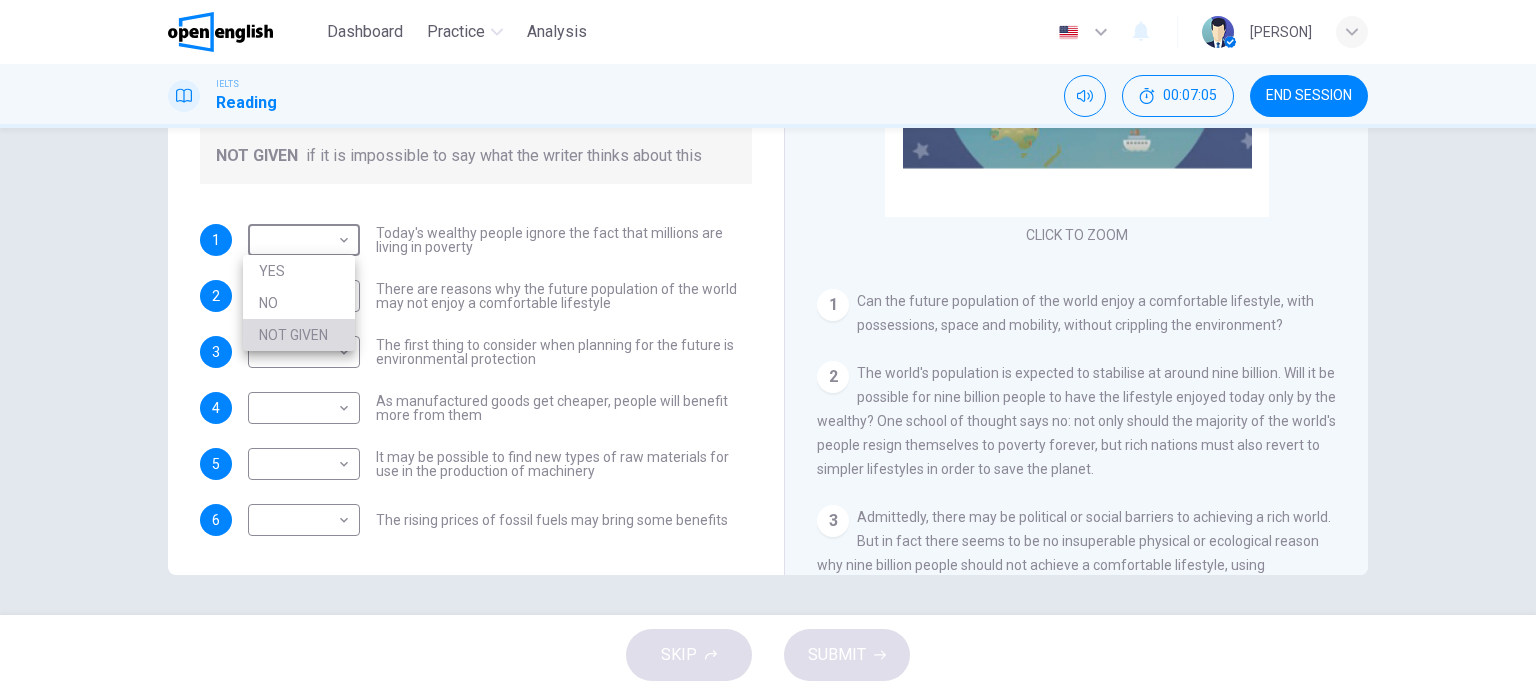 click on "NOT GIVEN" at bounding box center (299, 335) 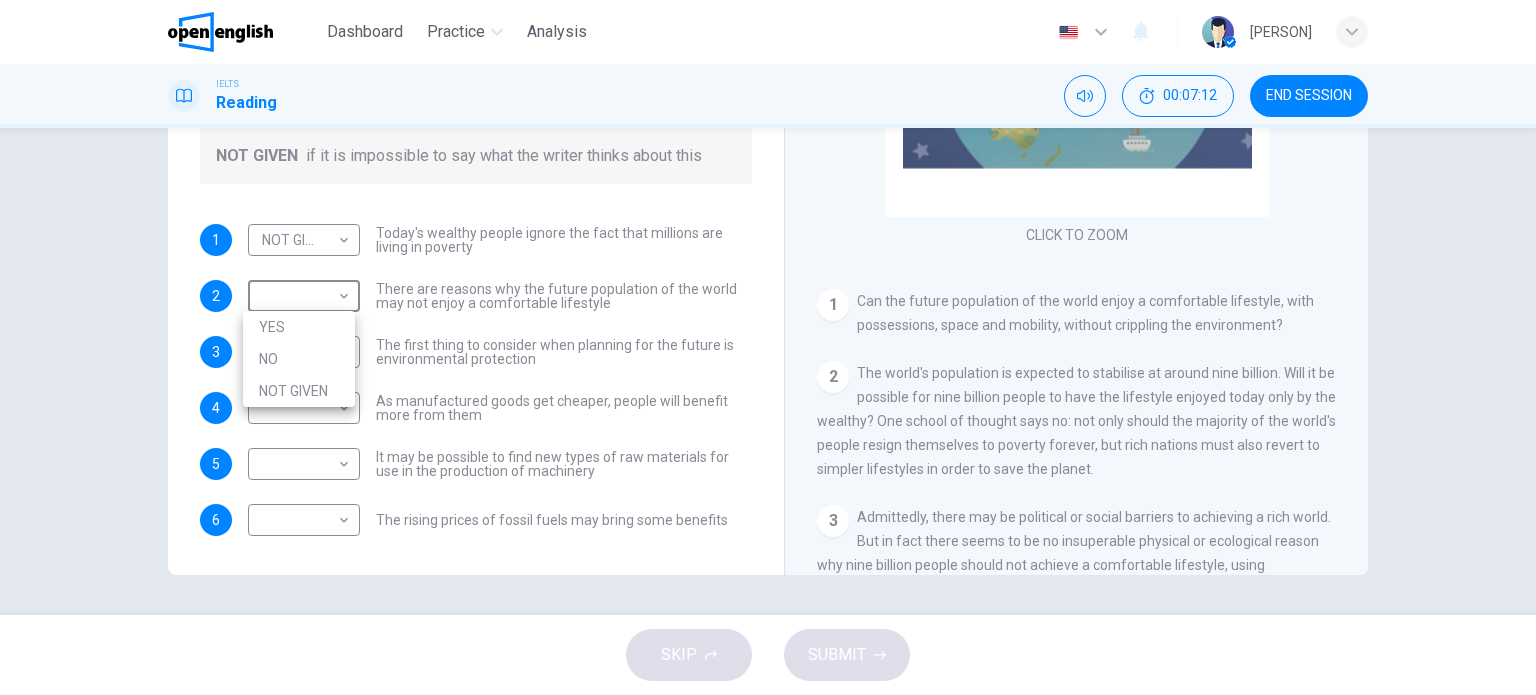 click on "This site uses cookies, as explained in our  Privacy Policy . If you agree to the use of cookies, please click the Accept button and continue to browse our site.   Privacy Policy Accept This site uses cookies, as explained in our  Privacy Policy . If you agree to the use of cookies, please click the Accept button and continue to browse our site.   Privacy Policy Accept Dashboard Practice Analysis English ** ​ [PERSON] . IELTS Reading 00:07:12 END SESSION Questions 1 - 6 Do the following statements reflect the claims of the writer in the Reading Passage?
In the boxes below, write YES if the statement agrees with the views of the writer NO if the statement contradicts the views of the writer NOT GIVEN if it is impossible to say what the writer thinks about this 1 NOT GIVEN ********* ​ Today's wealthy people ignore the fact that millions are living in poverty 2 ​ ​ There are reasons why the future population of the world may not enjoy a comfortable lifestyle 3 ​ ​ 4 ​ ​ 5 ​ ​ 6 ​ ​ 1 2 3 4" at bounding box center (768, 347) 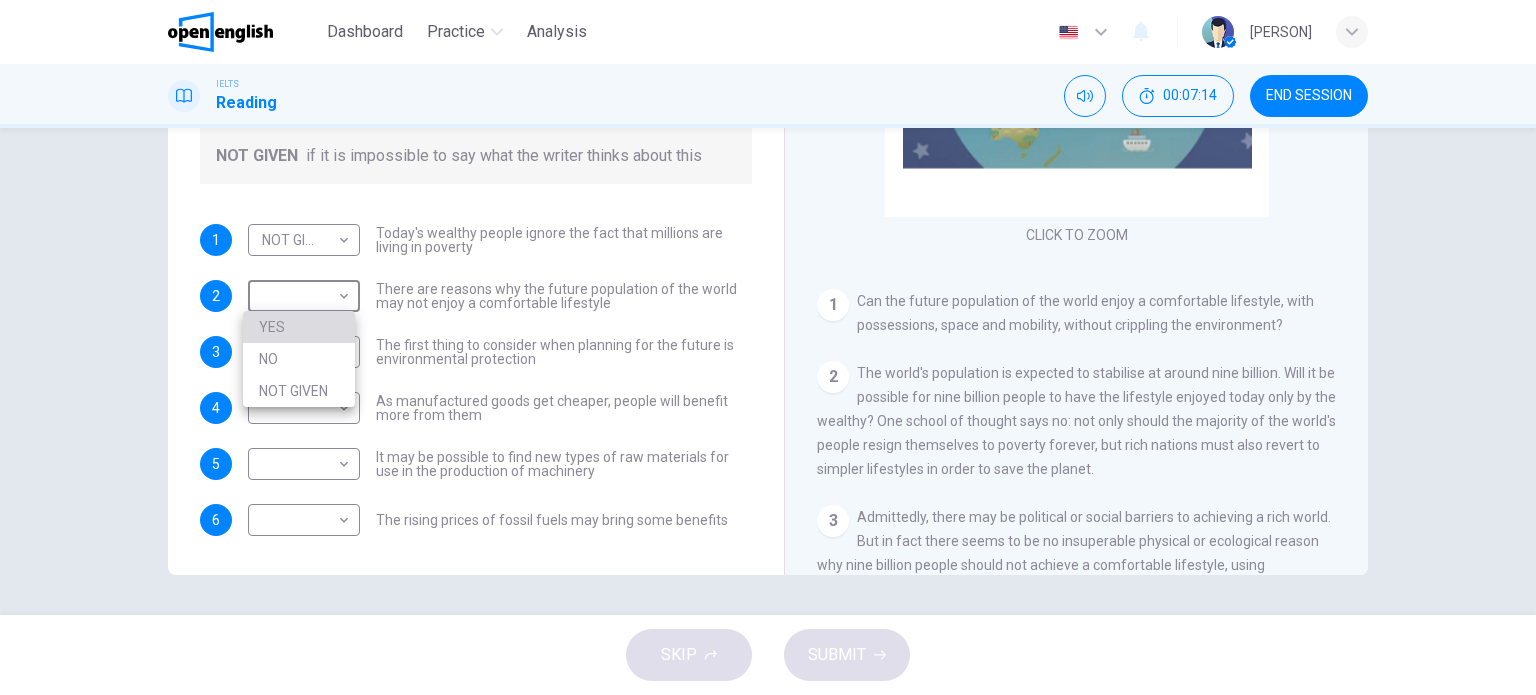 click on "YES" at bounding box center (299, 327) 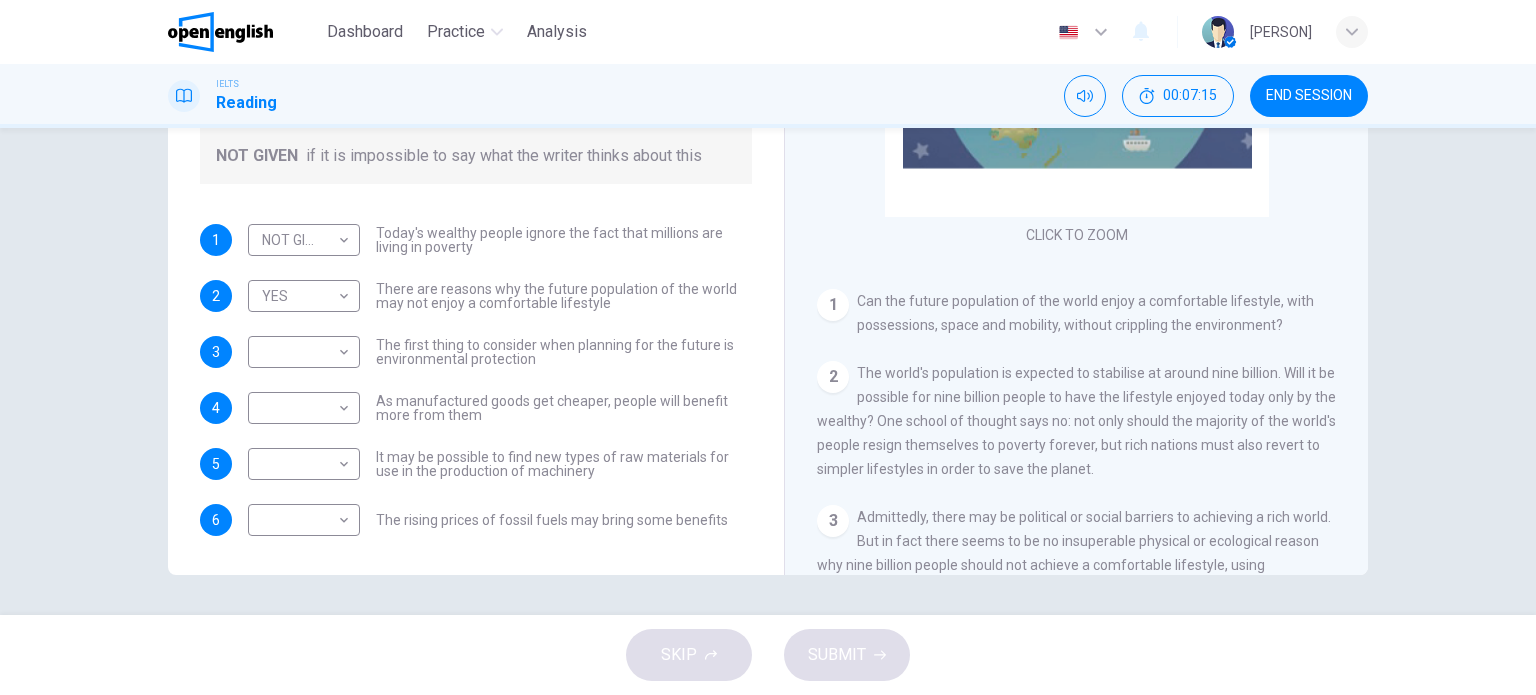 click on "The first thing to consider when planning for the future is environmental protection" at bounding box center (564, 352) 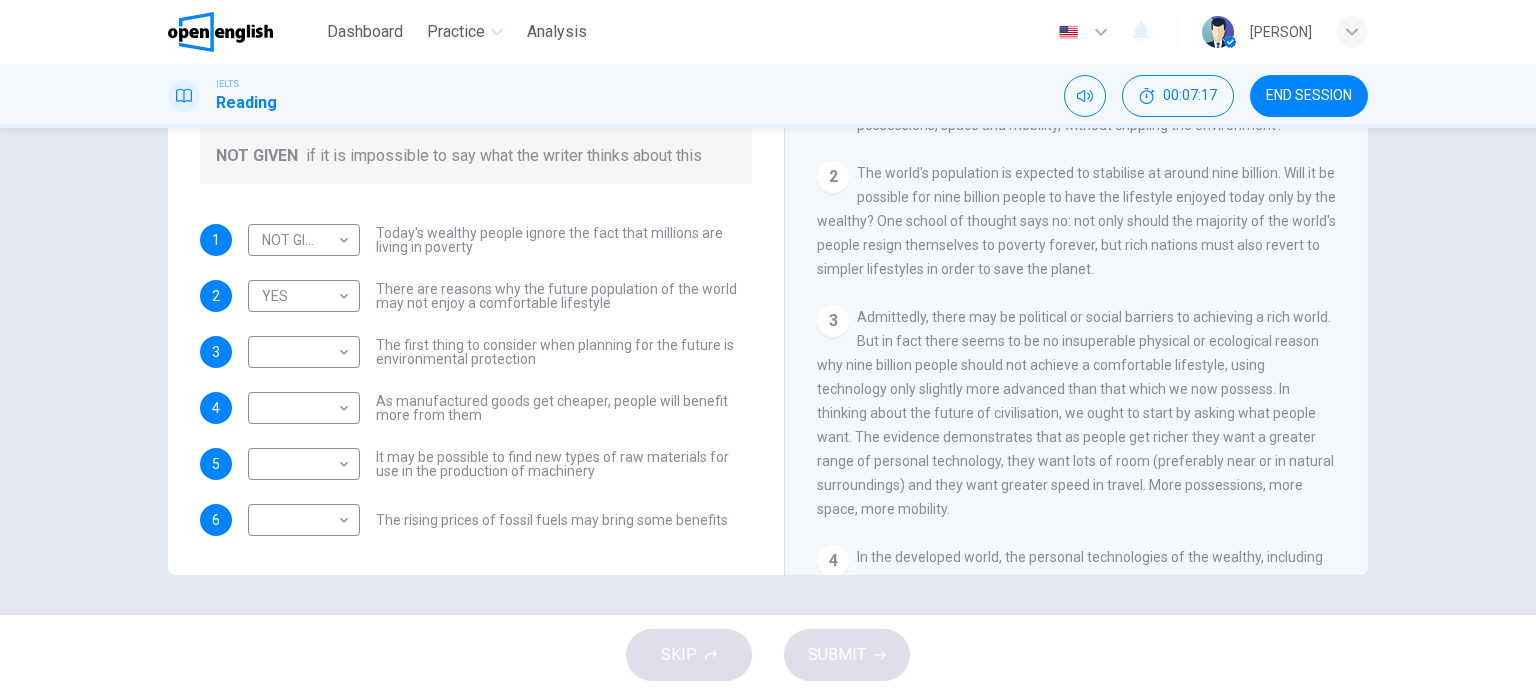 scroll, scrollTop: 400, scrollLeft: 0, axis: vertical 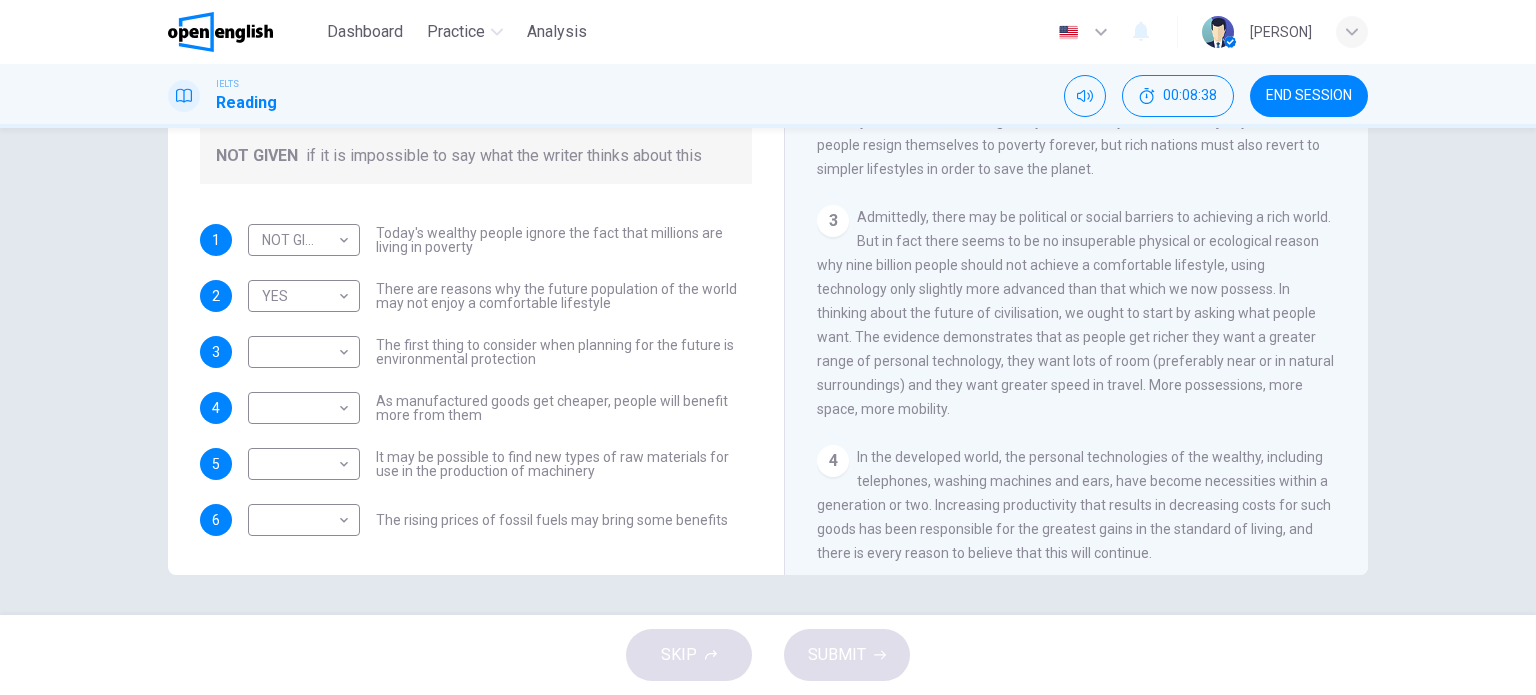 drag, startPoint x: 1264, startPoint y: 298, endPoint x: 1120, endPoint y: 292, distance: 144.12494 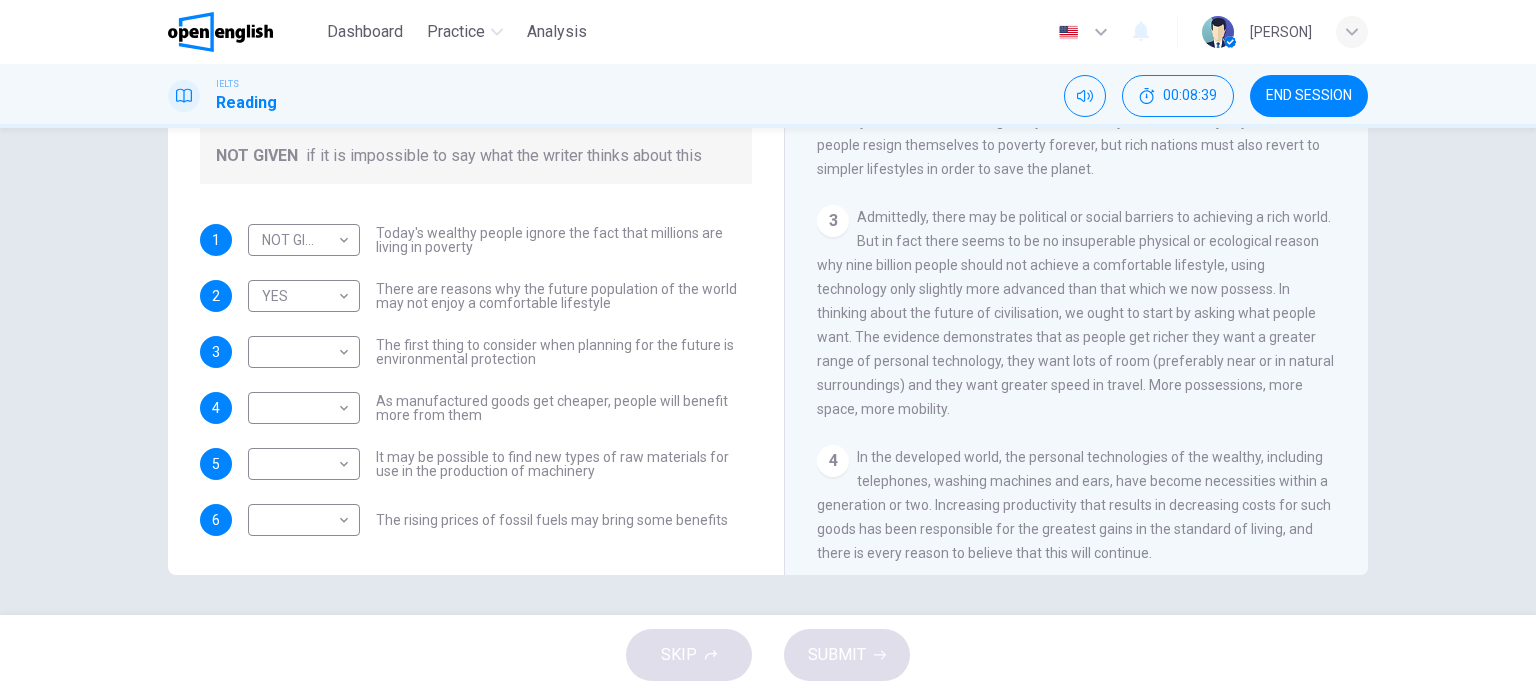 drag, startPoint x: 1120, startPoint y: 292, endPoint x: 1238, endPoint y: 311, distance: 119.519875 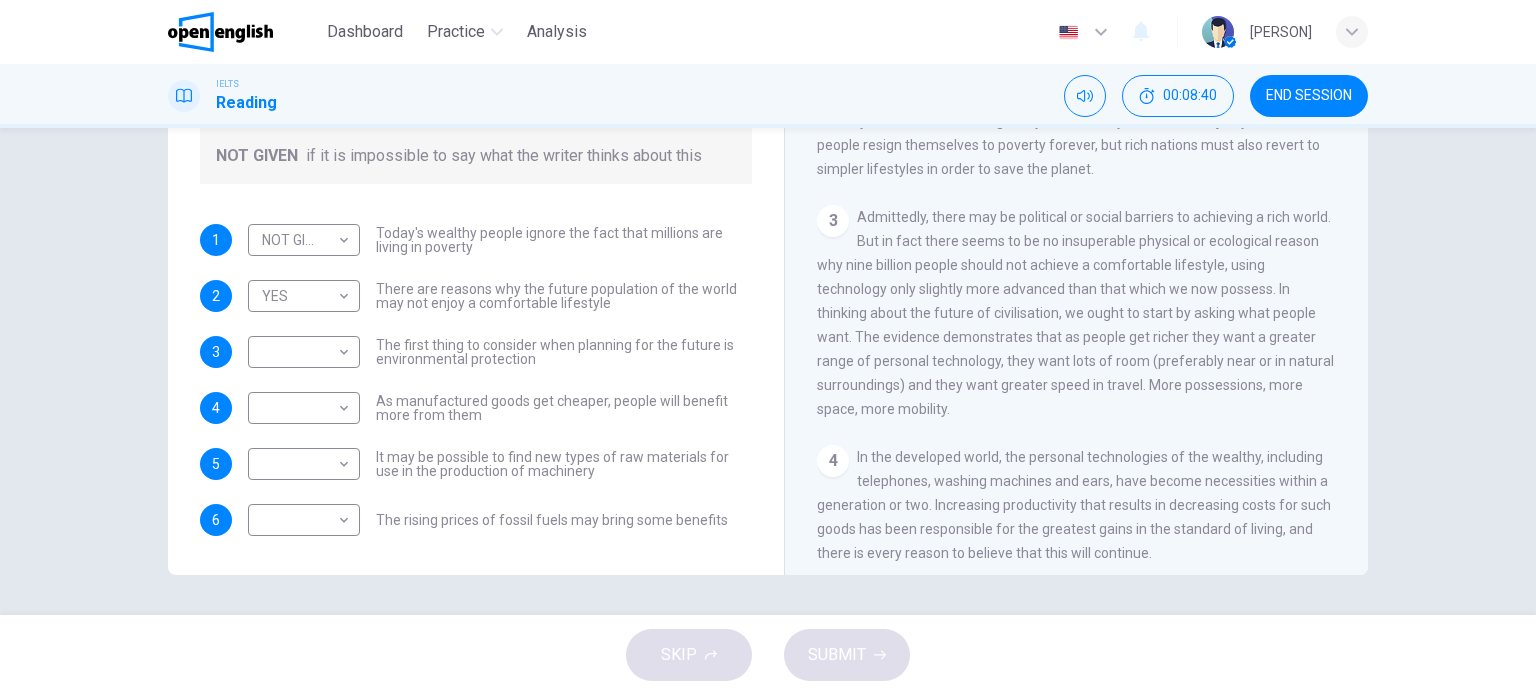 click on "Admittedly, there may be political or social barriers to achieving a rich world. But in fact there seems to be no insuperable physical or ecological reason why nine billion people should not achieve a comfortable lifestyle, using technology only slightly more advanced than that which we now possess. In thinking about the future of civilisation, we ought to start by asking what people want. The evidence demonstrates that as people get richer they want a greater range of personal technology, they want lots of room (preferably near or in natural surroundings) and they want greater speed in travel. More possessions, more space, more mobility." at bounding box center [1075, 313] 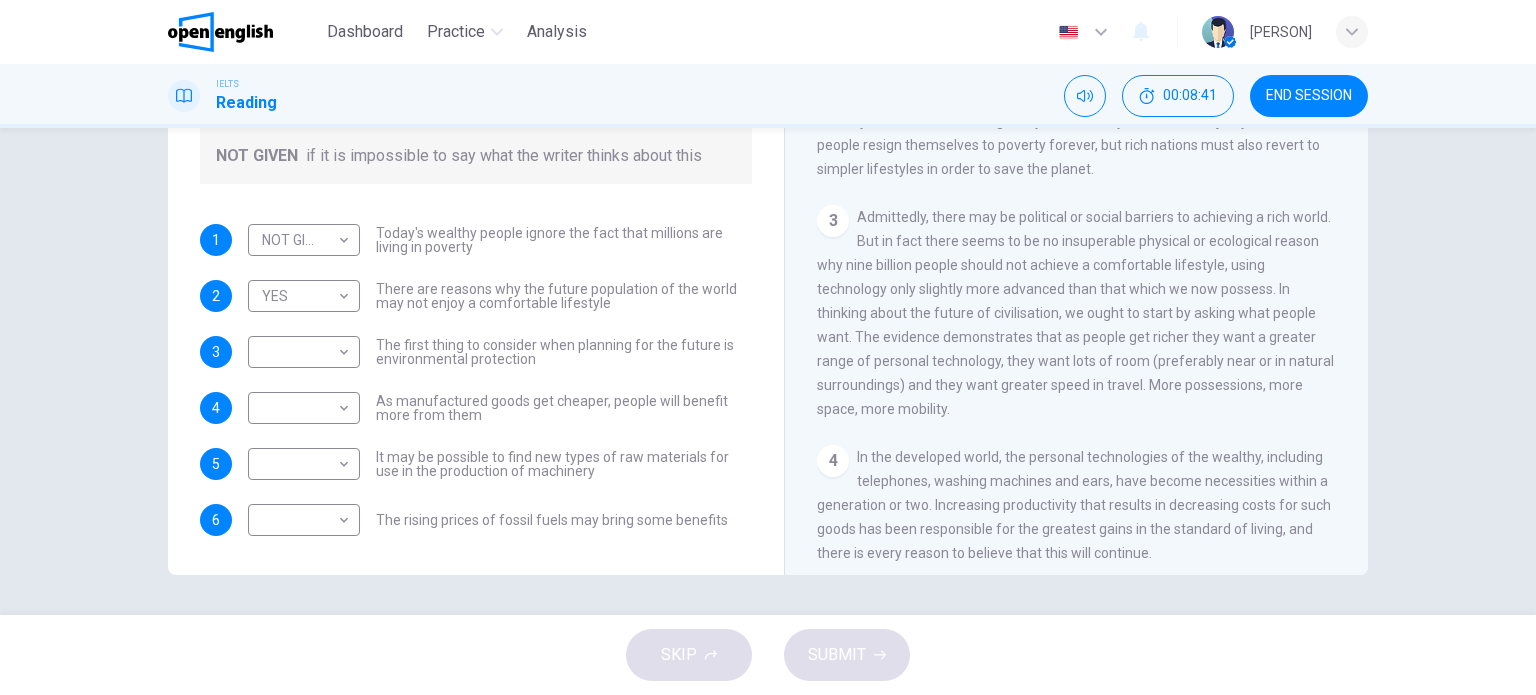 click on "Admittedly, there may be political or social barriers to achieving a rich world. But in fact there seems to be no insuperable physical or ecological reason why nine billion people should not achieve a comfortable lifestyle, using technology only slightly more advanced than that which we now possess. In thinking about the future of civilisation, we ought to start by asking what people want. The evidence demonstrates that as people get richer they want a greater range of personal technology, they want lots of room (preferably near or in natural surroundings) and they want greater speed in travel. More possessions, more space, more mobility." at bounding box center (1075, 313) 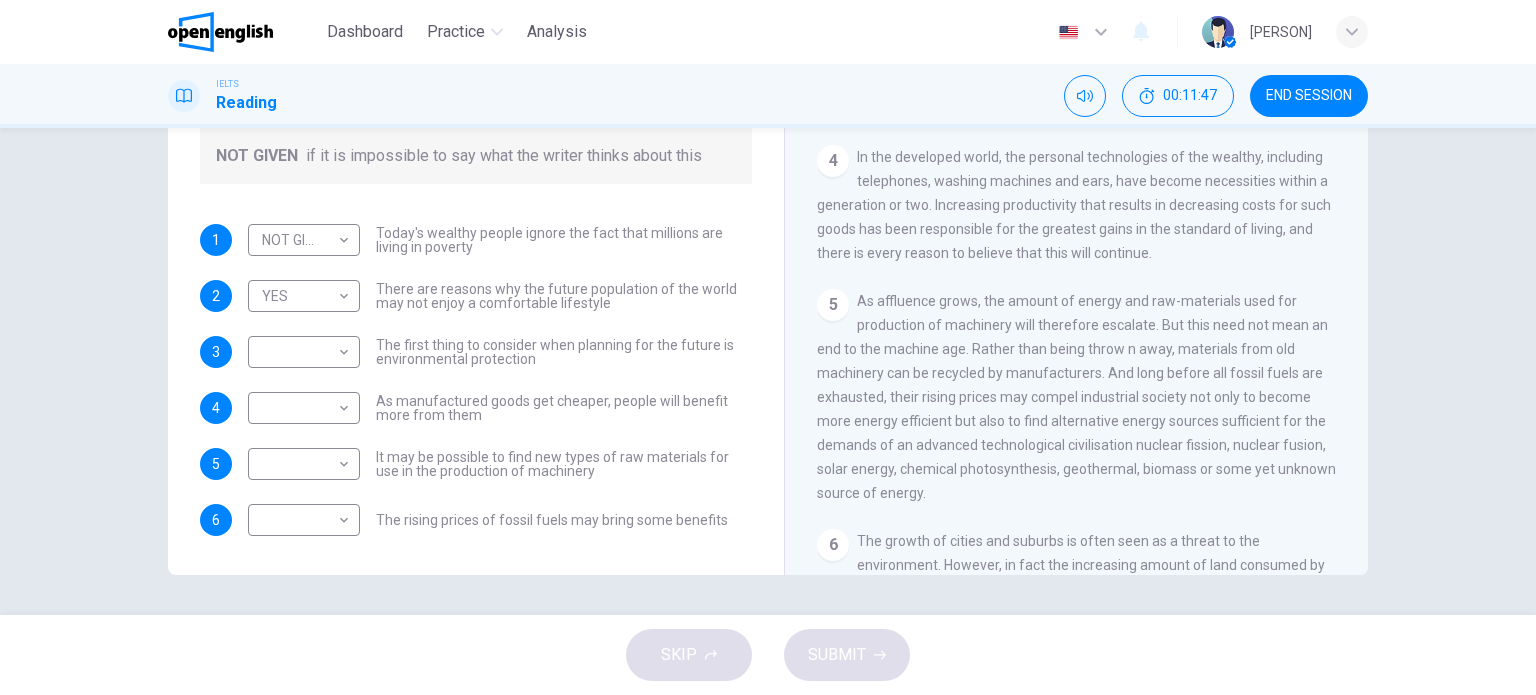 scroll, scrollTop: 800, scrollLeft: 0, axis: vertical 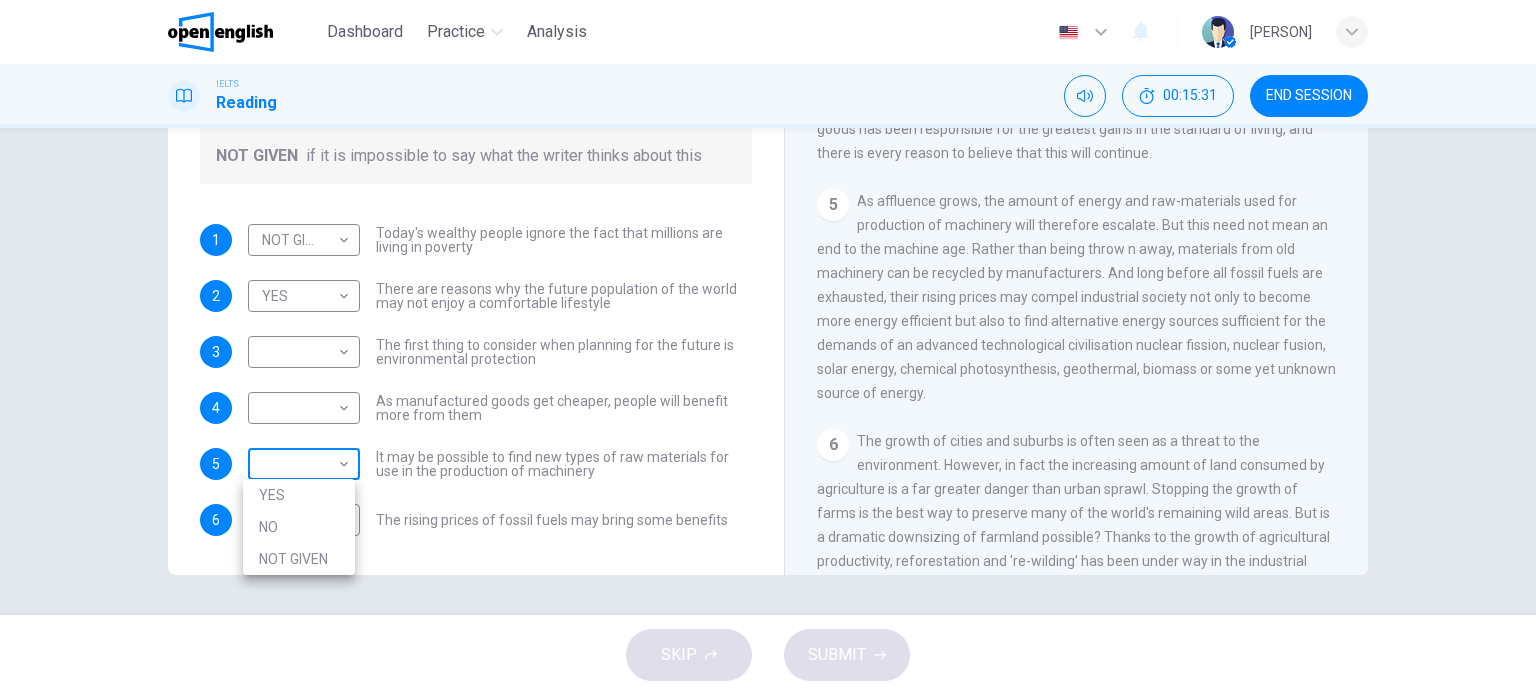 click on "This site uses cookies, as explained in our  Privacy Policy . If you agree to the use of cookies, please click the Accept button and continue to browse our site.   Privacy Policy Accept This site uses cookies, as explained in our  Privacy Policy . If you agree to the use of cookies, please click the Accept button and continue to browse our site.   Privacy Policy Accept Dashboard Practice Analysis English ** ​ [PERSON] . IELTS Reading 00:15:31 END SESSION Questions 1 - 6 Do the following statements reflect the claims of the writer in the Reading Passage?
In the boxes below, write YES if the statement agrees with the views of the writer NO if the statement contradicts the views of the writer NOT GIVEN if it is impossible to say what the writer thinks about this 1 NOT GIVEN ********* ​ Today's wealthy people ignore the fact that millions are living in poverty 2 YES *** ​ There are reasons why the future population of the world may not enjoy a comfortable lifestyle 3 ​ ​ 4 ​ ​ 5 ​ ​ 6 ​ ​ 1 2" at bounding box center (768, 347) 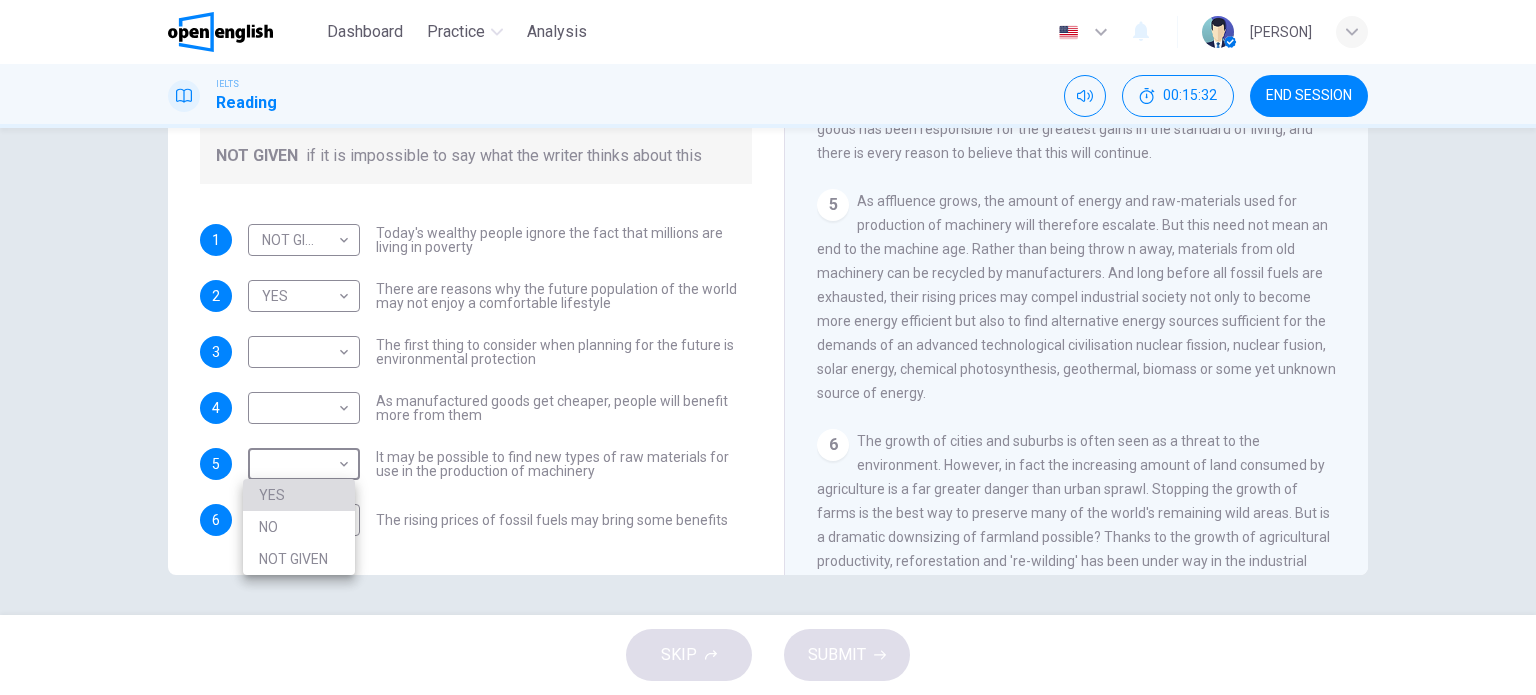 click on "YES" at bounding box center [299, 495] 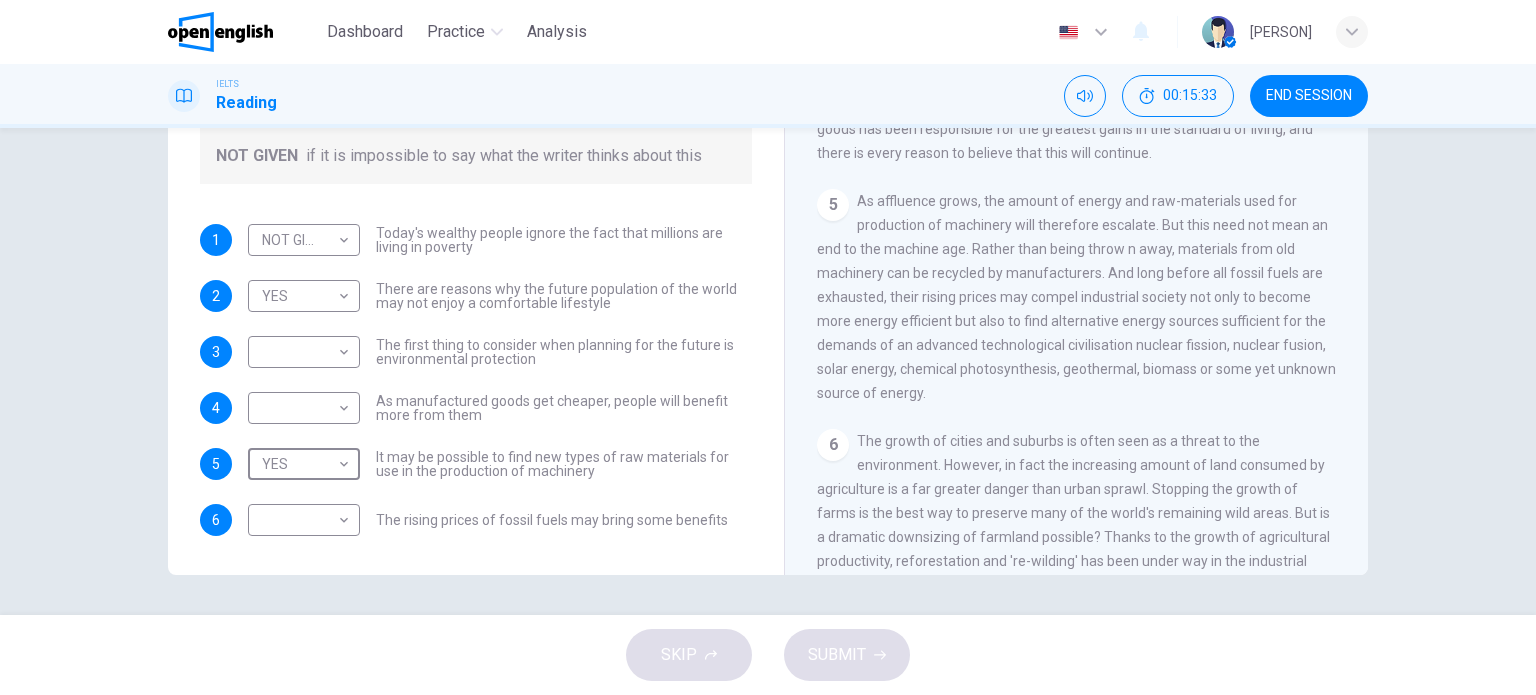 click on "It may be possible to find new types of raw materials for use in the production of machinery" at bounding box center (564, 464) 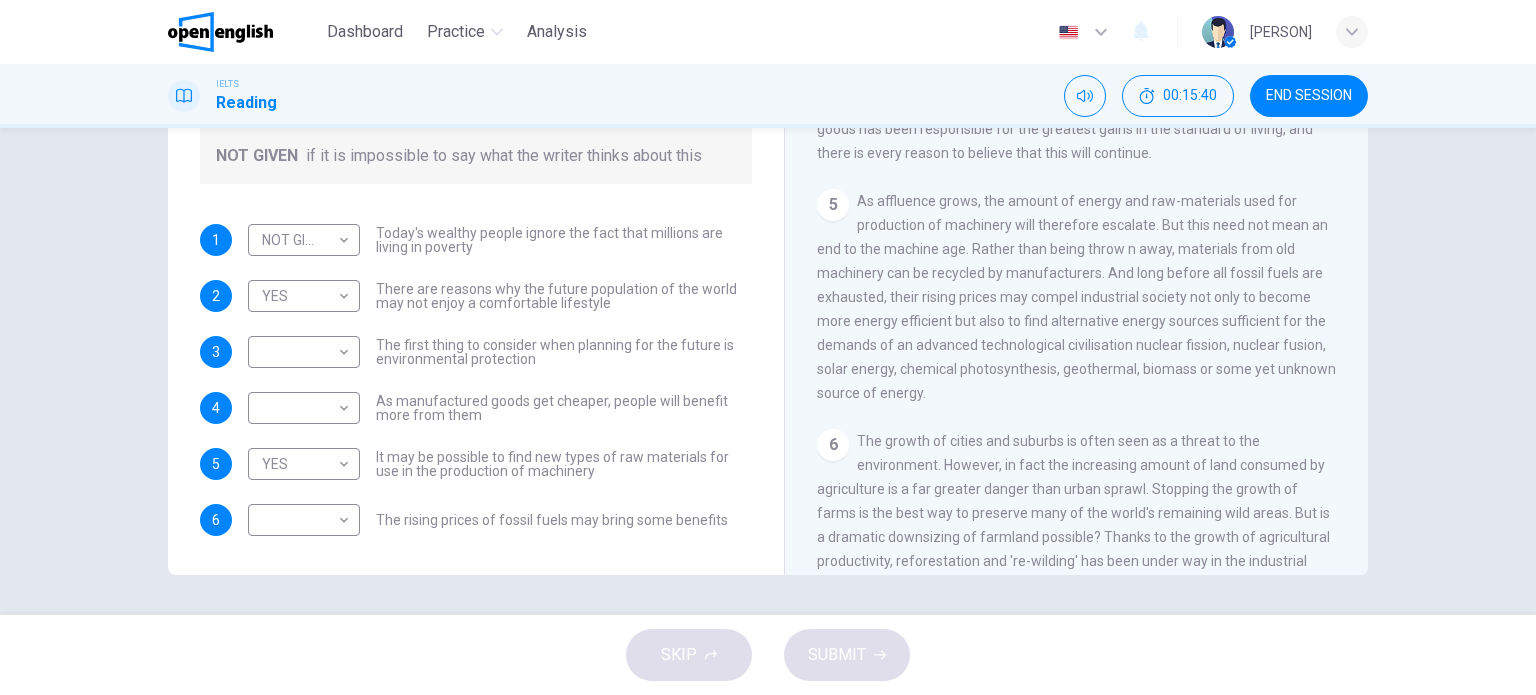 drag, startPoint x: 972, startPoint y: 416, endPoint x: 854, endPoint y: 396, distance: 119.682915 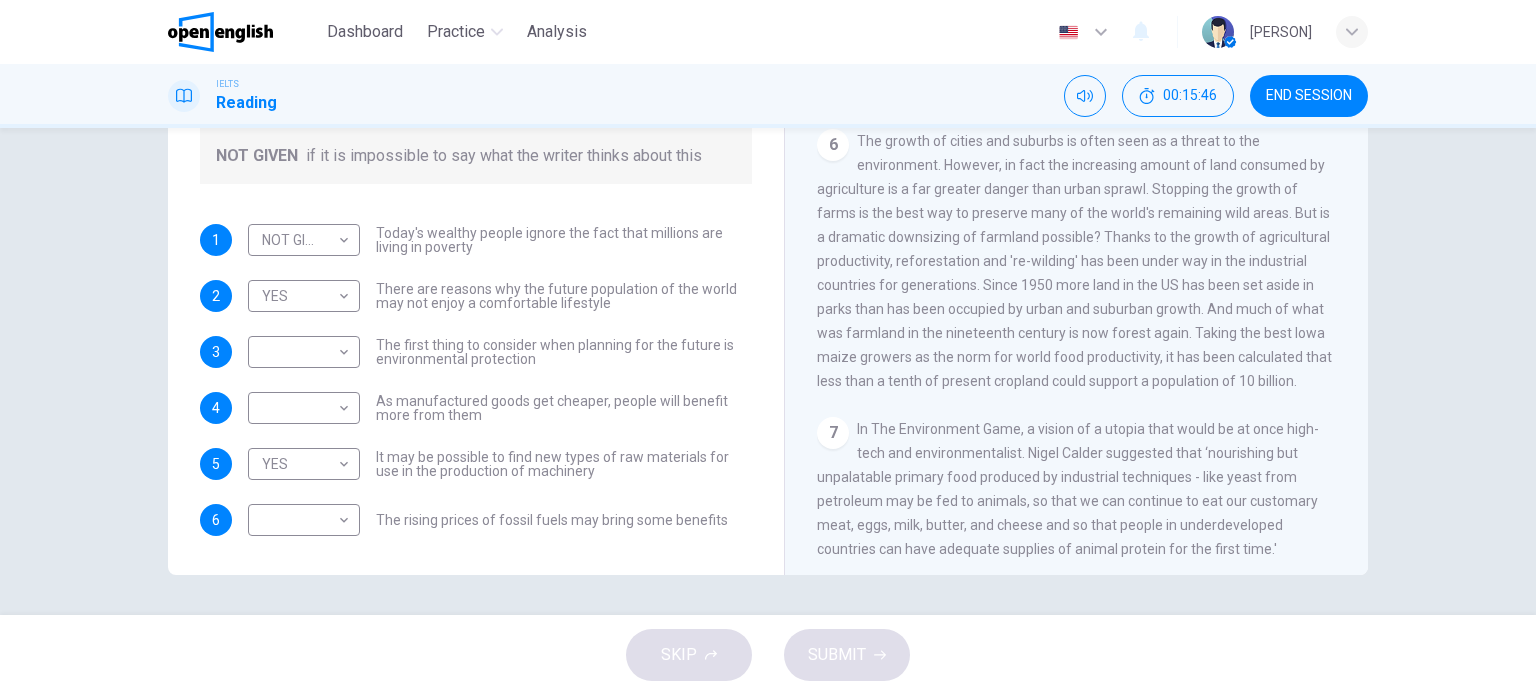 scroll, scrollTop: 1000, scrollLeft: 0, axis: vertical 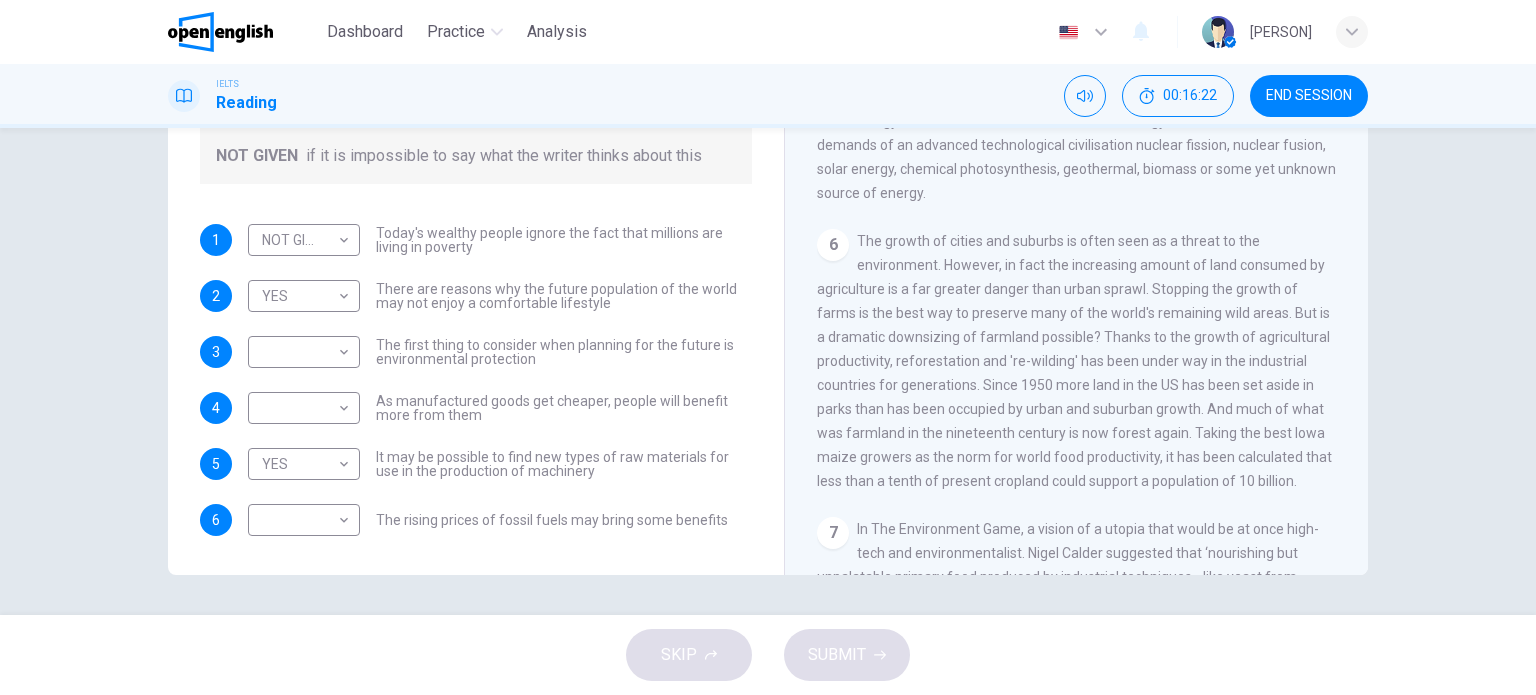 drag, startPoint x: 1134, startPoint y: 314, endPoint x: 1095, endPoint y: 315, distance: 39.012817 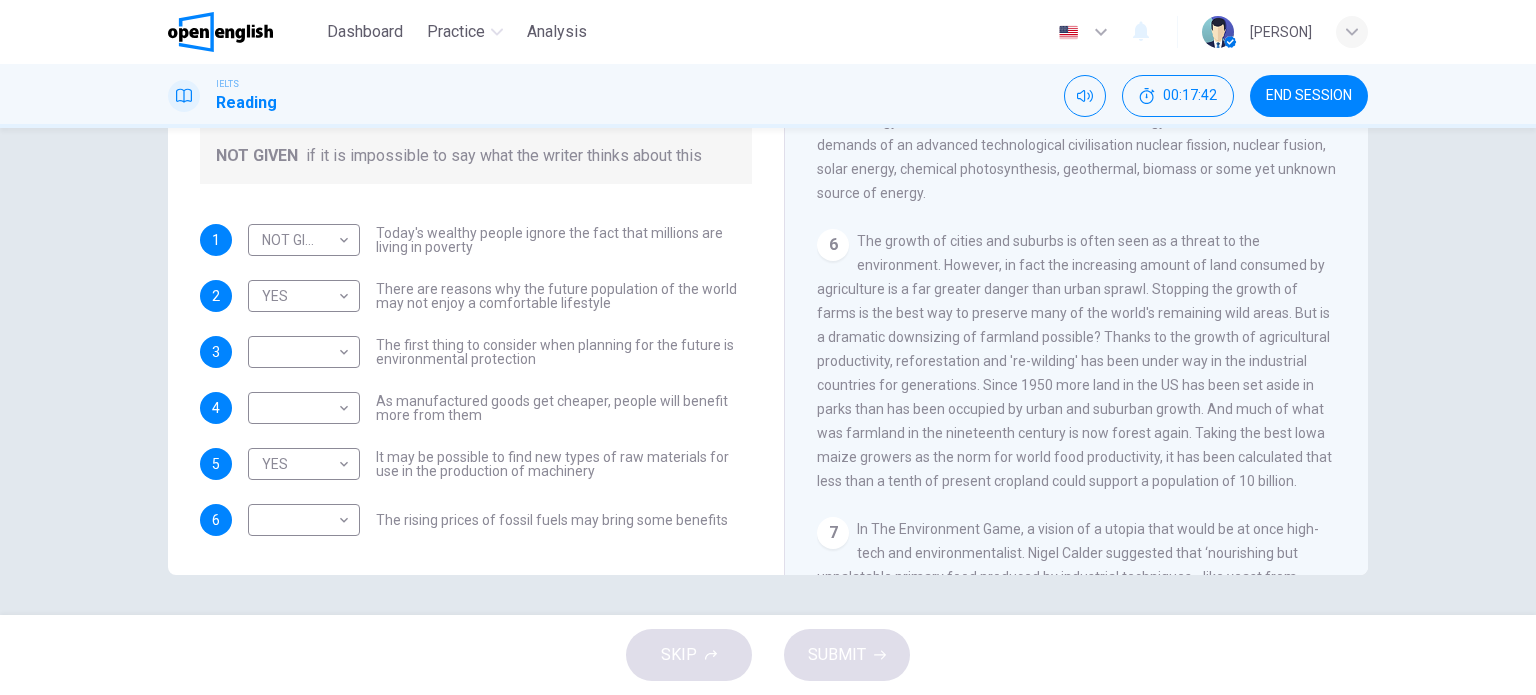 scroll, scrollTop: 1100, scrollLeft: 0, axis: vertical 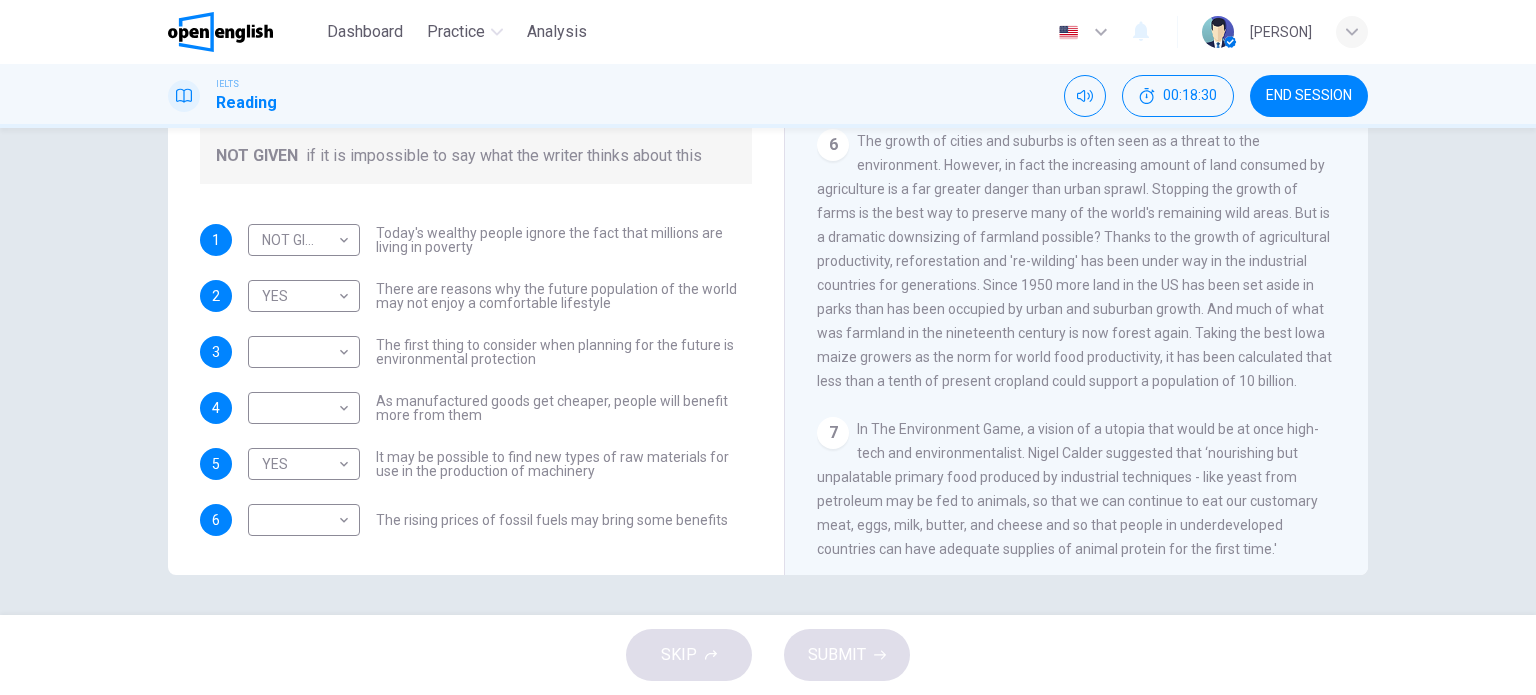 drag, startPoint x: 812, startPoint y: 358, endPoint x: 924, endPoint y: 361, distance: 112.04017 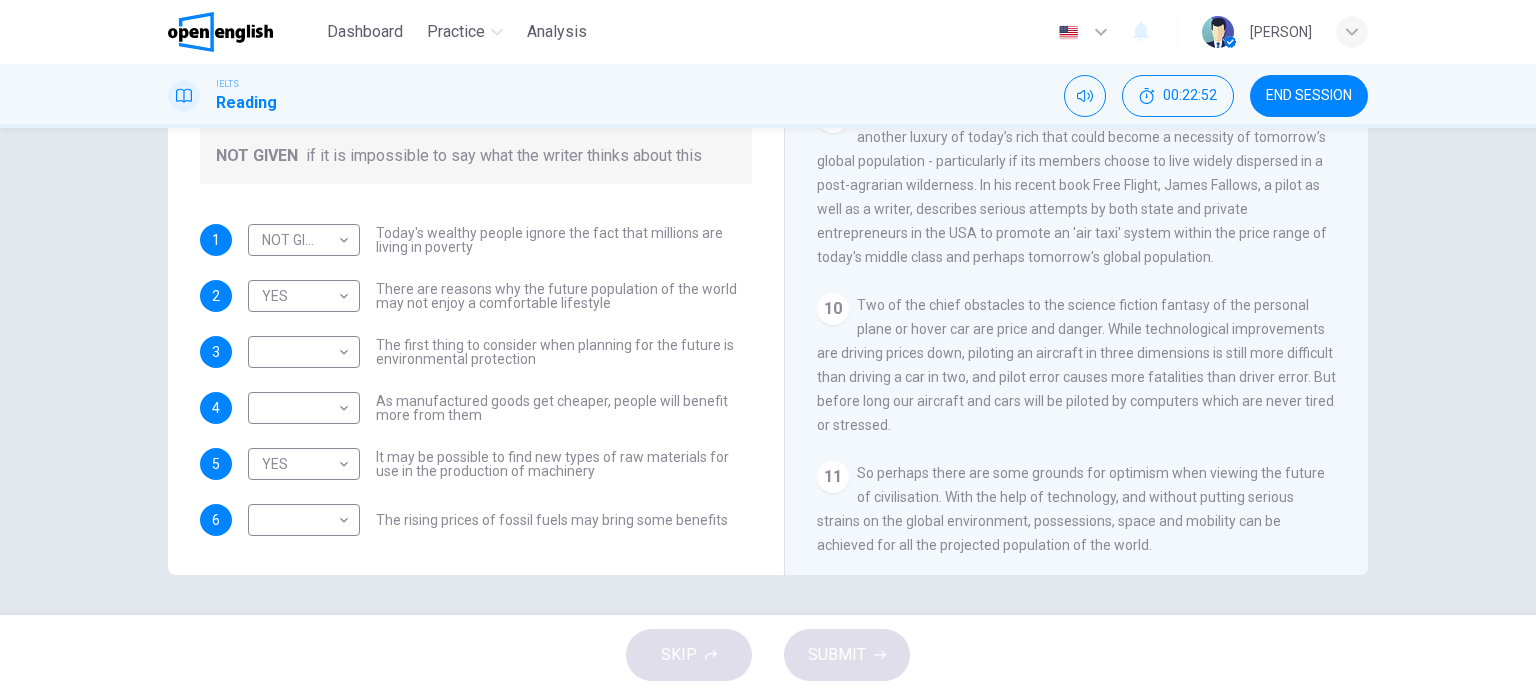 scroll, scrollTop: 1863, scrollLeft: 0, axis: vertical 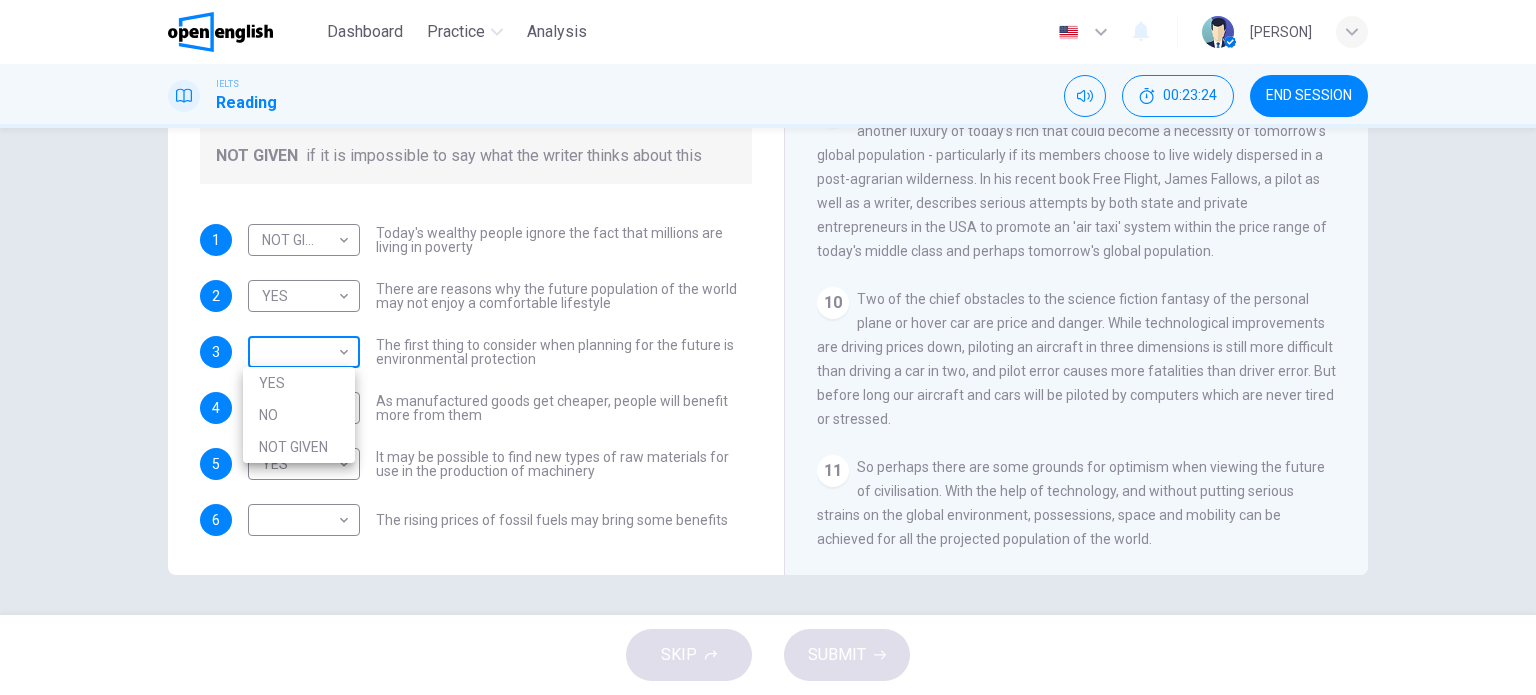 click on "This site uses cookies, as explained in our  Privacy Policy . If you agree to the use of cookies, please click the Accept button and continue to browse our site.   Privacy Policy Accept This site uses cookies, as explained in our  Privacy Policy . If you agree to the use of cookies, please click the Accept button and continue to browse our site.   Privacy Policy Accept Dashboard Practice Analysis English ** ​ [PERSON] . IELTS Reading 00:23:24 END SESSION Questions 1 - 6 Do the following statements reflect the claims of the writer in the Reading Passage?
In the boxes below, write YES if the statement agrees with the views of the writer NO if the statement contradicts the views of the writer NOT GIVEN if it is impossible to say what the writer thinks about this 1 NOT GIVEN ********* ​ Today's wealthy people ignore the fact that millions are living in poverty 2 YES *** ​ There are reasons why the future population of the world may not enjoy a comfortable lifestyle 3 ​ ​ 4 ​ ​ 5 YES *** ​ 6 ​ ​" at bounding box center [768, 347] 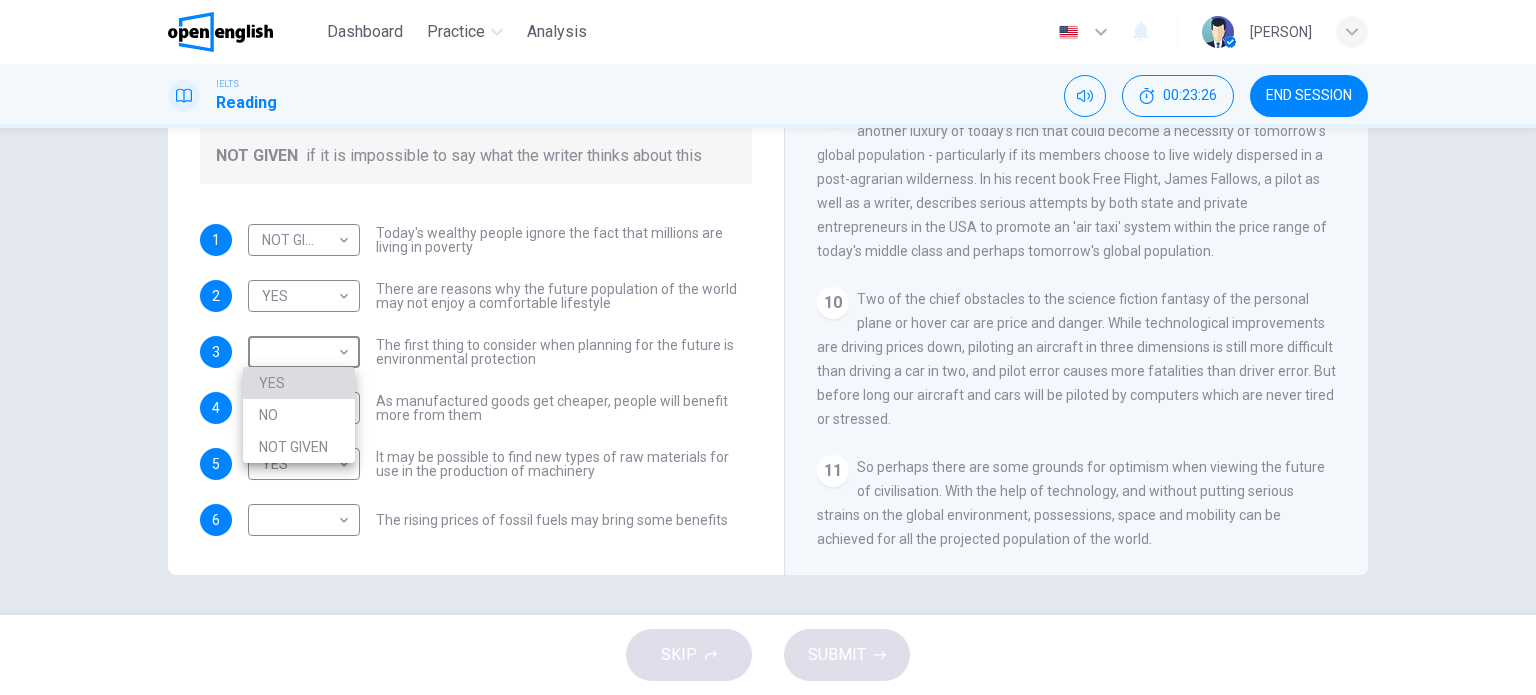 click on "YES" at bounding box center [299, 383] 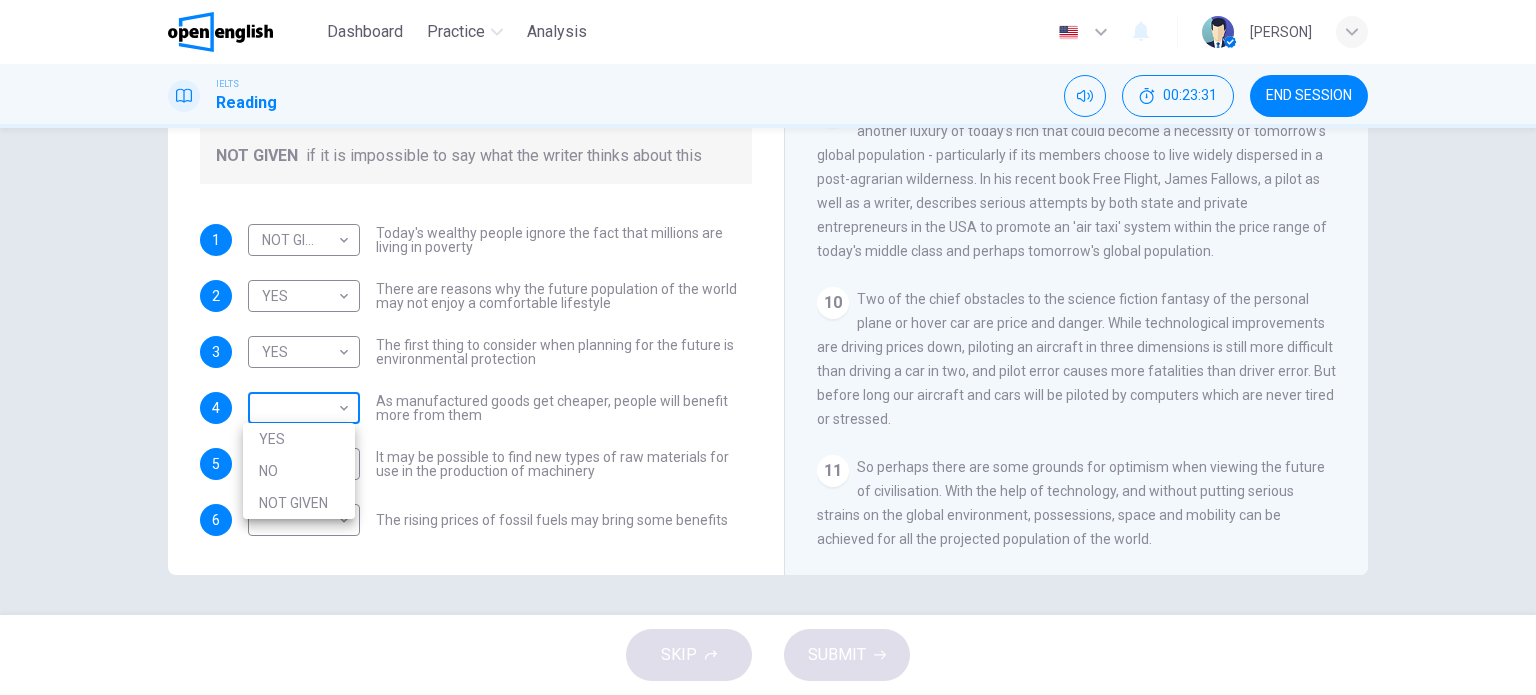 click on "This site uses cookies, as explained in our  Privacy Policy . If you agree to the use of cookies, please click the Accept button and continue to browse our site.   Privacy Policy Accept This site uses cookies, as explained in our  Privacy Policy . If you agree to the use of cookies, please click the Accept button and continue to browse our site.   Privacy Policy Accept Dashboard Practice Analysis English ** ​ [PERSON] . IELTS Reading 00:23:31 END SESSION Questions 1 - 6 Do the following statements reflect the claims of the writer in the Reading Passage?
In the boxes below, write YES if the statement agrees with the views of the writer NO if the statement contradicts the views of the writer NOT GIVEN if it is impossible to say what the writer thinks about this 1 NOT GIVEN ********* ​ Today's wealthy people ignore the fact that millions are living in poverty 2 YES *** ​ There are reasons why the future population of the world may not enjoy a comfortable lifestyle 3 YES *** ​ 4 ​ ​ 5 YES *** ​ 6 ​" at bounding box center (768, 347) 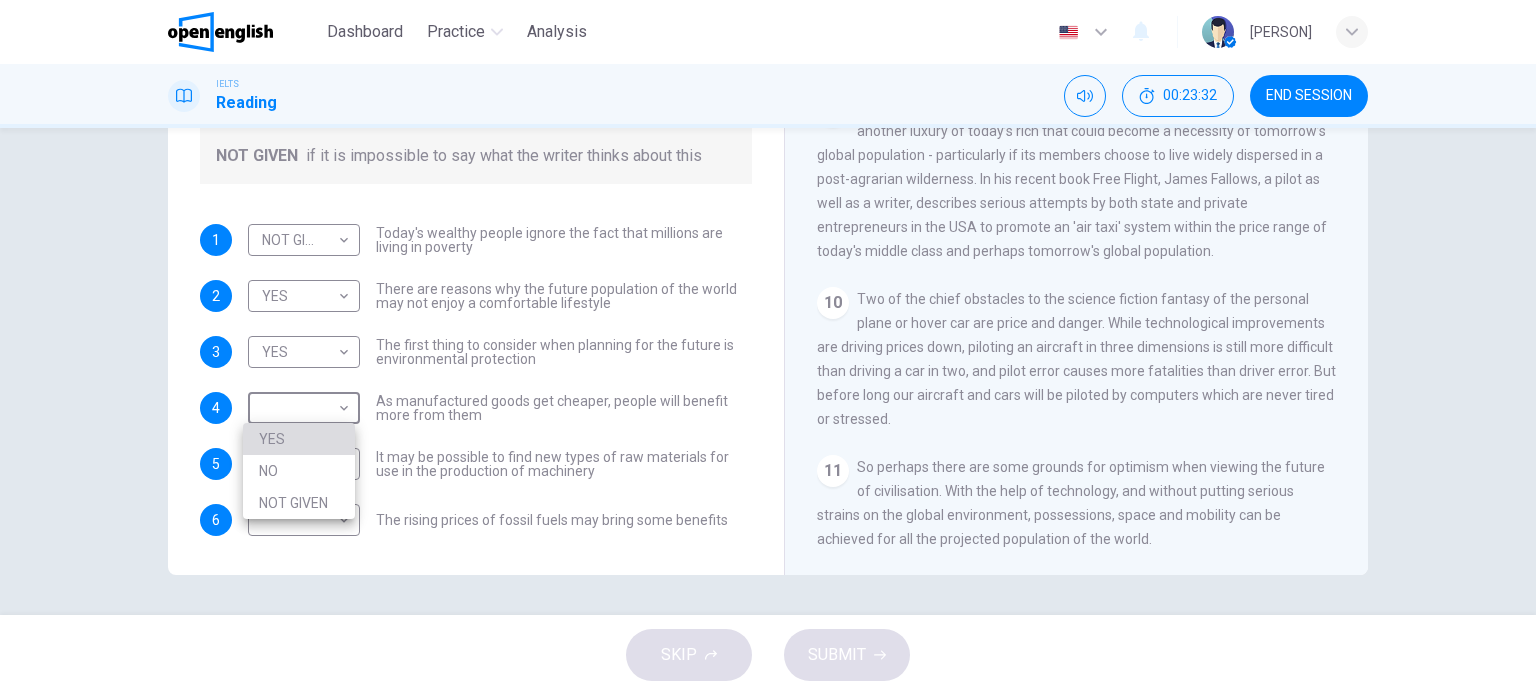 click on "YES" at bounding box center (299, 439) 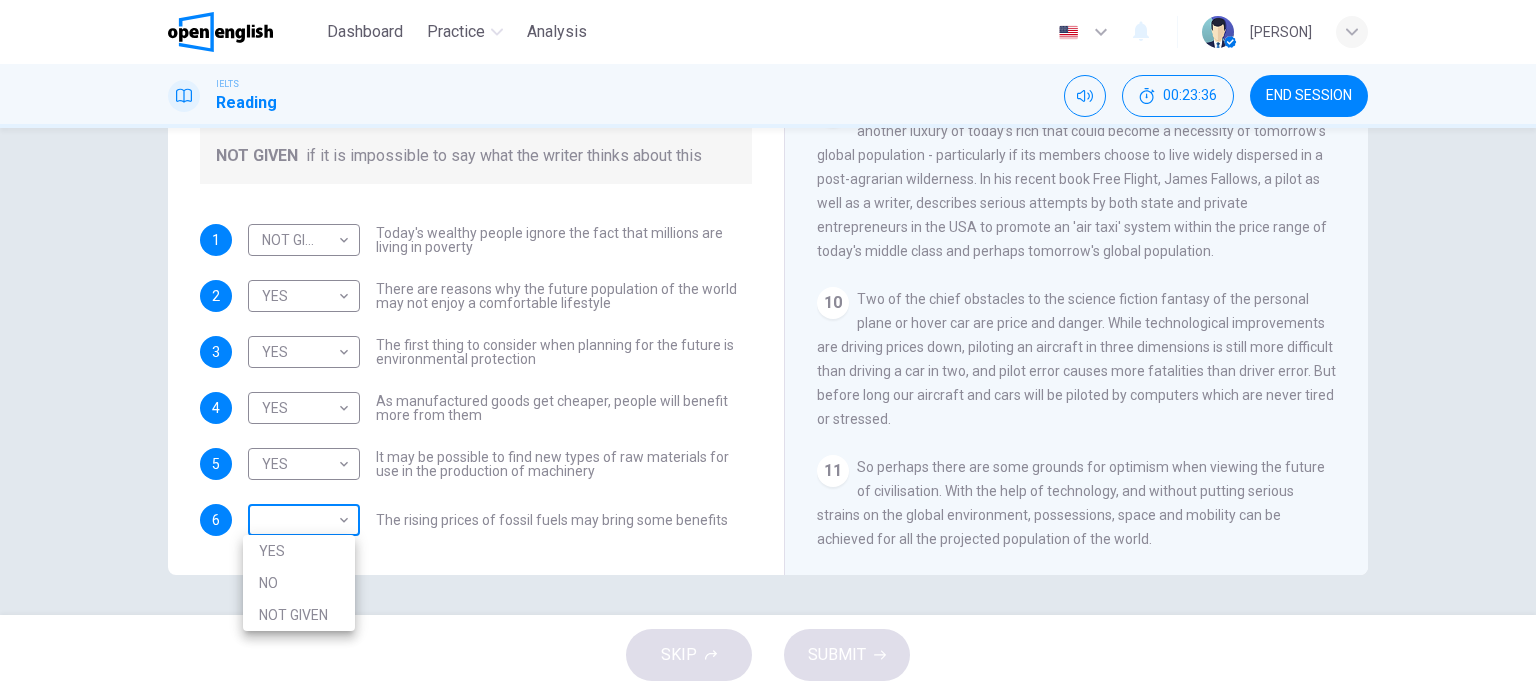 click on "This site uses cookies, as explained in our  Privacy Policy . If you agree to the use of cookies, please click the Accept button and continue to browse our site.   Privacy Policy Accept This site uses cookies, as explained in our  Privacy Policy . If you agree to the use of cookies, please click the Accept button and continue to browse our site.   Privacy Policy Accept Dashboard Practice Analysis English ** ​ [PERSON] . IELTS Reading 00:23:36 END SESSION Questions 1 - 6 Do the following statements reflect the claims of the writer in the Reading Passage?
In the boxes below, write YES if the statement agrees with the views of the writer NO if the statement contradicts the views of the writer NOT GIVEN if it is impossible to say what the writer thinks about this 1 NOT GIVEN ********* ​ Today's wealthy people ignore the fact that millions are living in poverty 2 YES *** ​ There are reasons why the future population of the world may not enjoy a comfortable lifestyle 3 YES *** ​ 4 YES *** ​ 5 YES *** ​ 6" at bounding box center (768, 347) 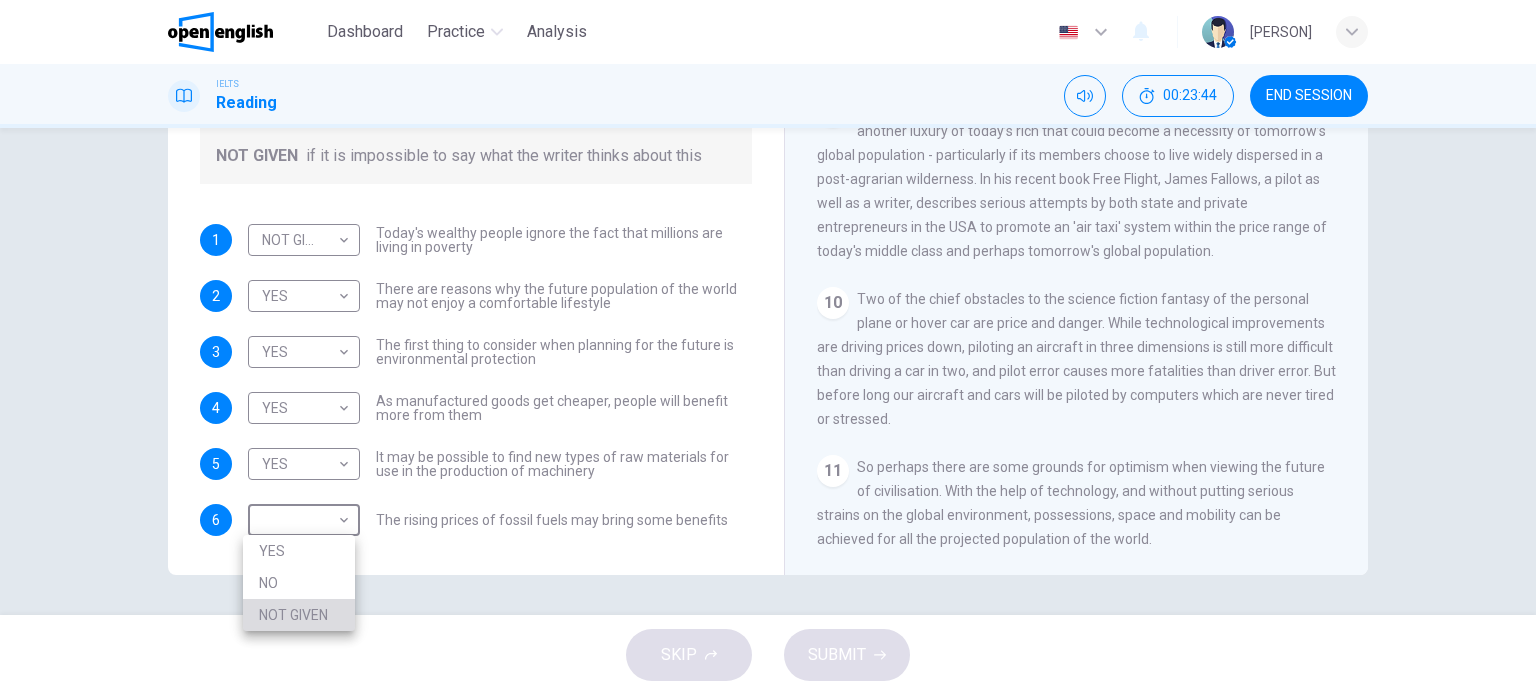 click on "NOT GIVEN" at bounding box center [299, 615] 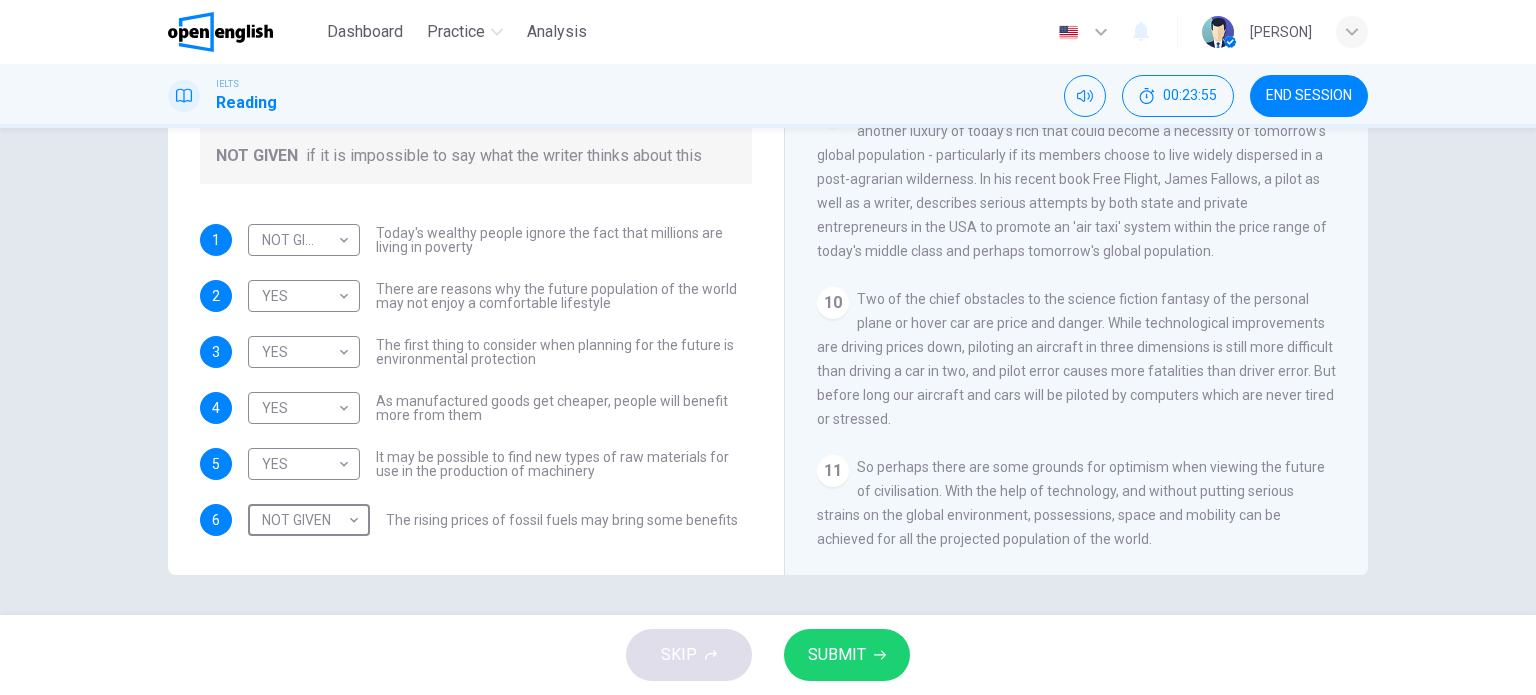 click on "SUBMIT" at bounding box center (837, 655) 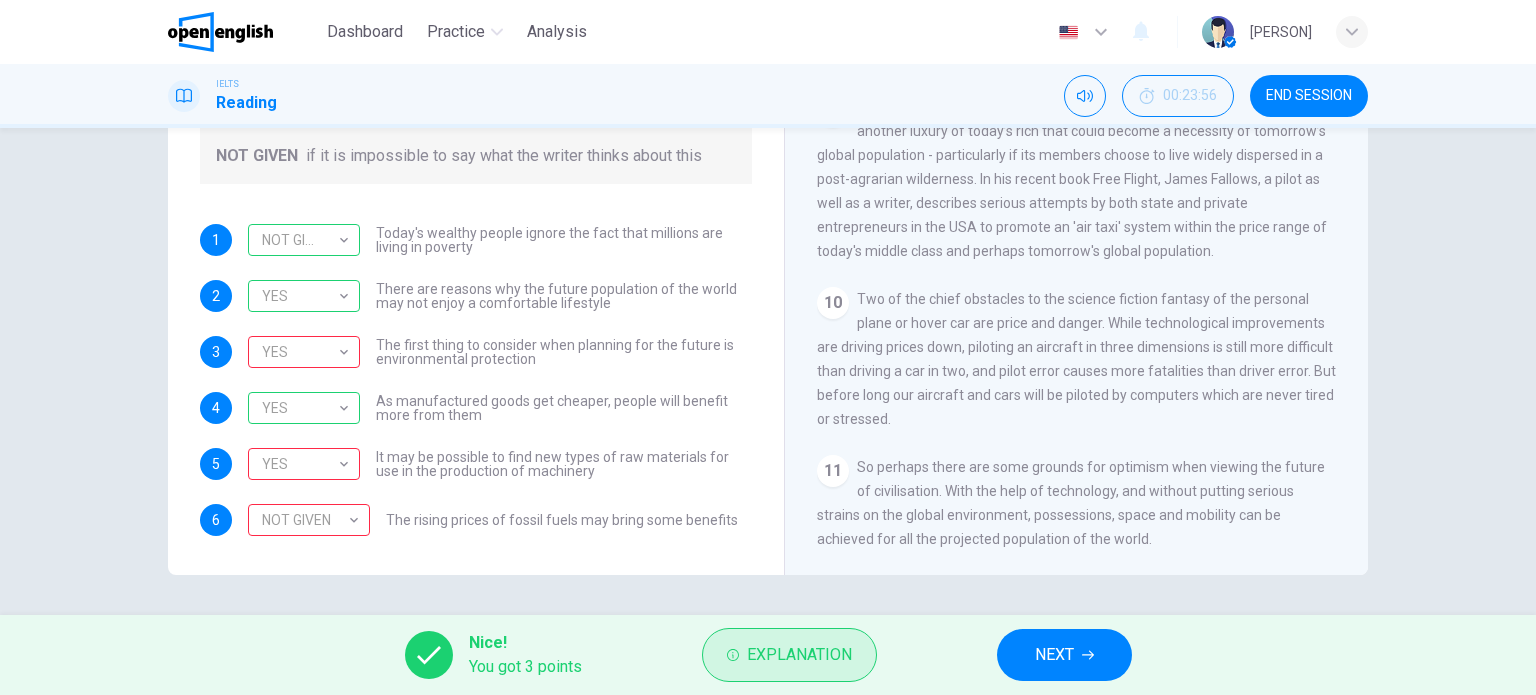 click on "Explanation" at bounding box center (799, 655) 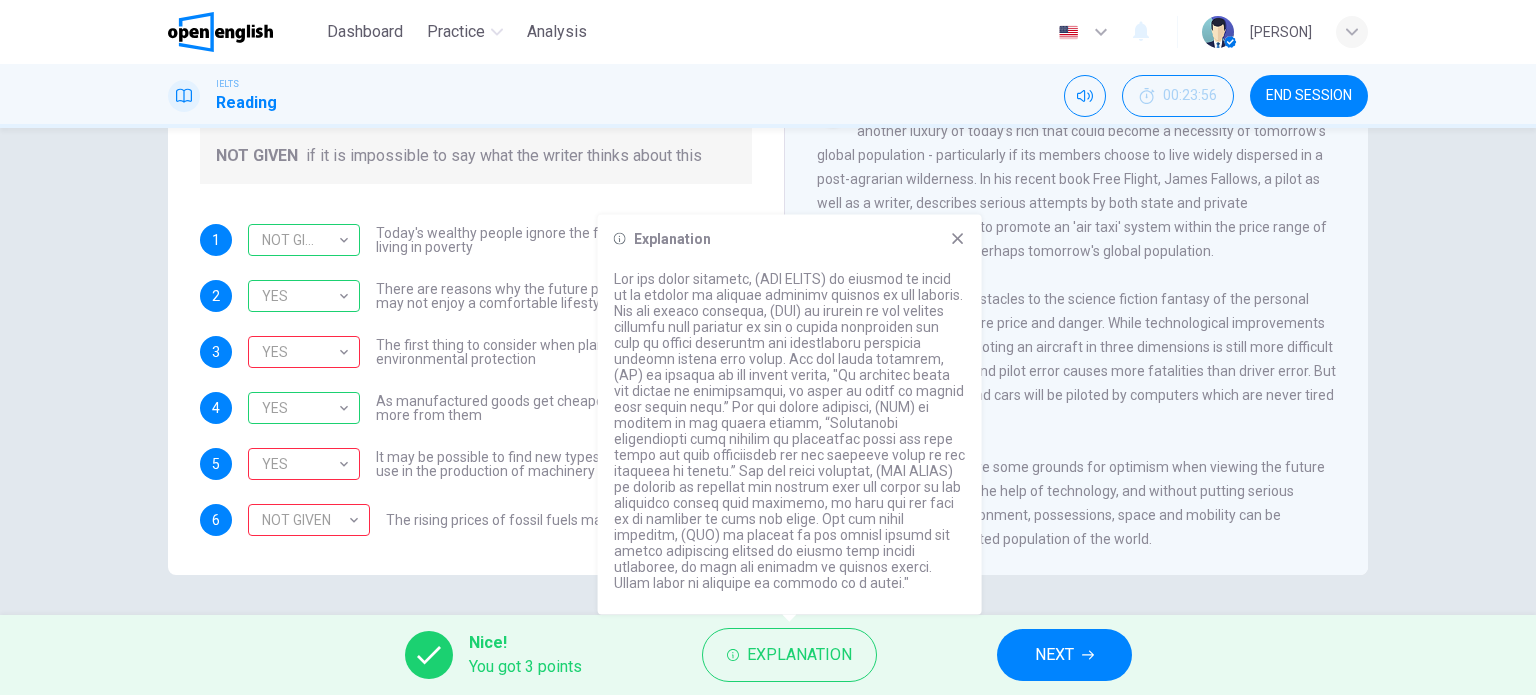 click on "Questions 1 - 6 Do the following statements reflect the claims of the writer in the Reading Passage?
In the boxes below, write YES if the statement agrees with the views of the writer NO if the statement contradicts the views of the writer NOT GIVEN if it is impossible to say what the writer thinks about this 1 NOT GIVEN ********* ​ Today's wealthy people ignore the fact that millions are living in poverty 2 YES *** ​ There are reasons why the future population of the world may not enjoy a comfortable lifestyle 3 YES *** ​ The first thing to consider when planning for the future is environmental protection 4 YES *** ​ As manufactured goods get cheaper, people will benefit more from them 5 YES *** ​ It may be possible to find new types of raw materials for use in the production of machinery 6 NOT GIVEN ********* ​ The rising prices of fossil fuels may bring some benefits Worldly Wealth CLICK TO ZOOM Click to Zoom 1 2 3 4 5 6 7 8 9 10 11" at bounding box center [768, 371] 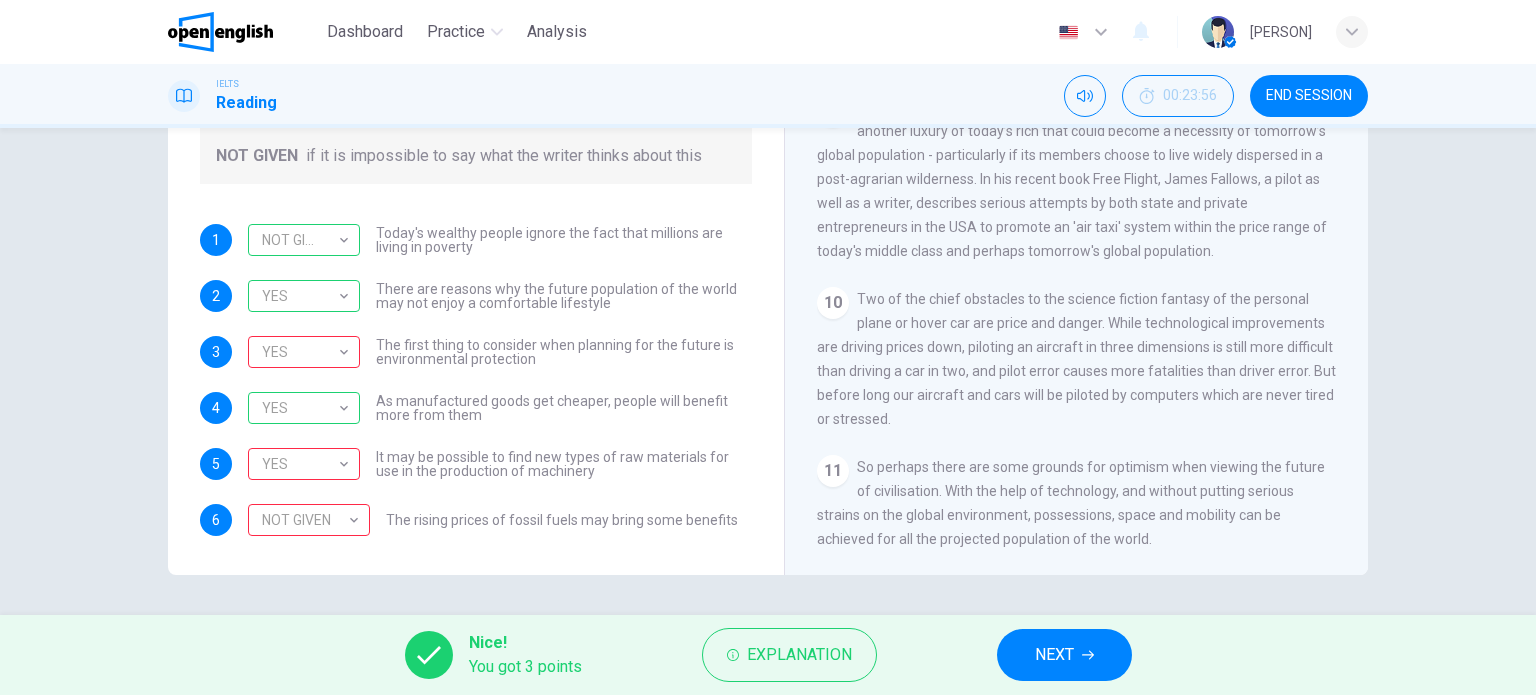 drag, startPoint x: 1334, startPoint y: 85, endPoint x: 849, endPoint y: 79, distance: 485.0371 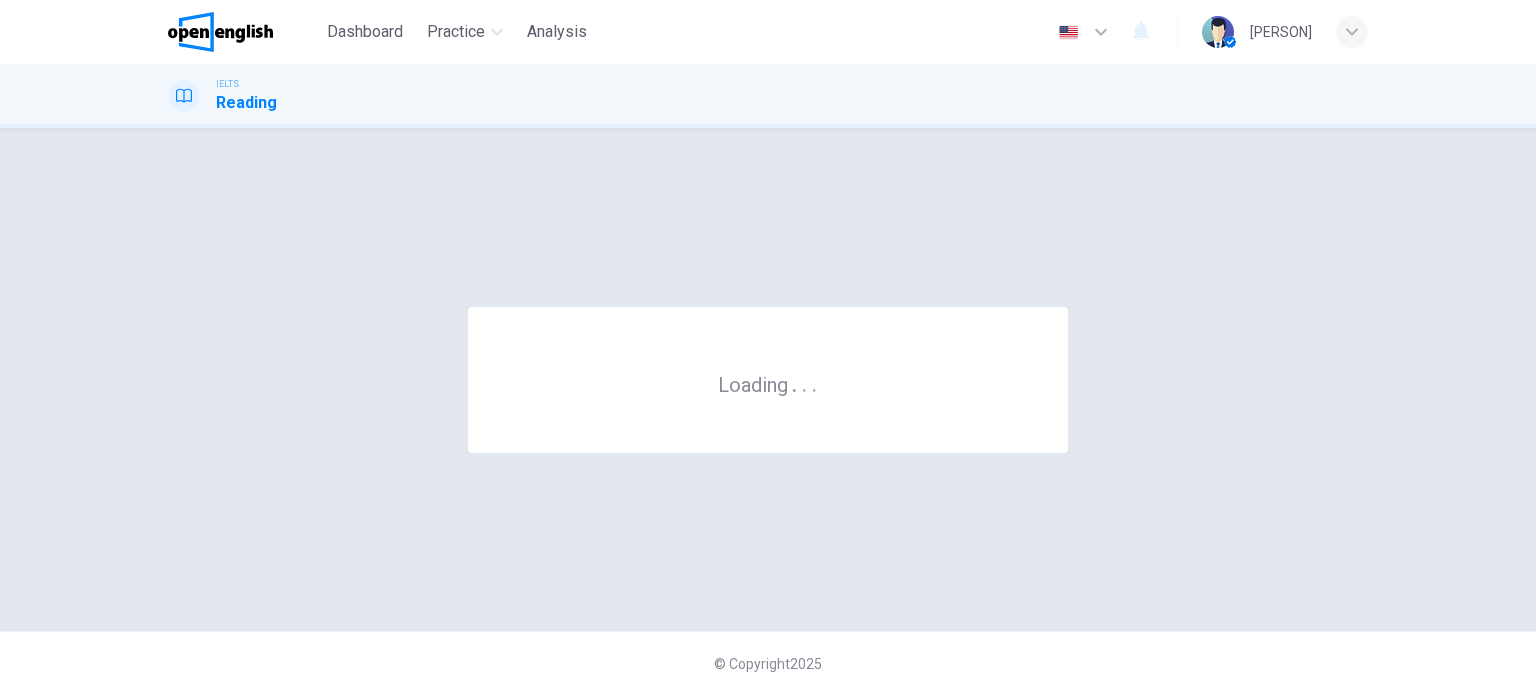 scroll, scrollTop: 0, scrollLeft: 0, axis: both 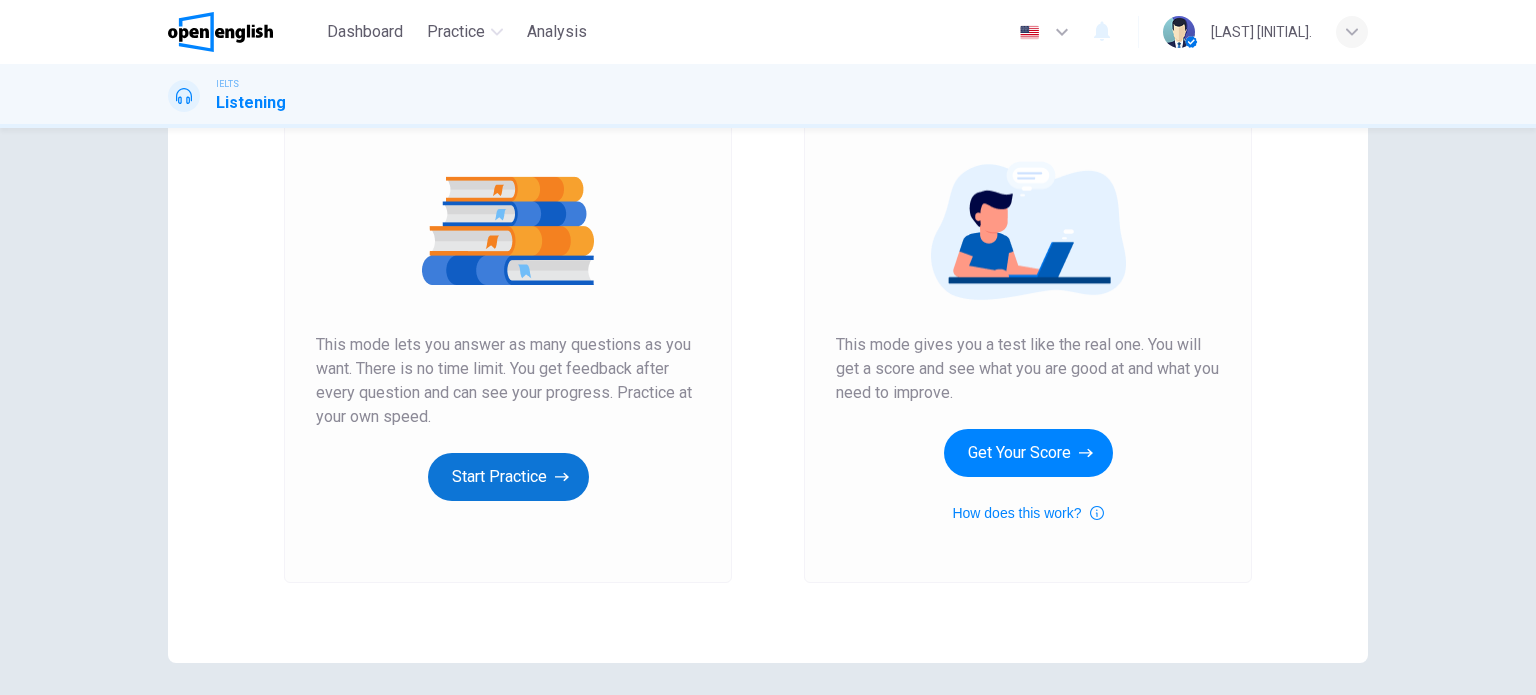 click on "Start Practice" at bounding box center [508, 477] 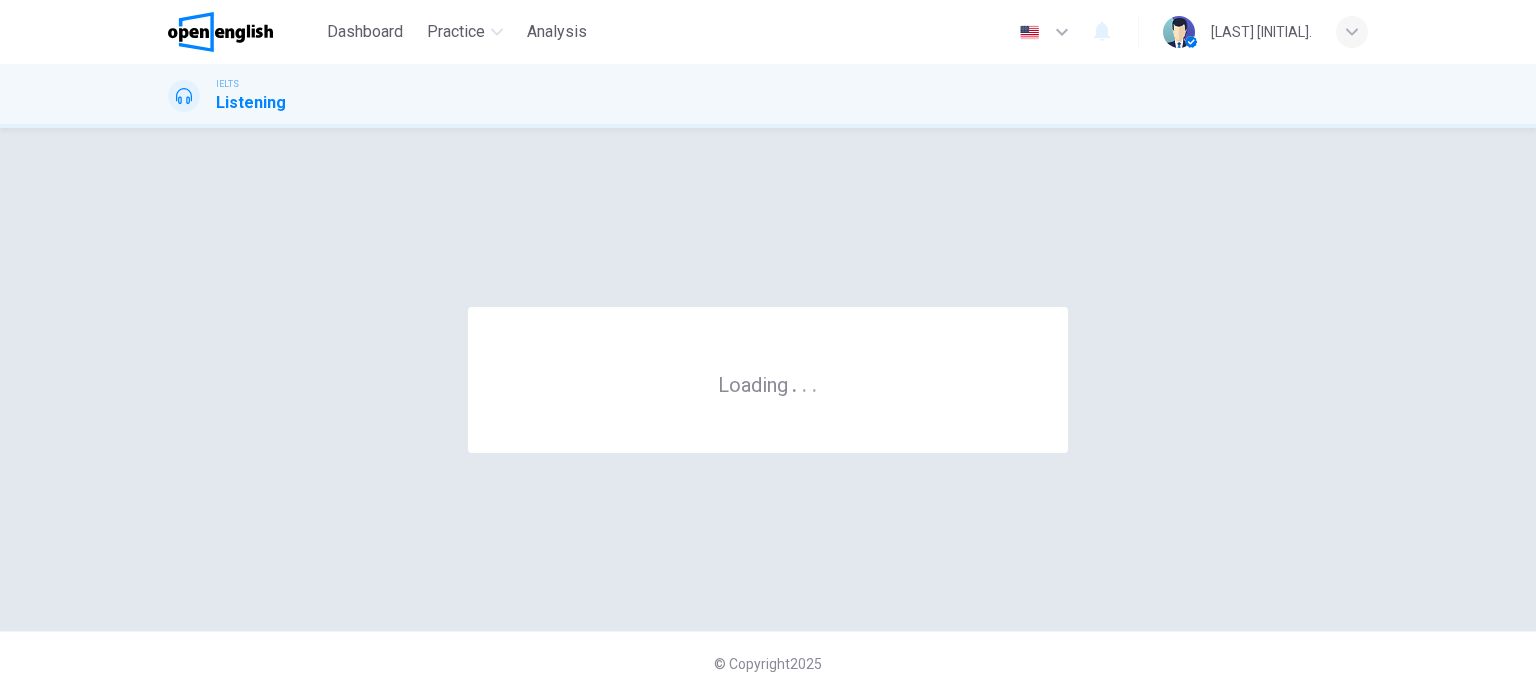 scroll, scrollTop: 0, scrollLeft: 0, axis: both 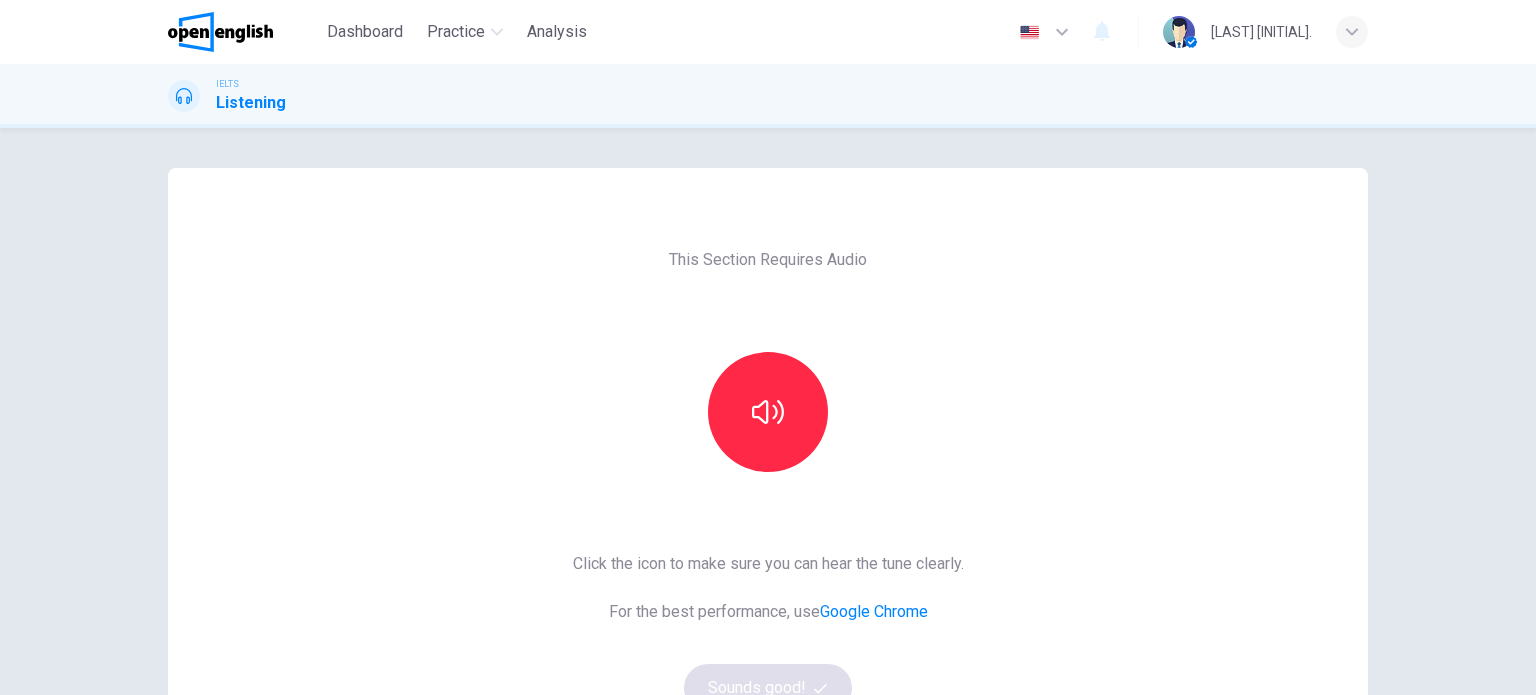 drag, startPoint x: 651, startPoint y: 263, endPoint x: 900, endPoint y: 251, distance: 249.28899 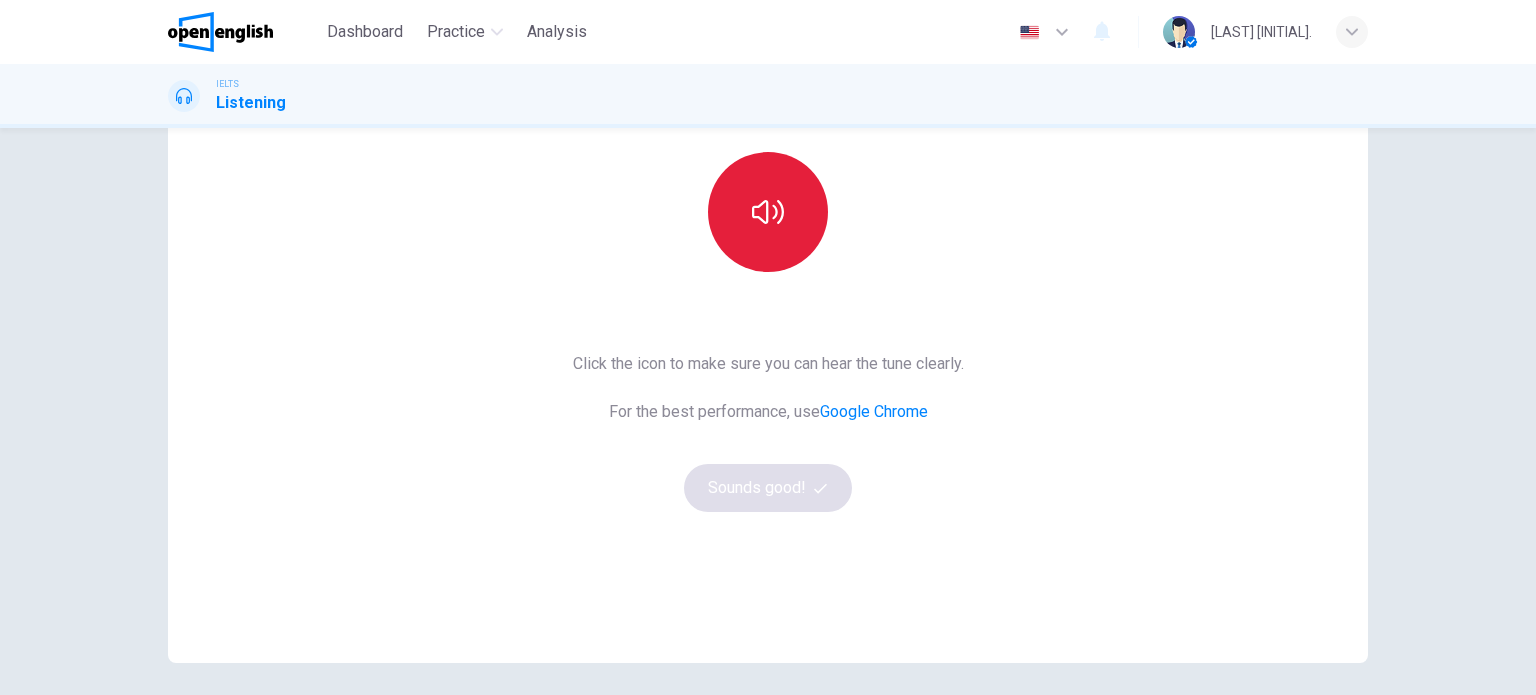 click at bounding box center [768, 212] 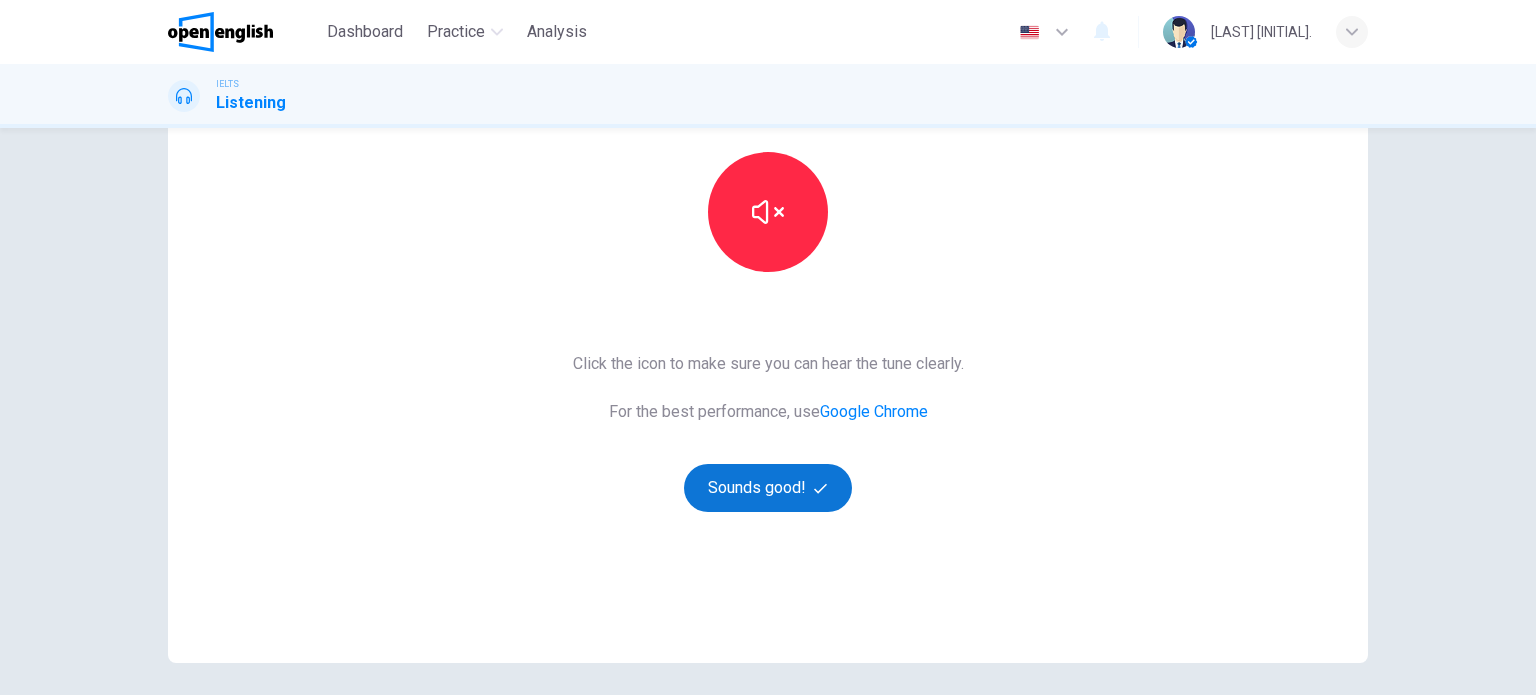 click on "Sounds good!" at bounding box center (768, 488) 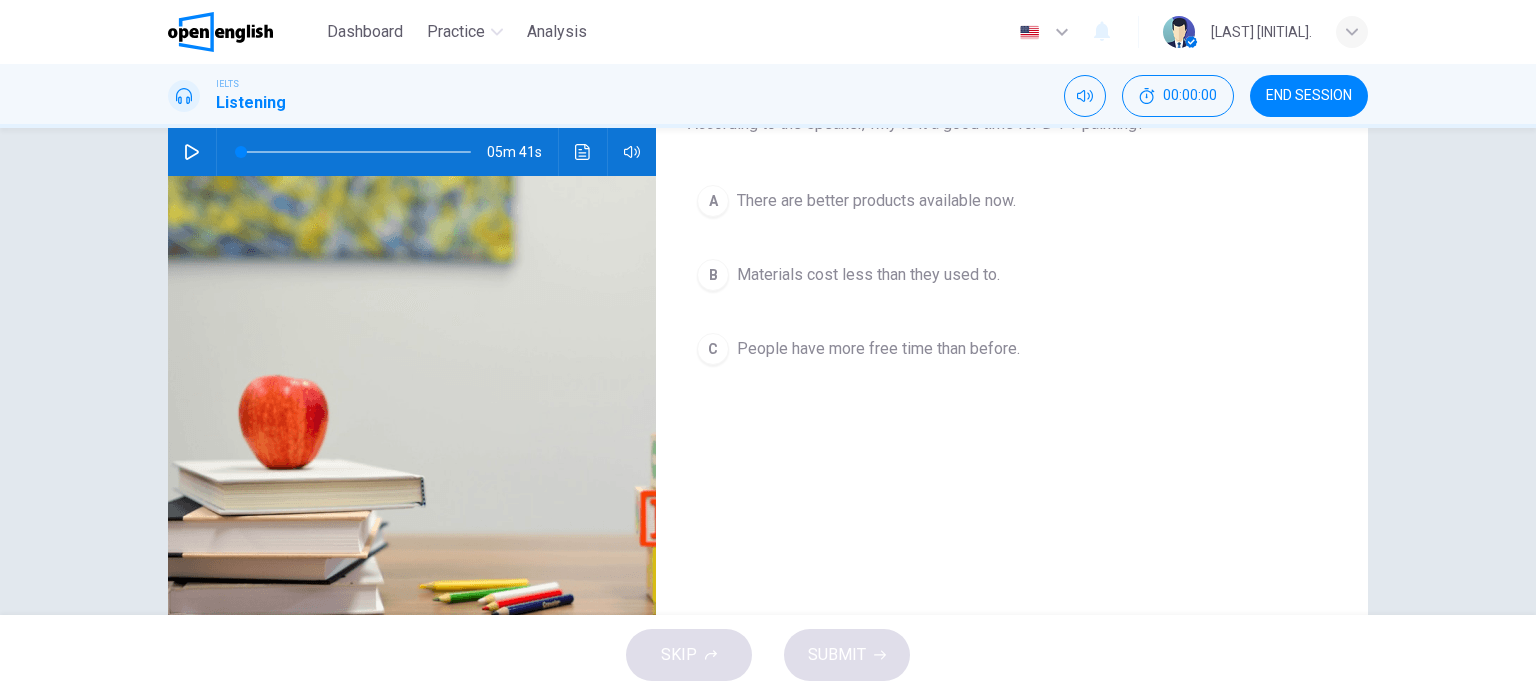 scroll, scrollTop: 0, scrollLeft: 0, axis: both 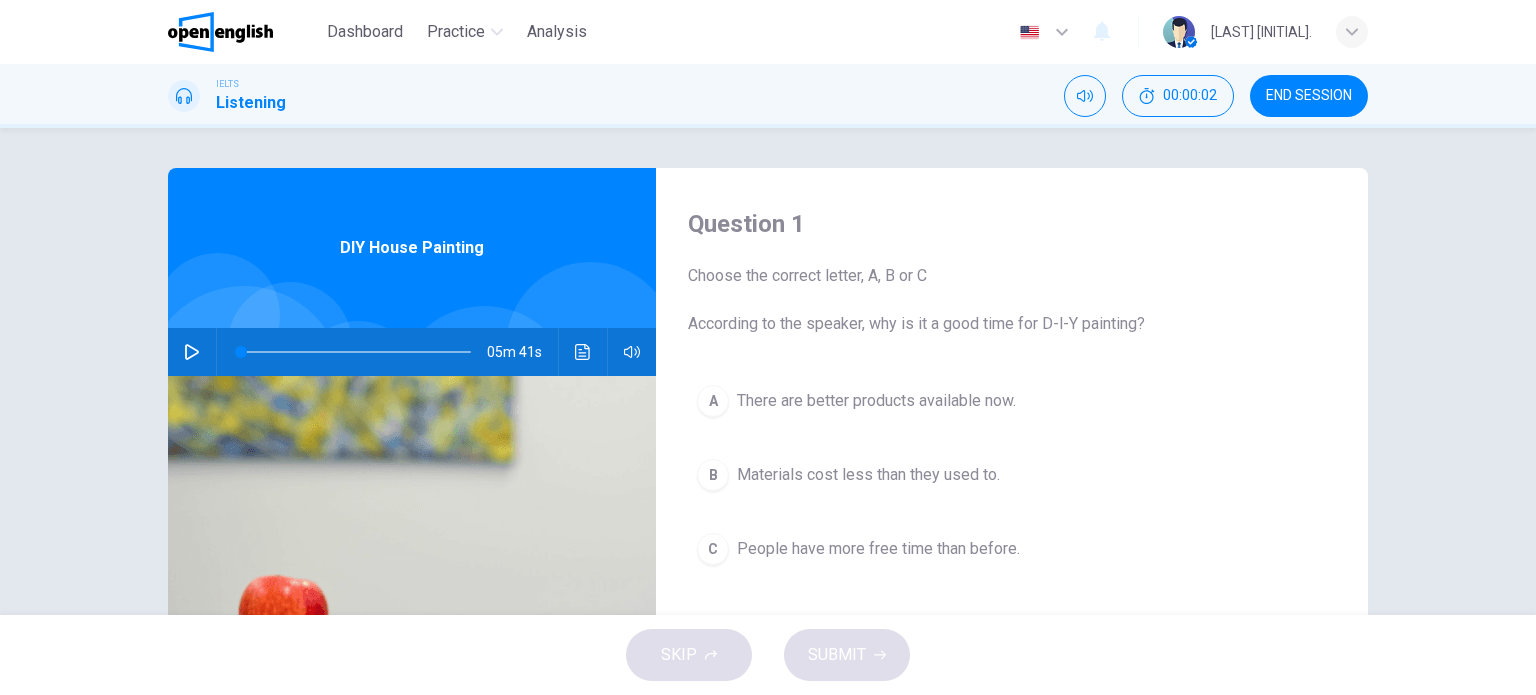 drag, startPoint x: 728, startPoint y: 282, endPoint x: 944, endPoint y: 263, distance: 216.83405 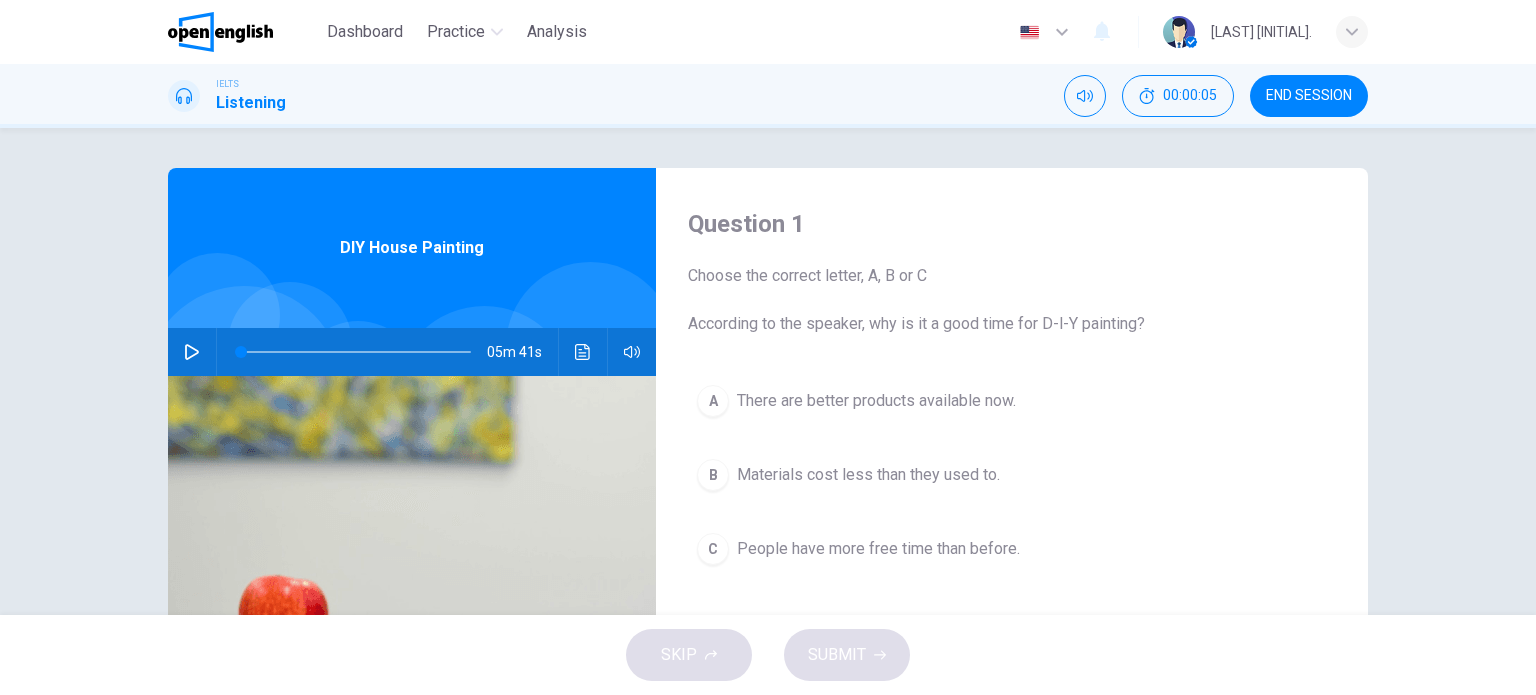 drag, startPoint x: 692, startPoint y: 320, endPoint x: 912, endPoint y: 317, distance: 220.02045 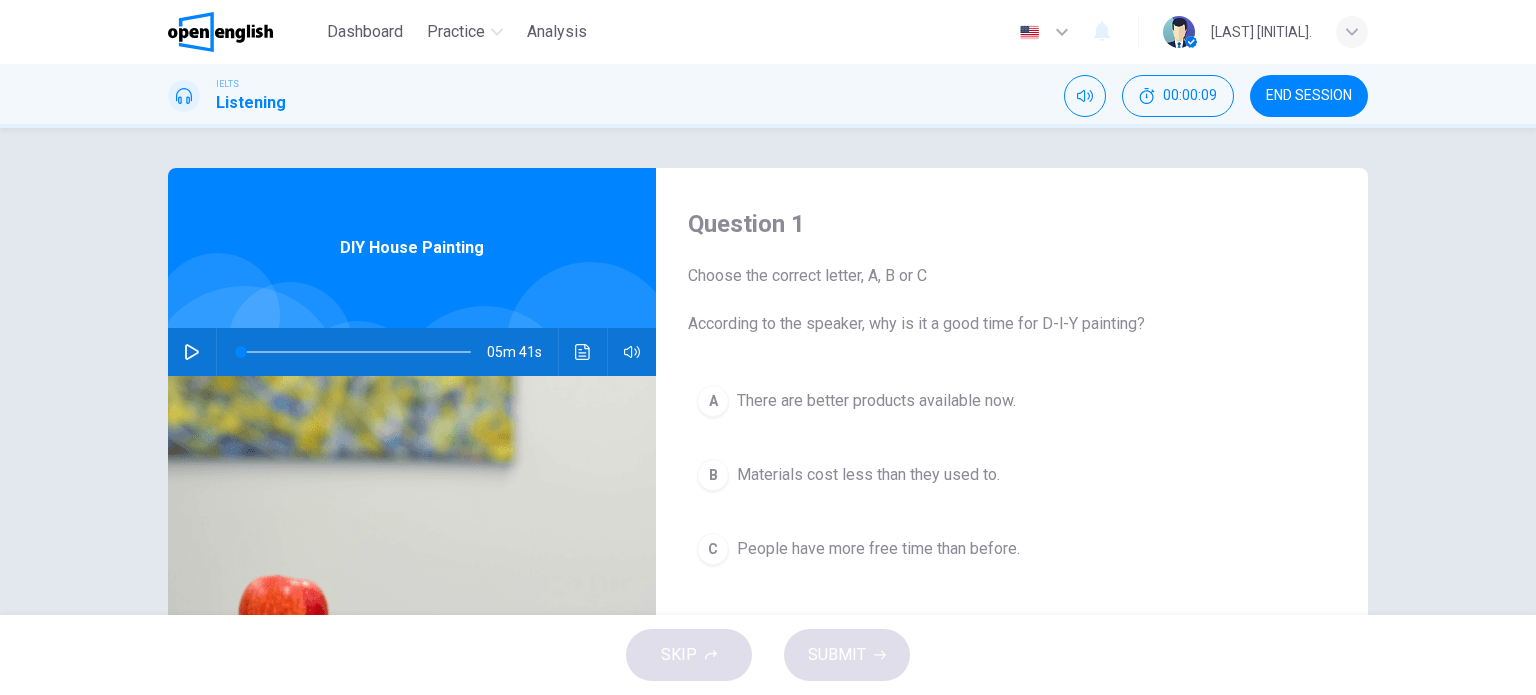 scroll, scrollTop: 100, scrollLeft: 0, axis: vertical 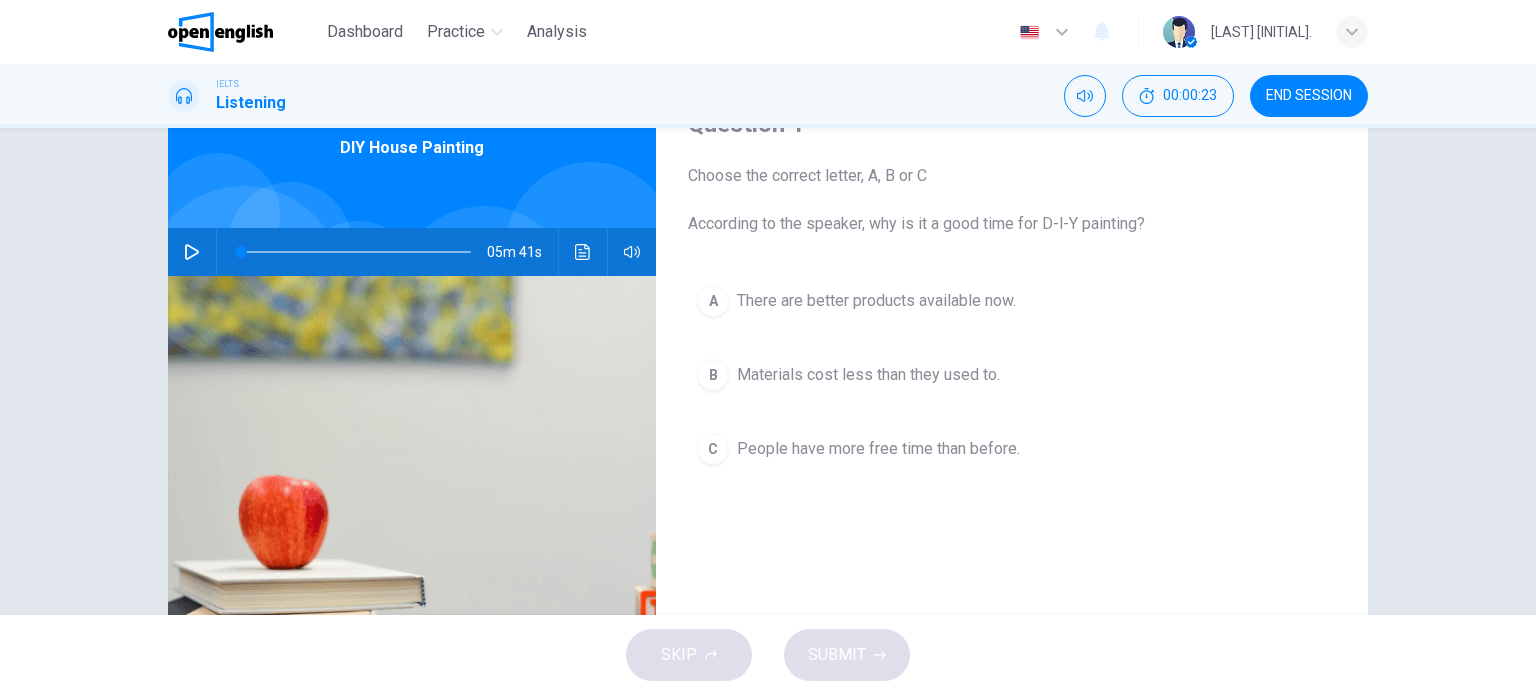 click 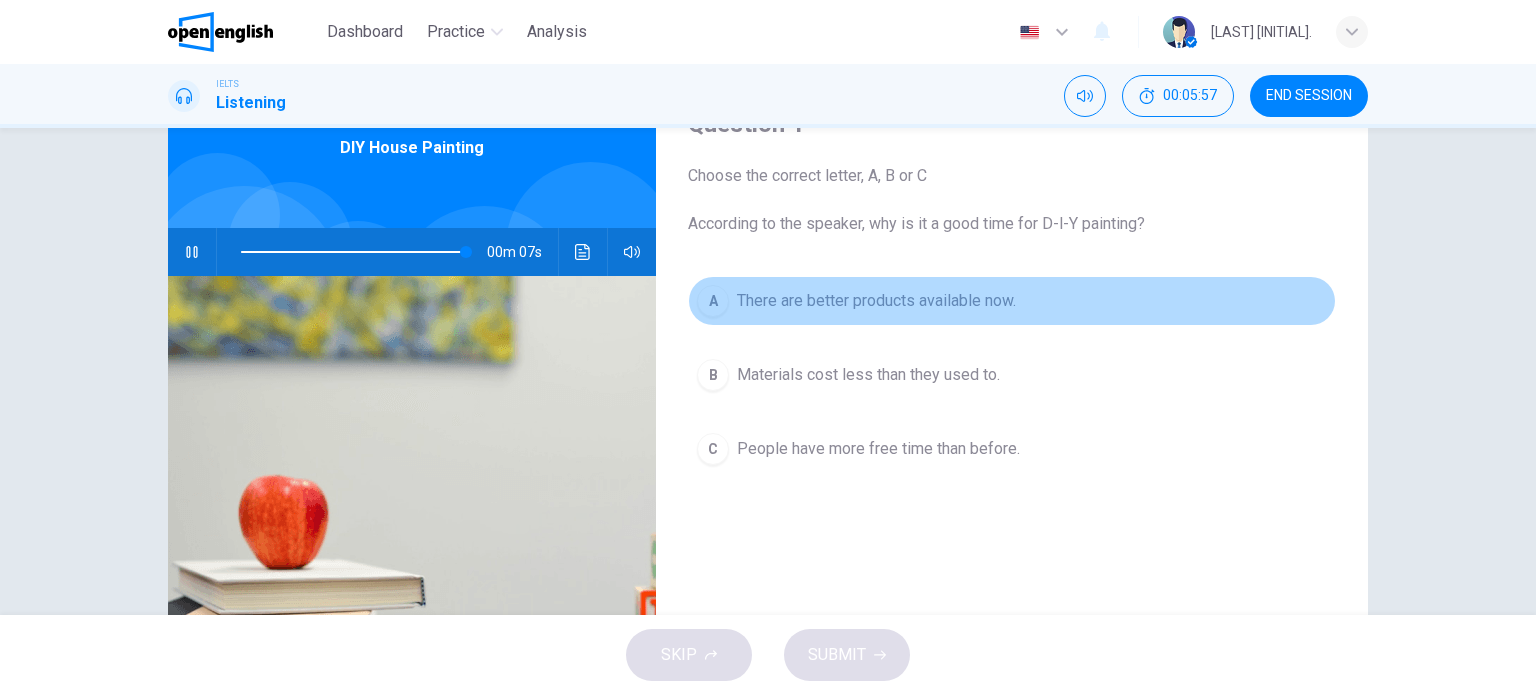 click on "A" at bounding box center (713, 301) 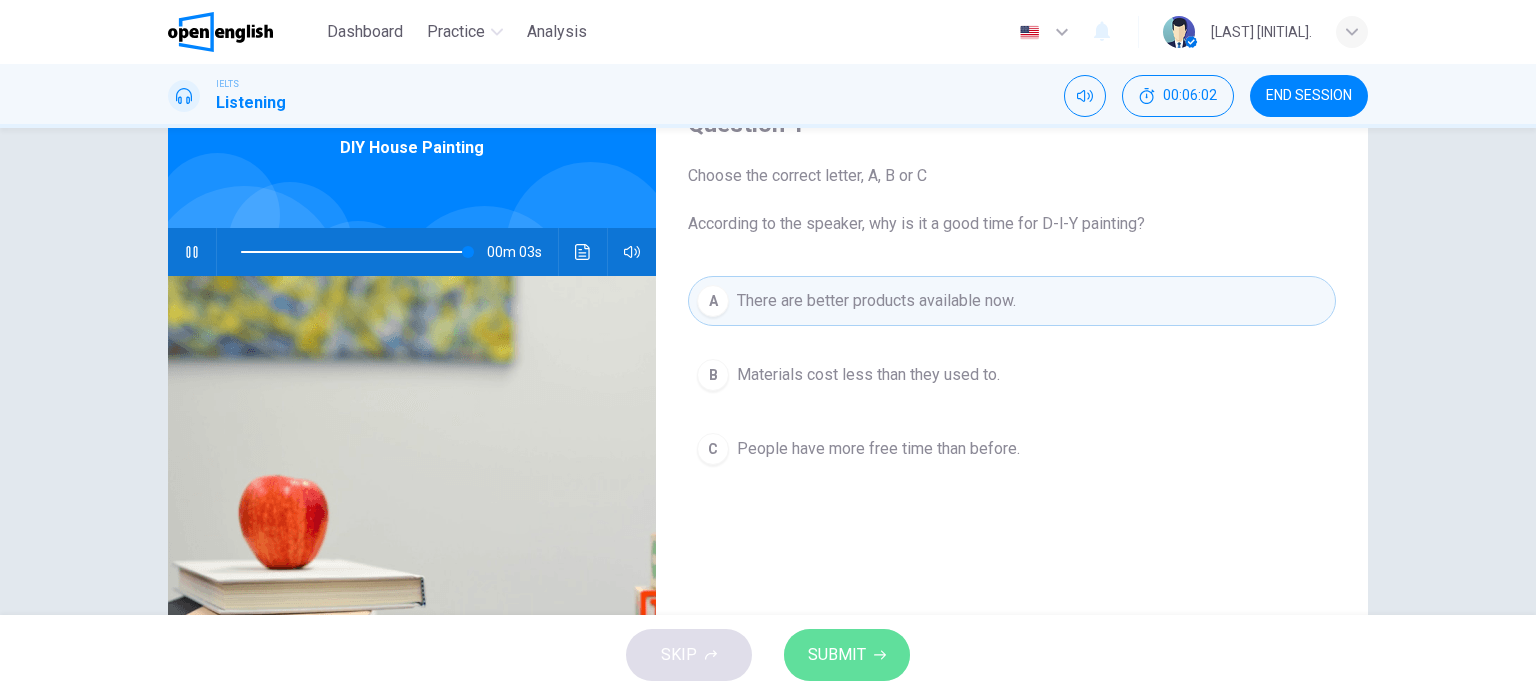 click on "SUBMIT" at bounding box center (837, 655) 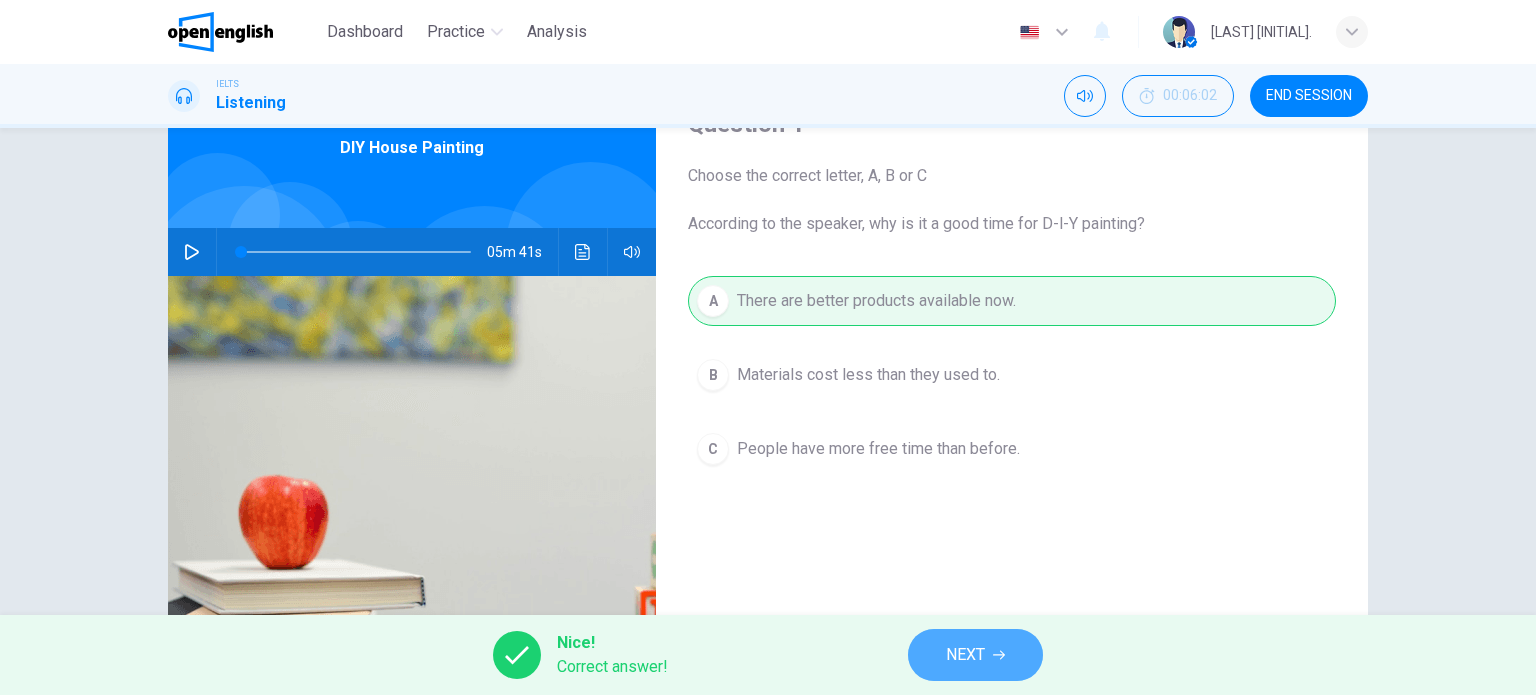 click on "NEXT" at bounding box center [975, 655] 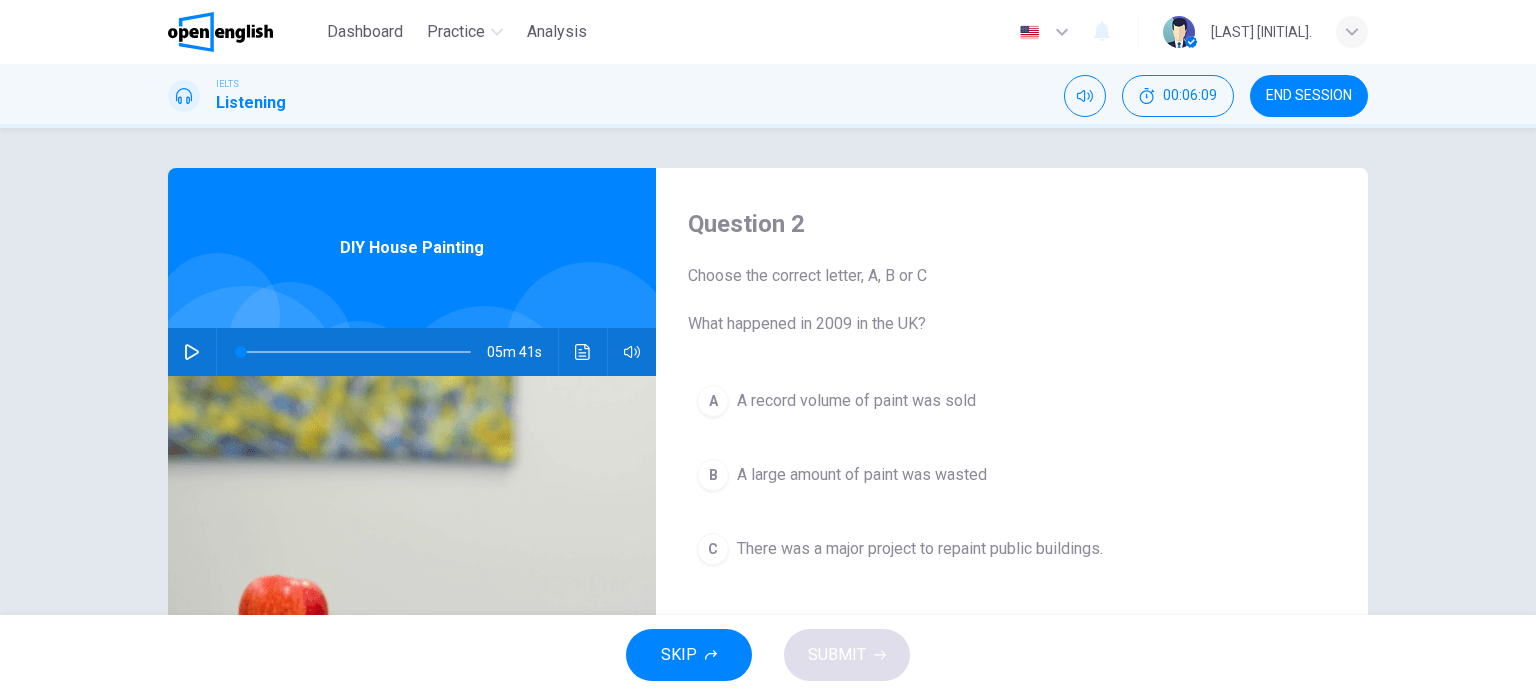 scroll, scrollTop: 100, scrollLeft: 0, axis: vertical 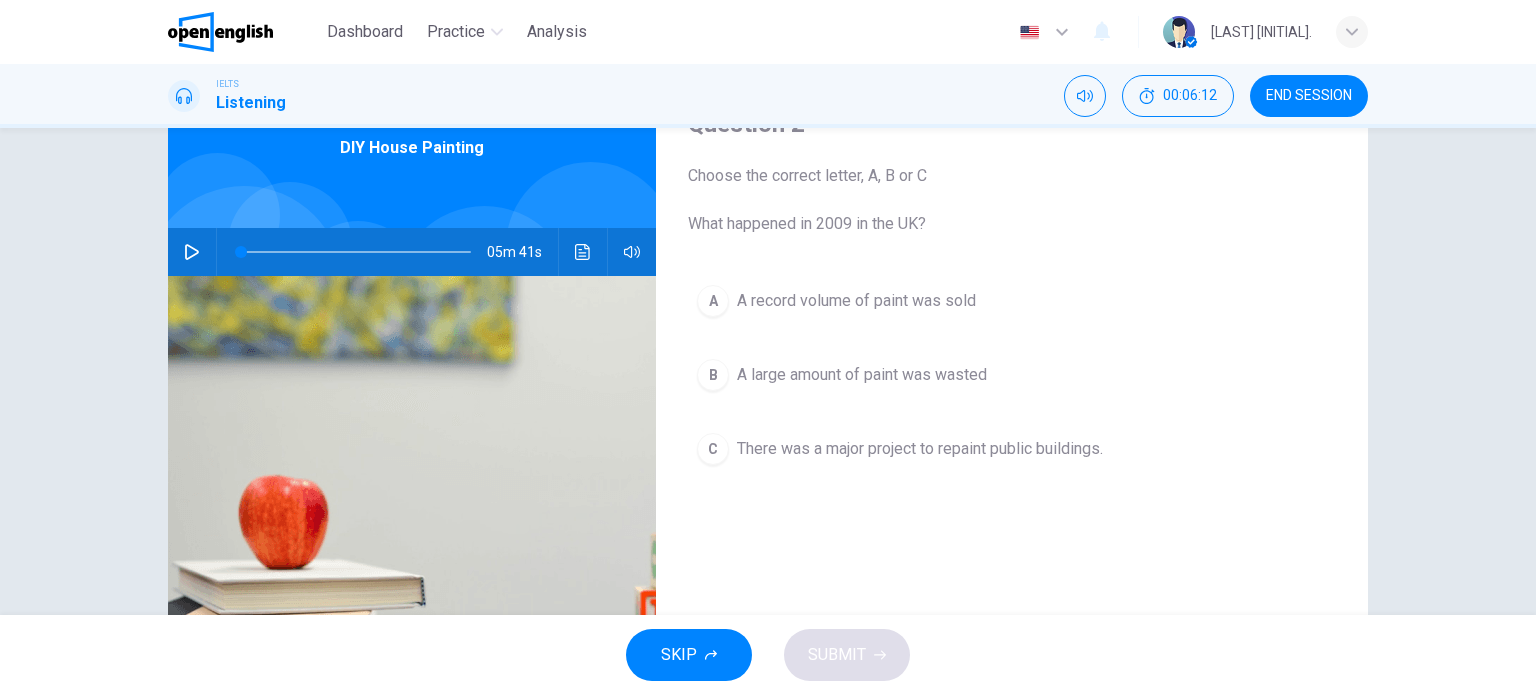 drag, startPoint x: 686, startPoint y: 219, endPoint x: 938, endPoint y: 210, distance: 252.16066 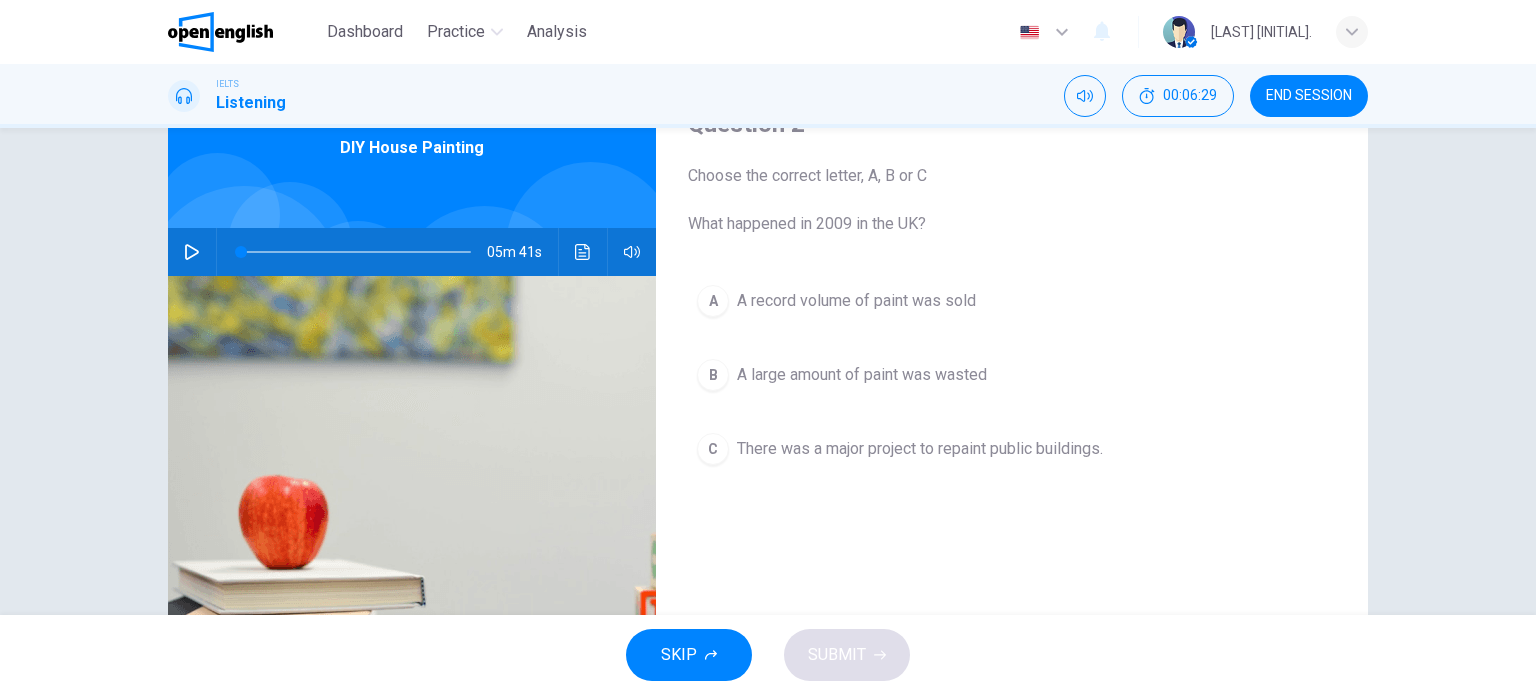 scroll, scrollTop: 0, scrollLeft: 0, axis: both 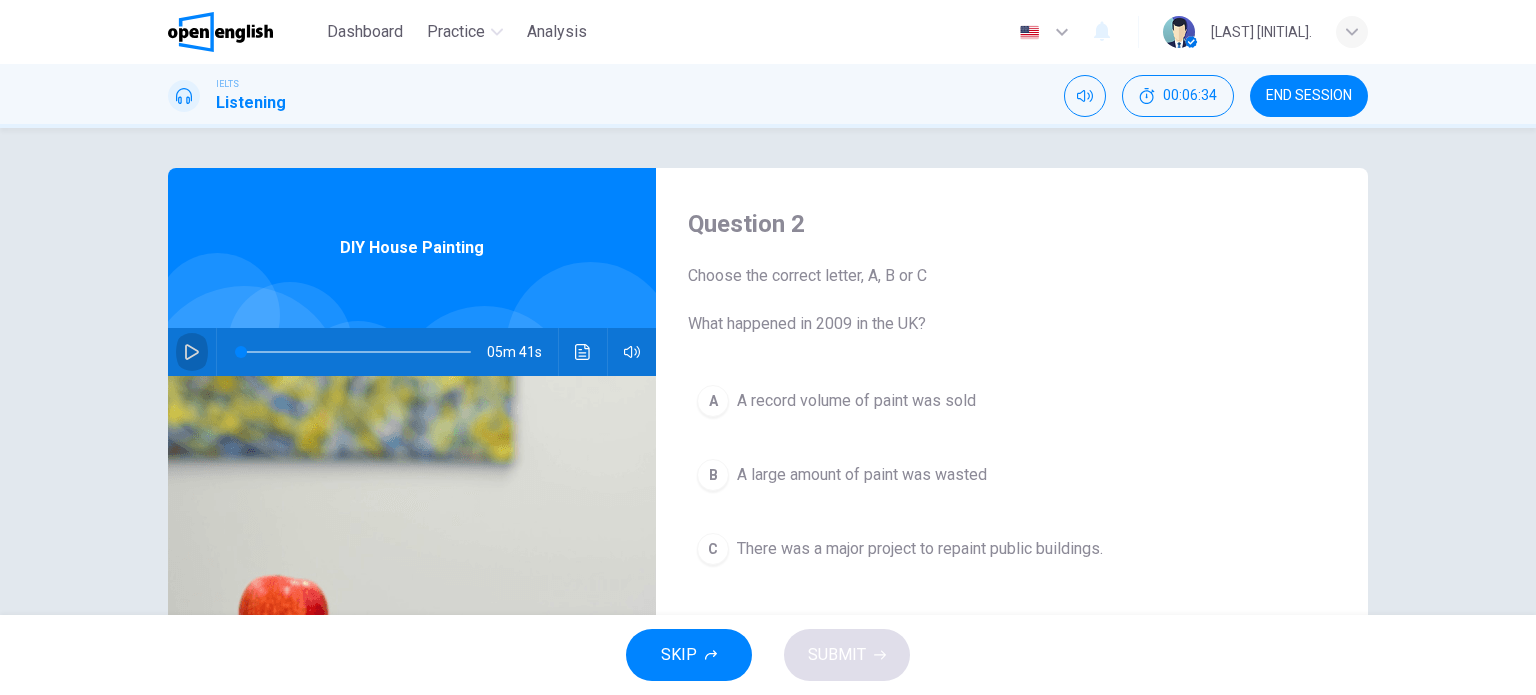 click 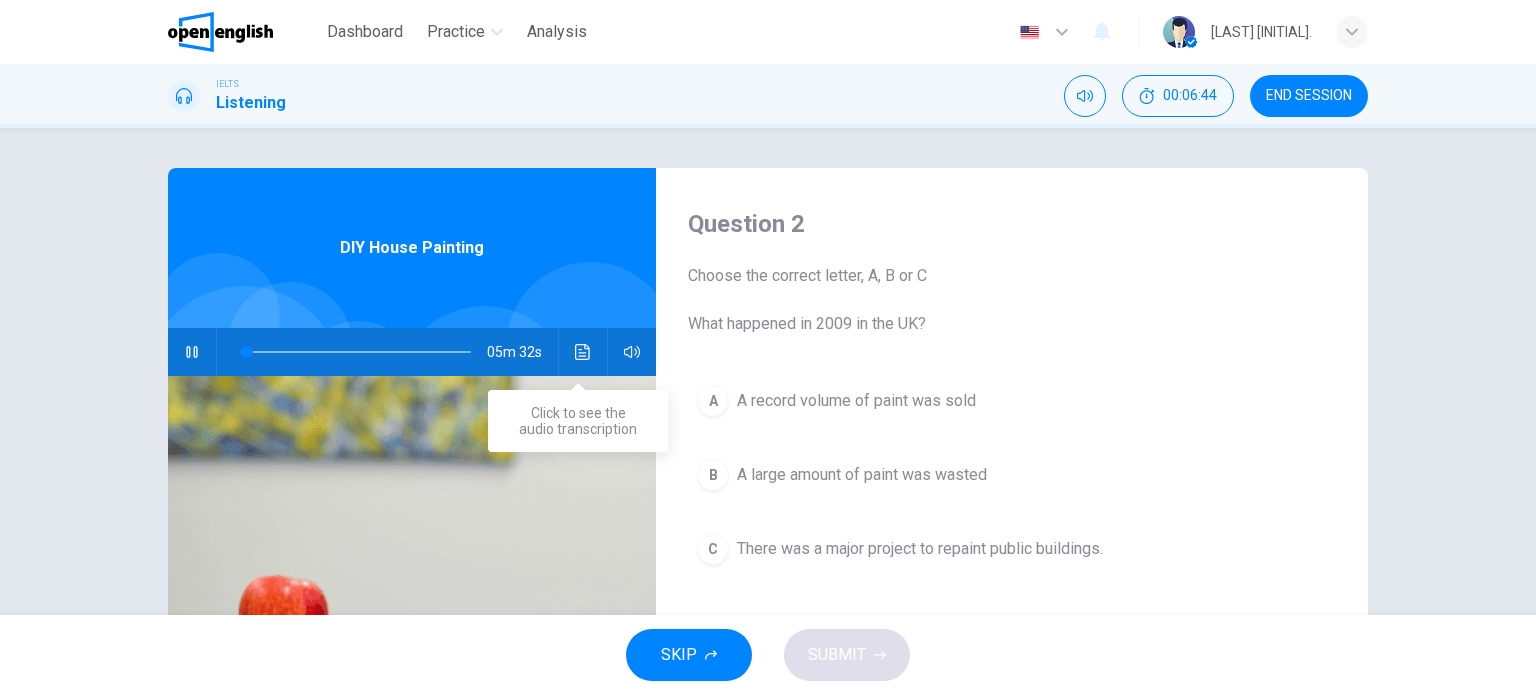 click 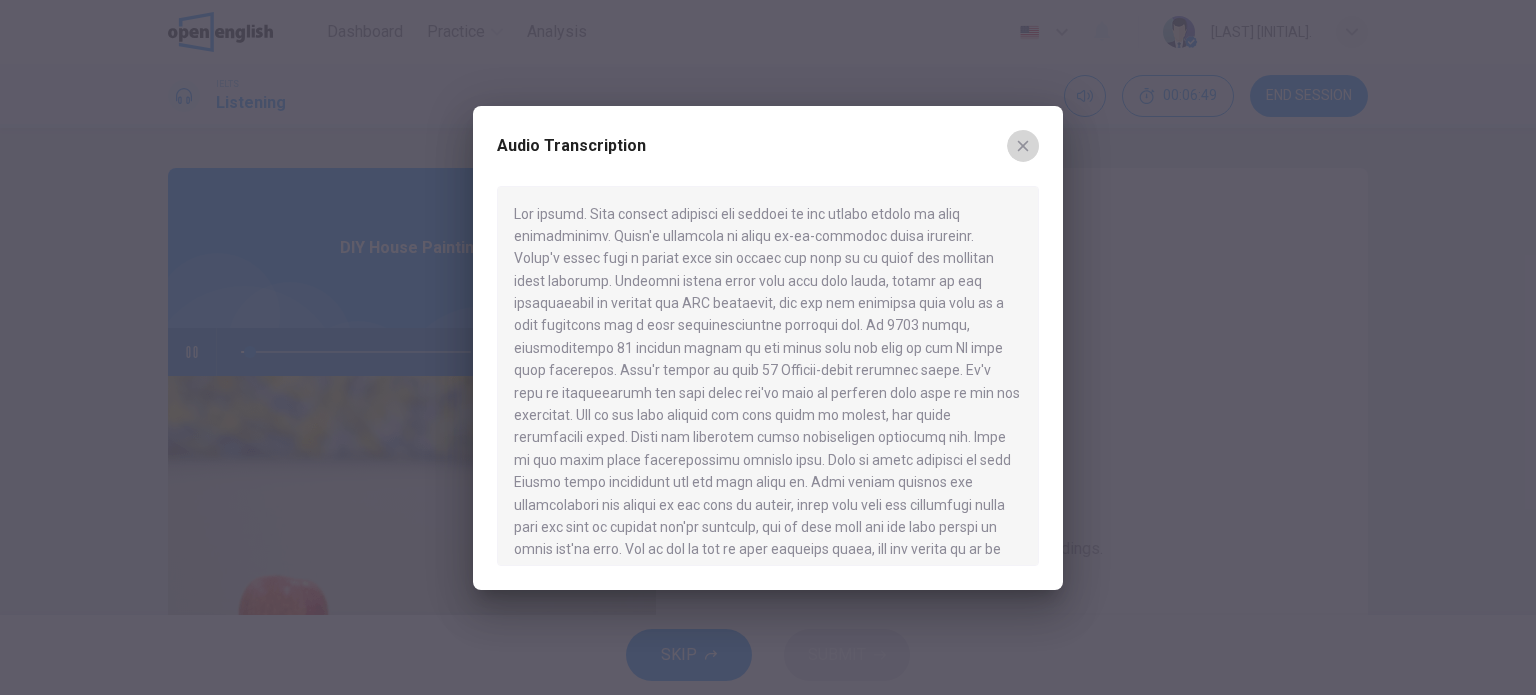 click 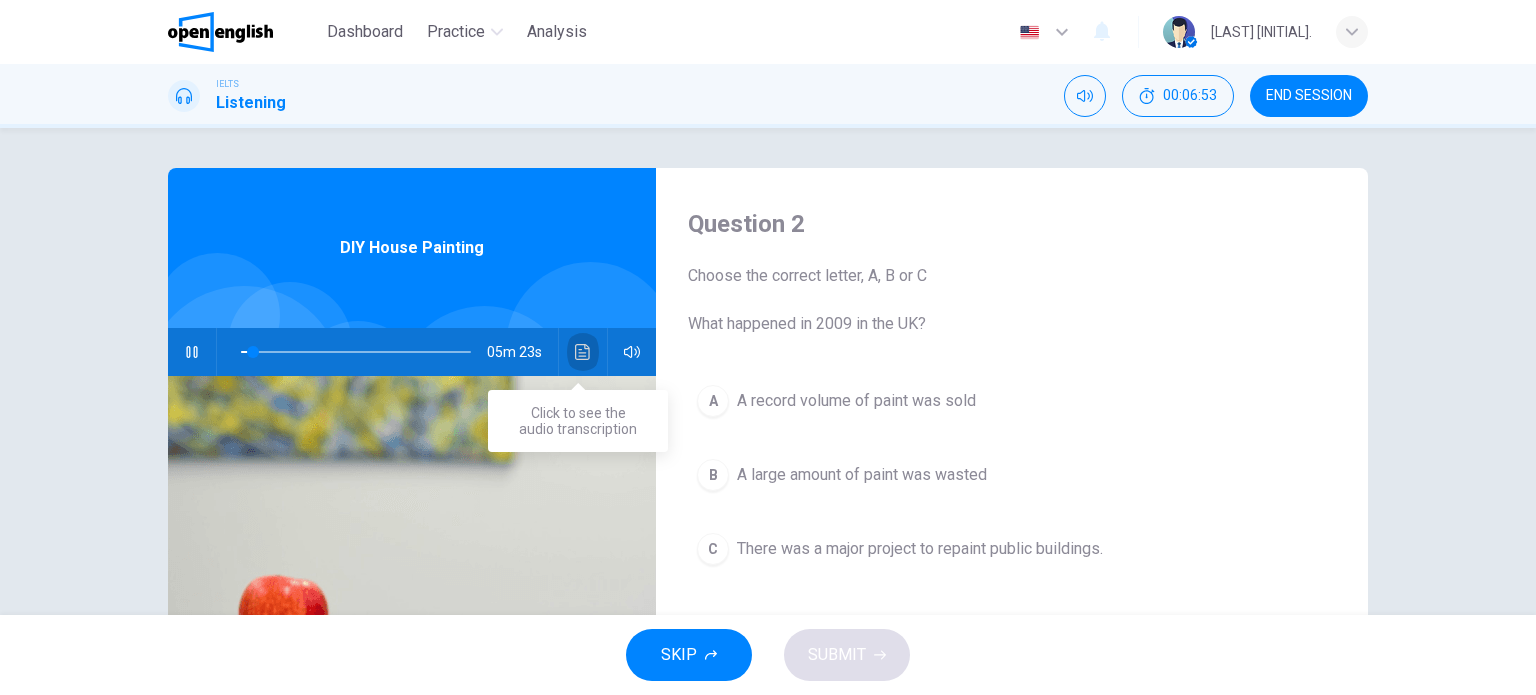 click at bounding box center (583, 352) 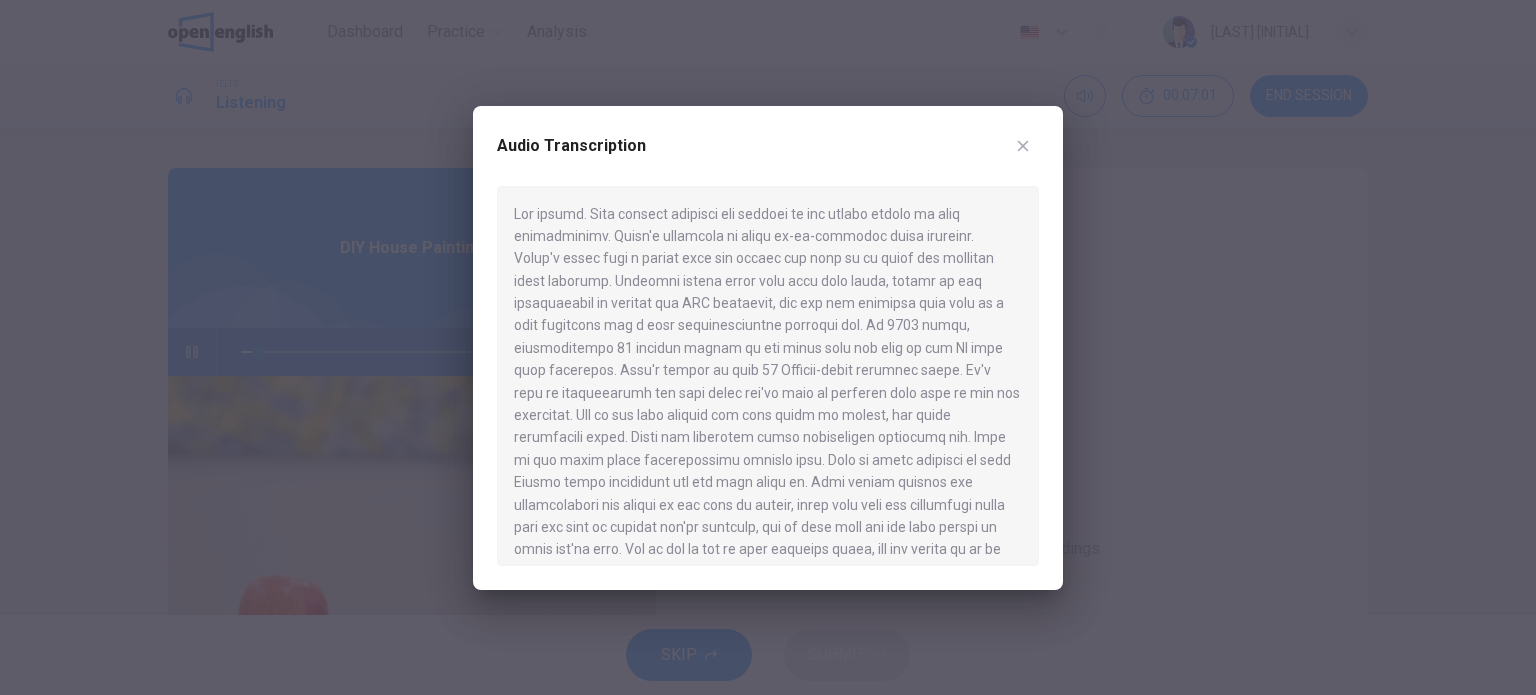 drag, startPoint x: 549, startPoint y: 296, endPoint x: 707, endPoint y: 293, distance: 158.02847 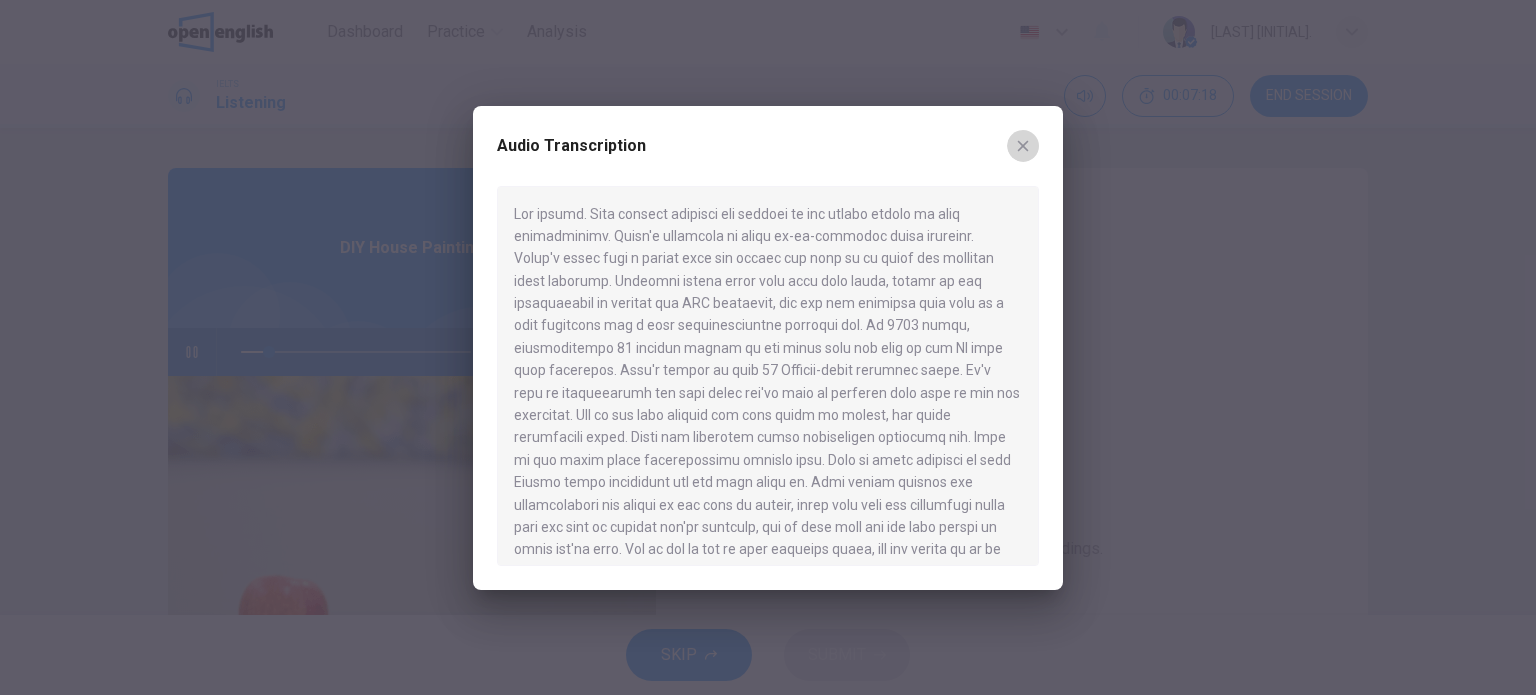 click 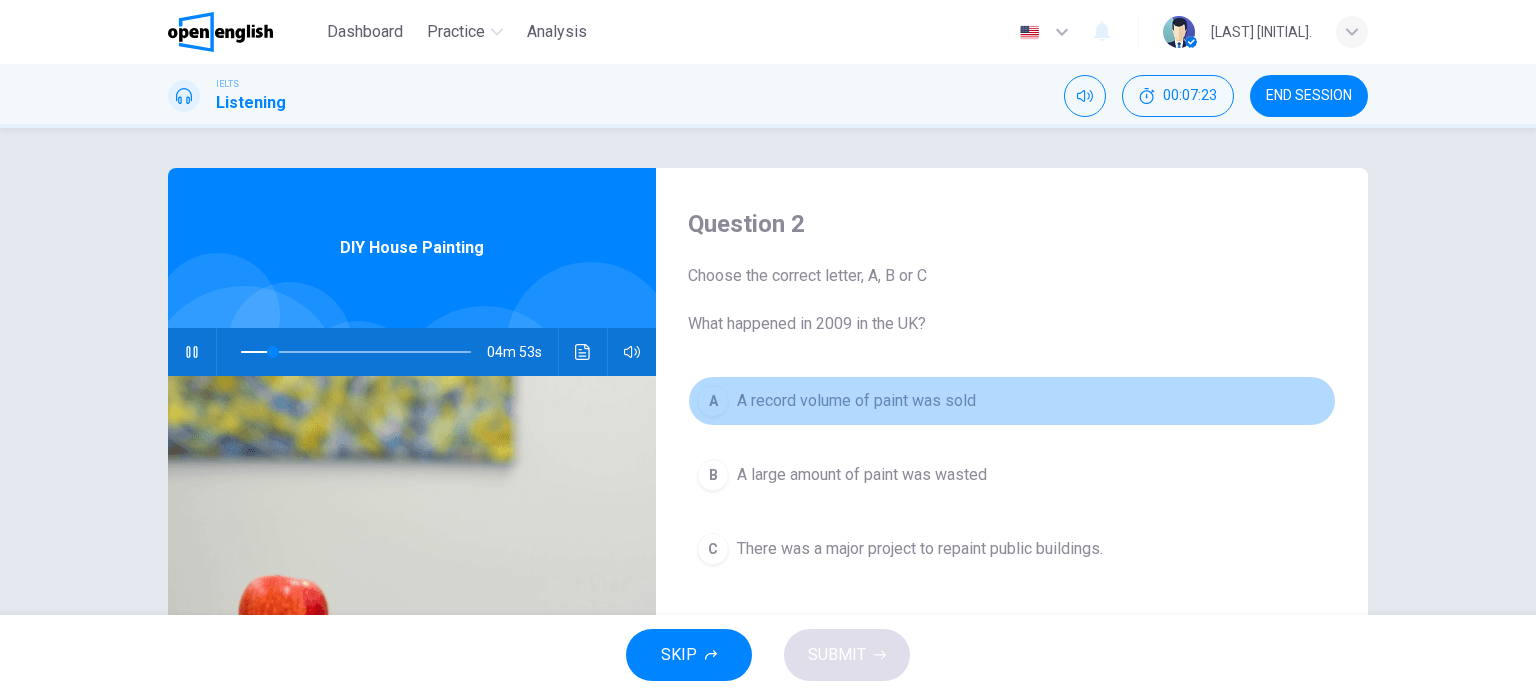 click on "A" at bounding box center (713, 401) 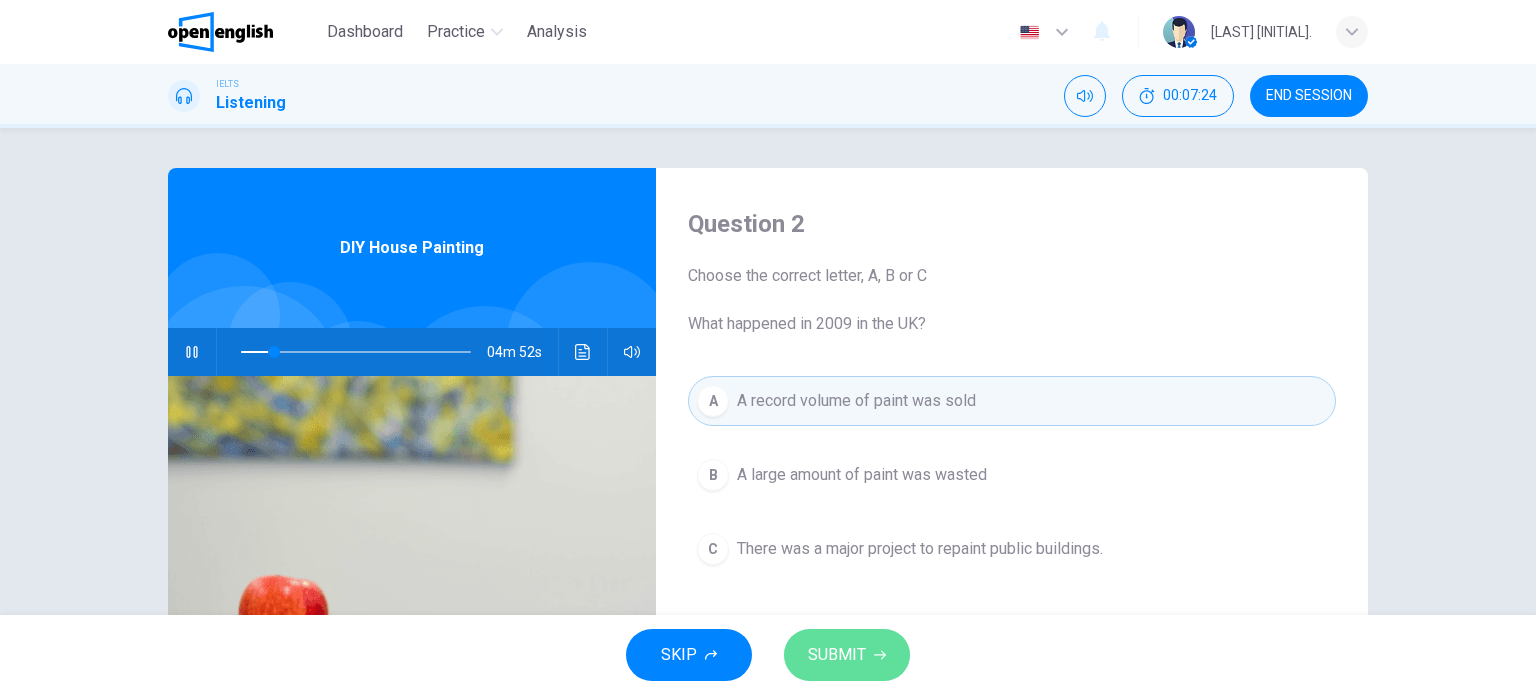 click on "SUBMIT" at bounding box center (837, 655) 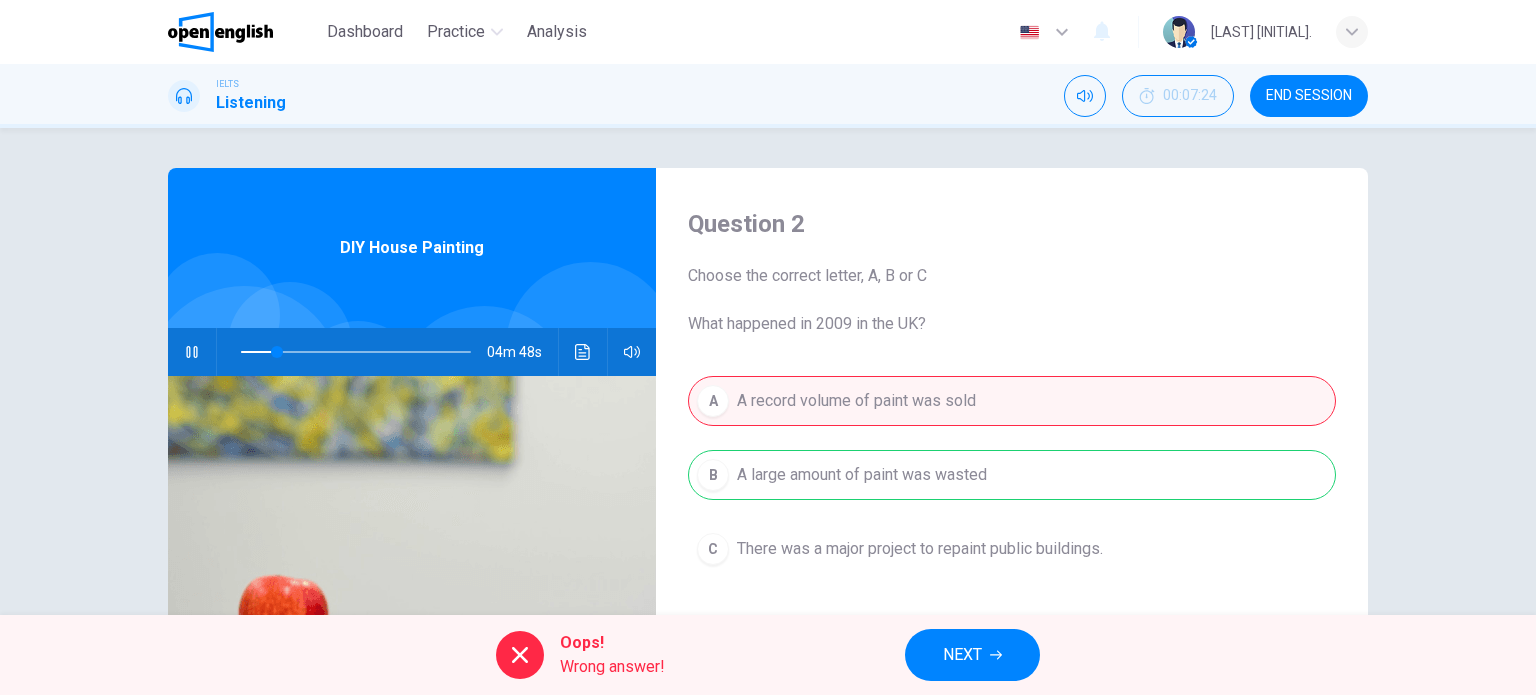click on "A A record volume of paint was sold B A large amount of paint was wasted C There was a major project to repaint public buildings." at bounding box center [1012, 495] 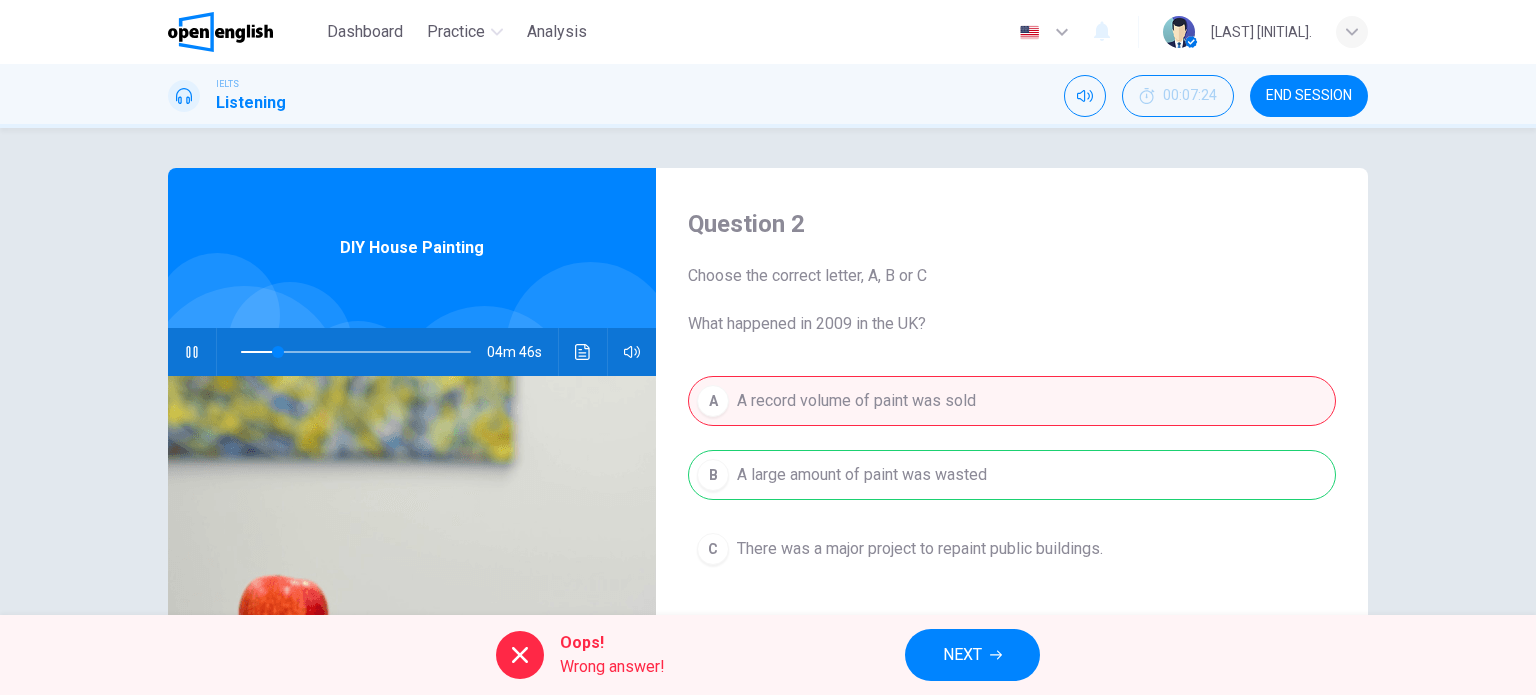 click on "A A record volume of paint was sold B A large amount of paint was wasted C There was a major project to repaint public buildings." at bounding box center [1012, 495] 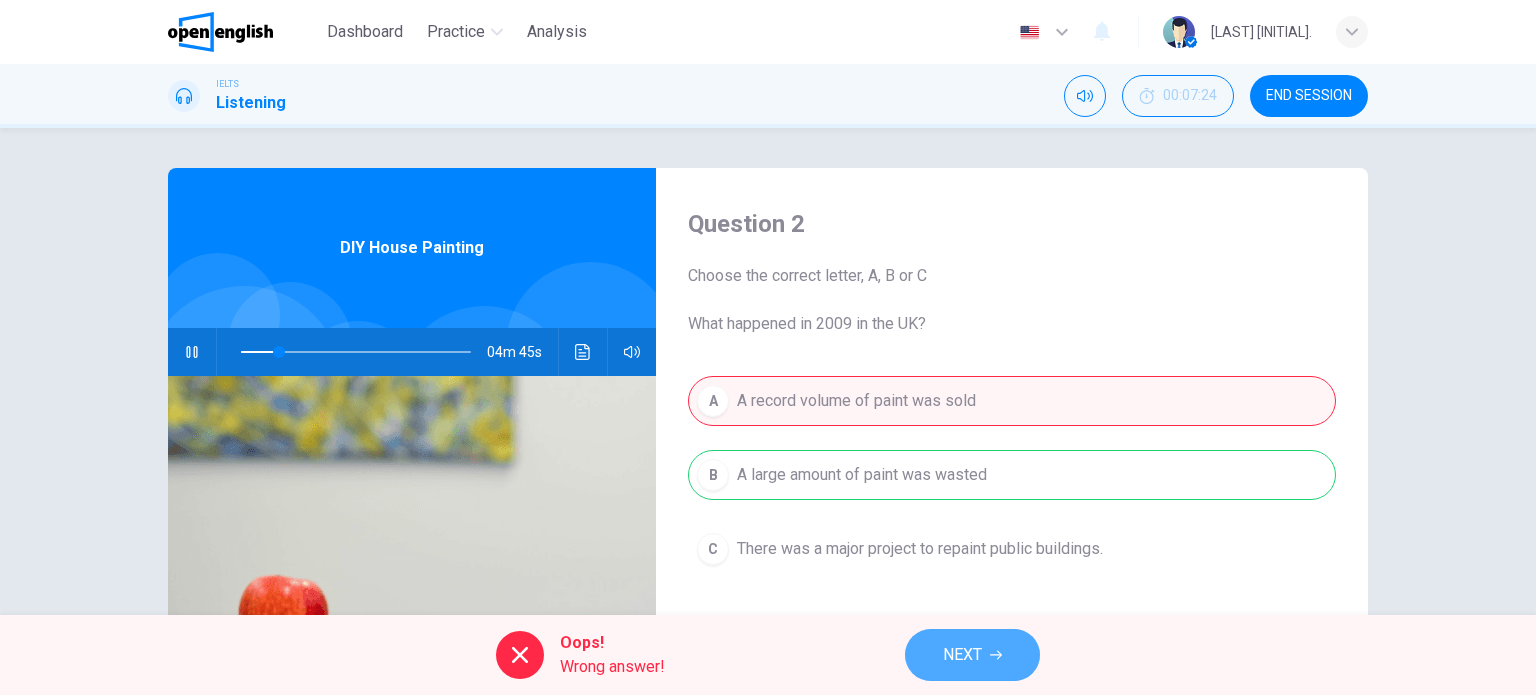click on "NEXT" at bounding box center [962, 655] 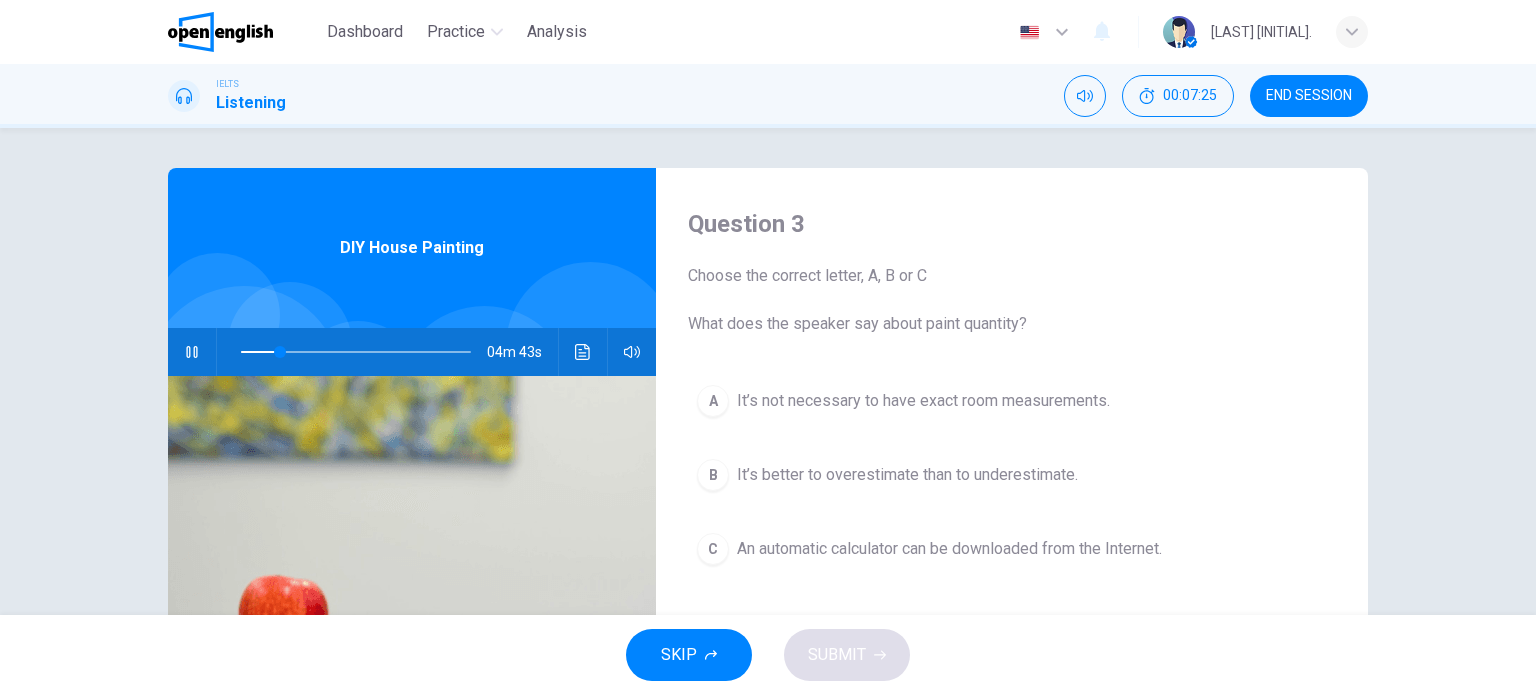 click 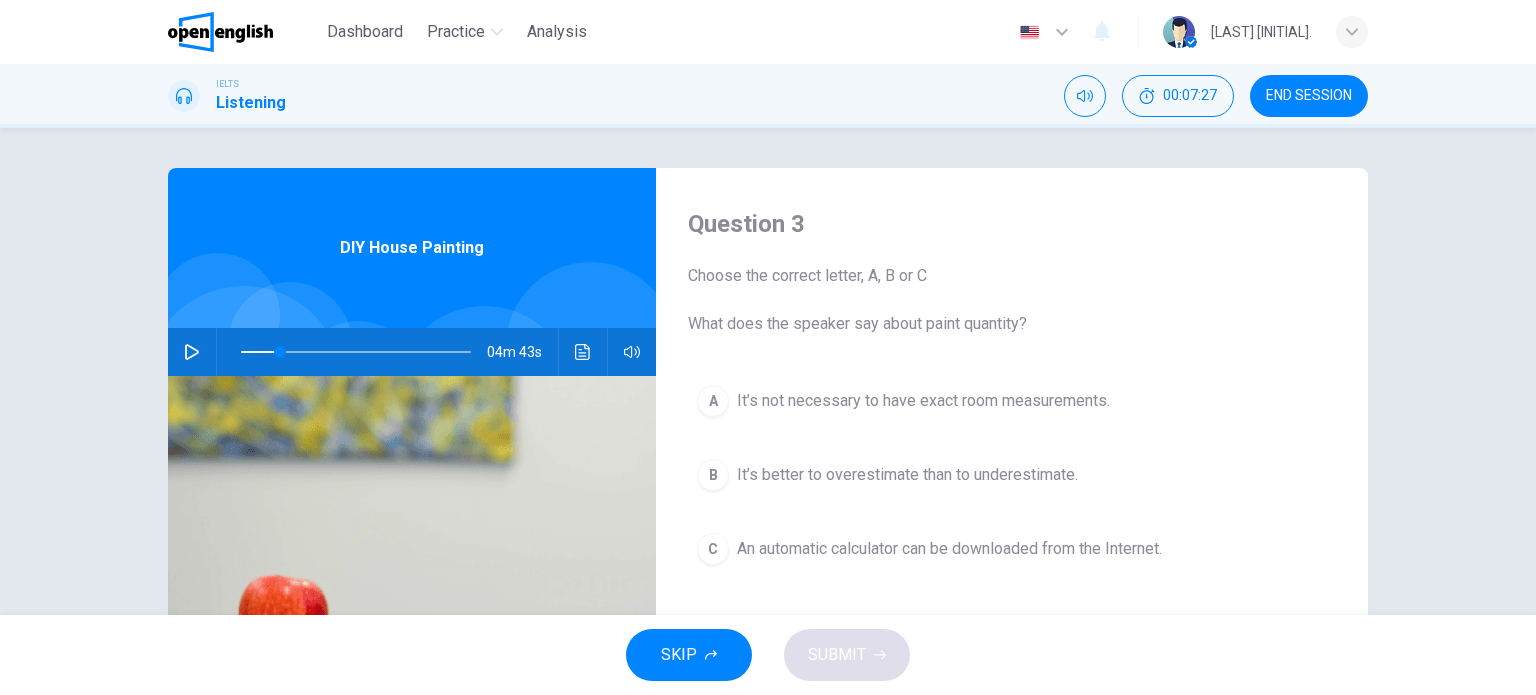 drag, startPoint x: 684, startPoint y: 323, endPoint x: 1049, endPoint y: 329, distance: 365.04932 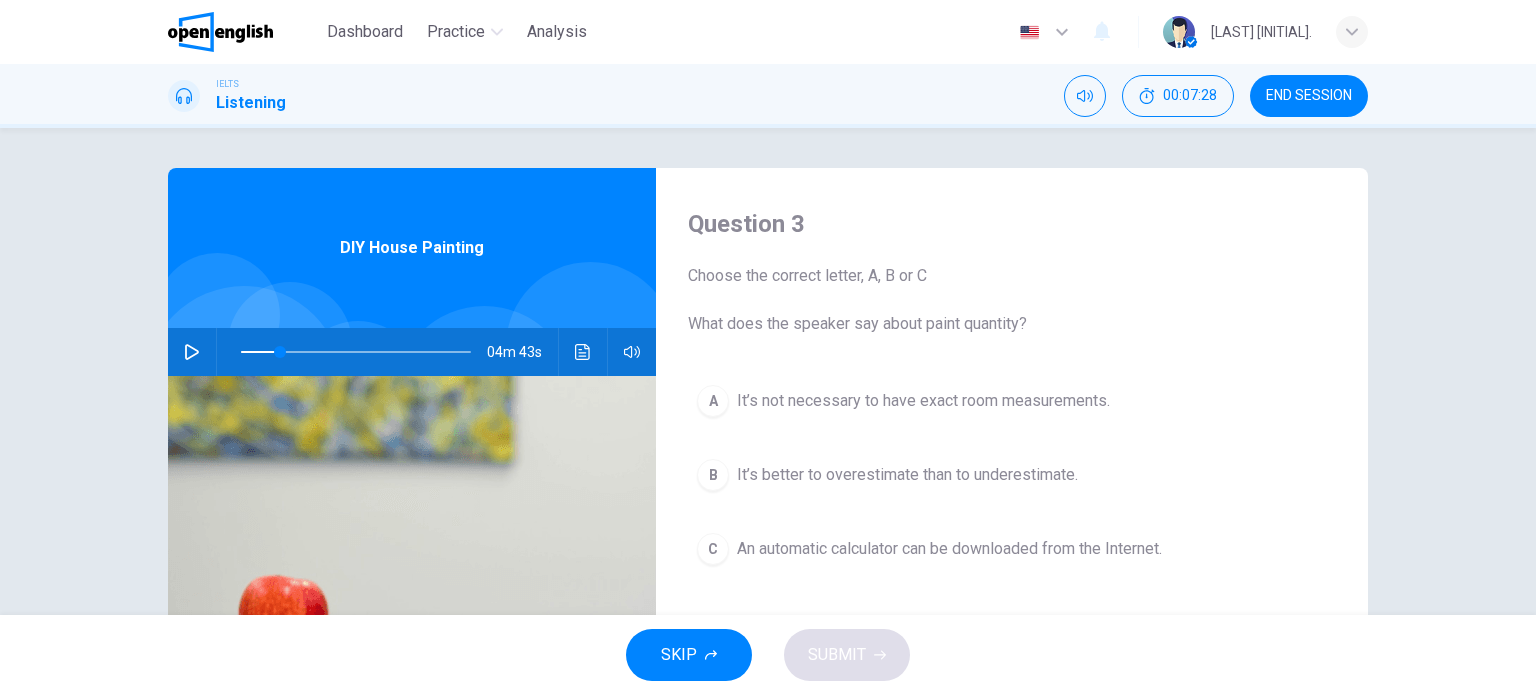 scroll, scrollTop: 100, scrollLeft: 0, axis: vertical 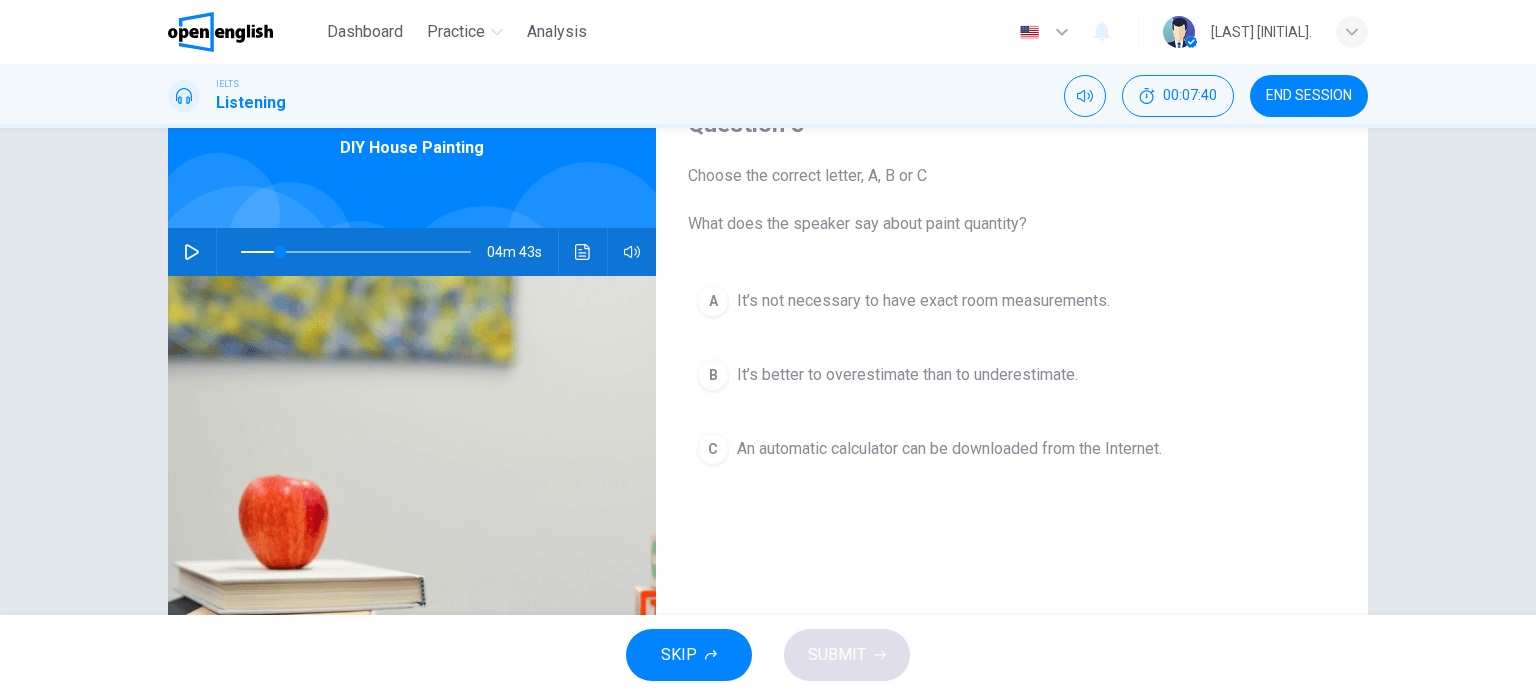 click on "C" at bounding box center [713, 449] 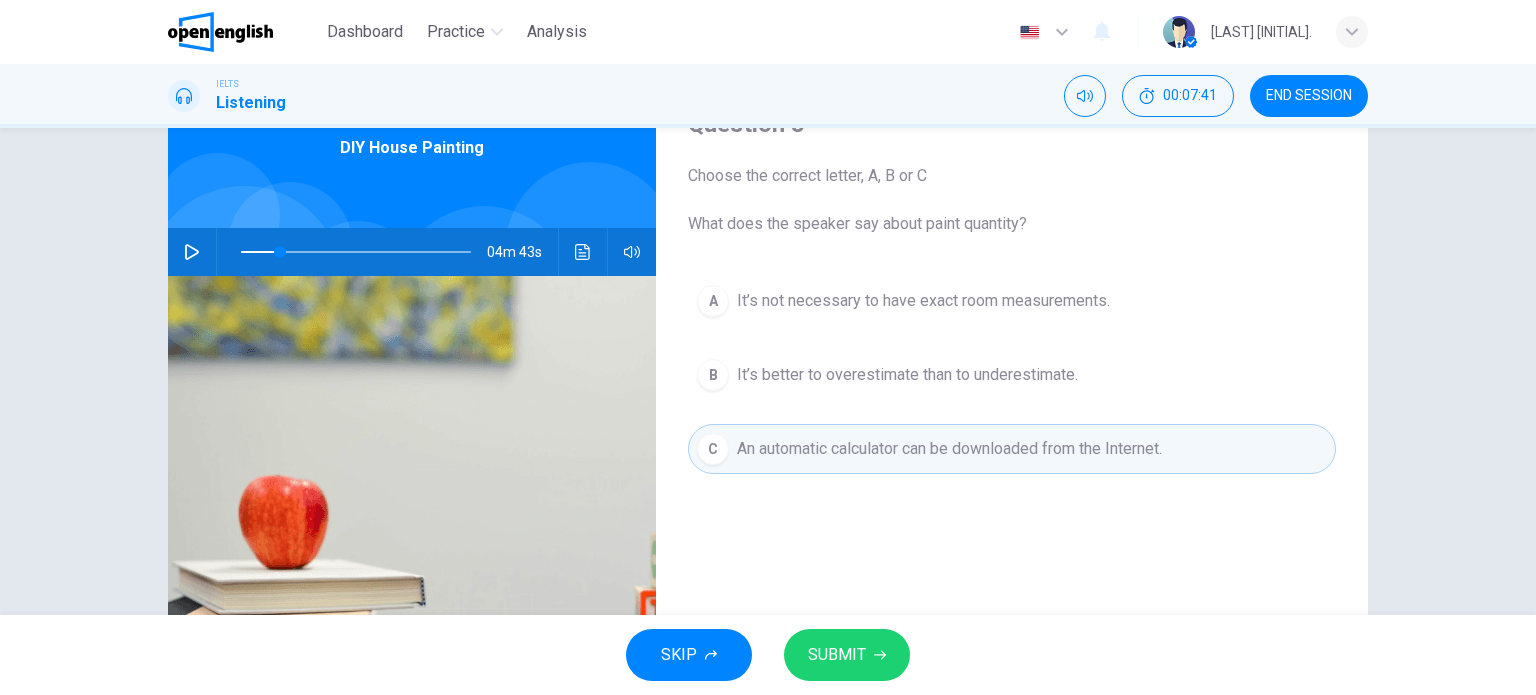 click on "SUBMIT" at bounding box center [837, 655] 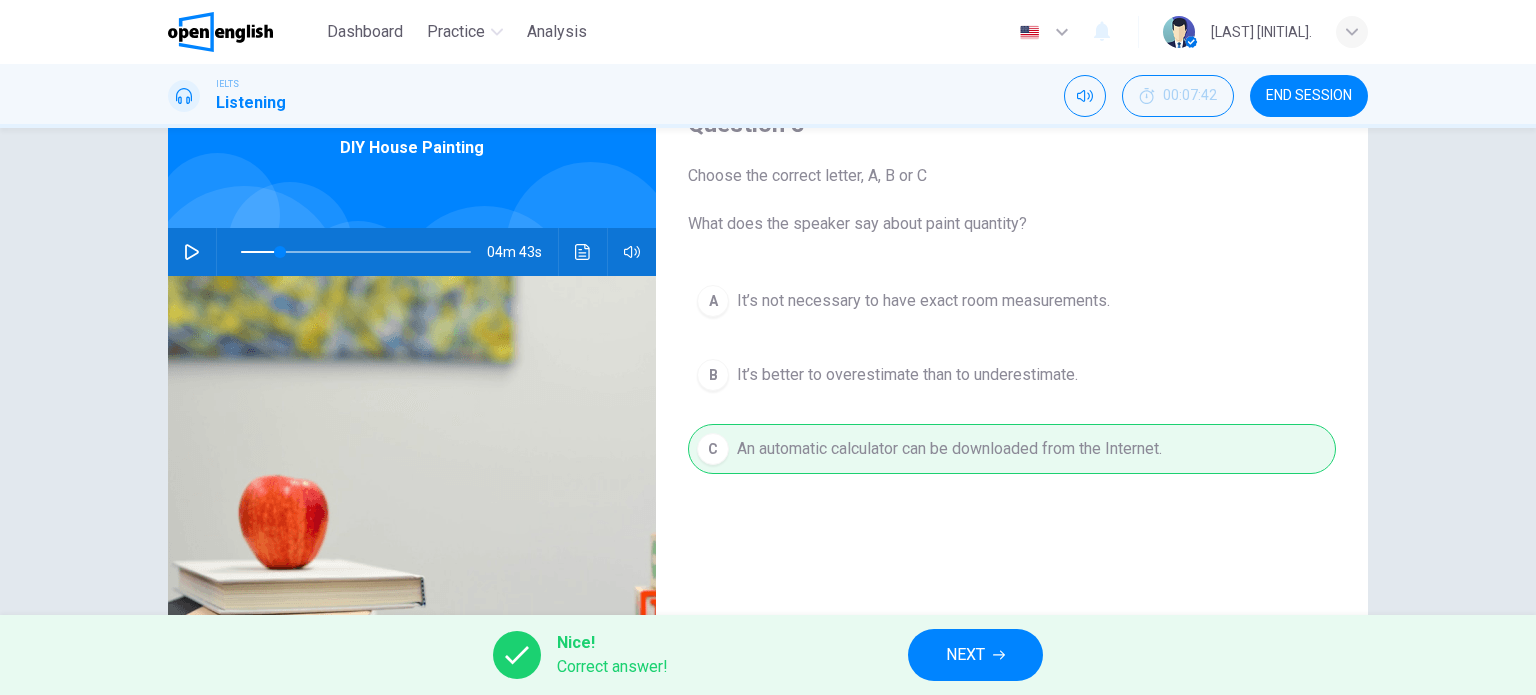 click on "NEXT" at bounding box center [965, 655] 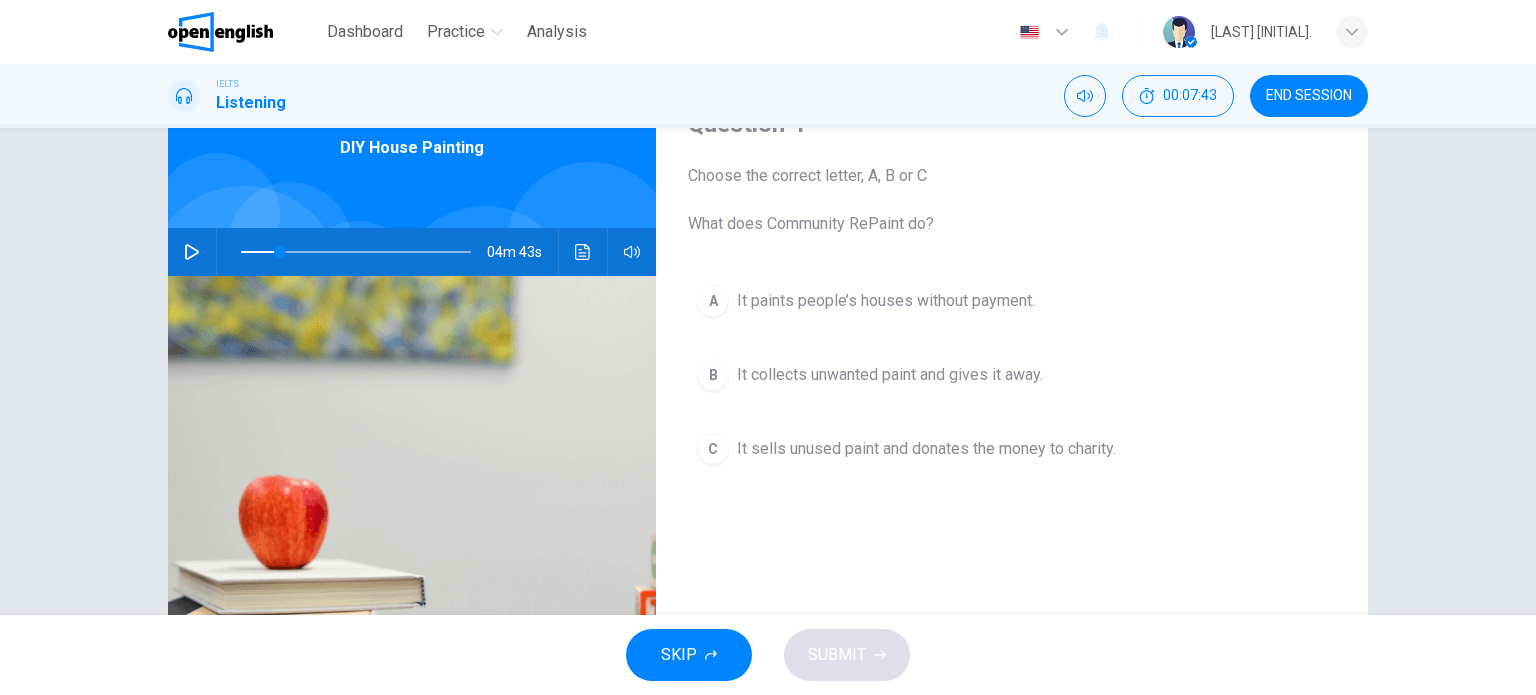 drag, startPoint x: 693, startPoint y: 227, endPoint x: 952, endPoint y: 234, distance: 259.09457 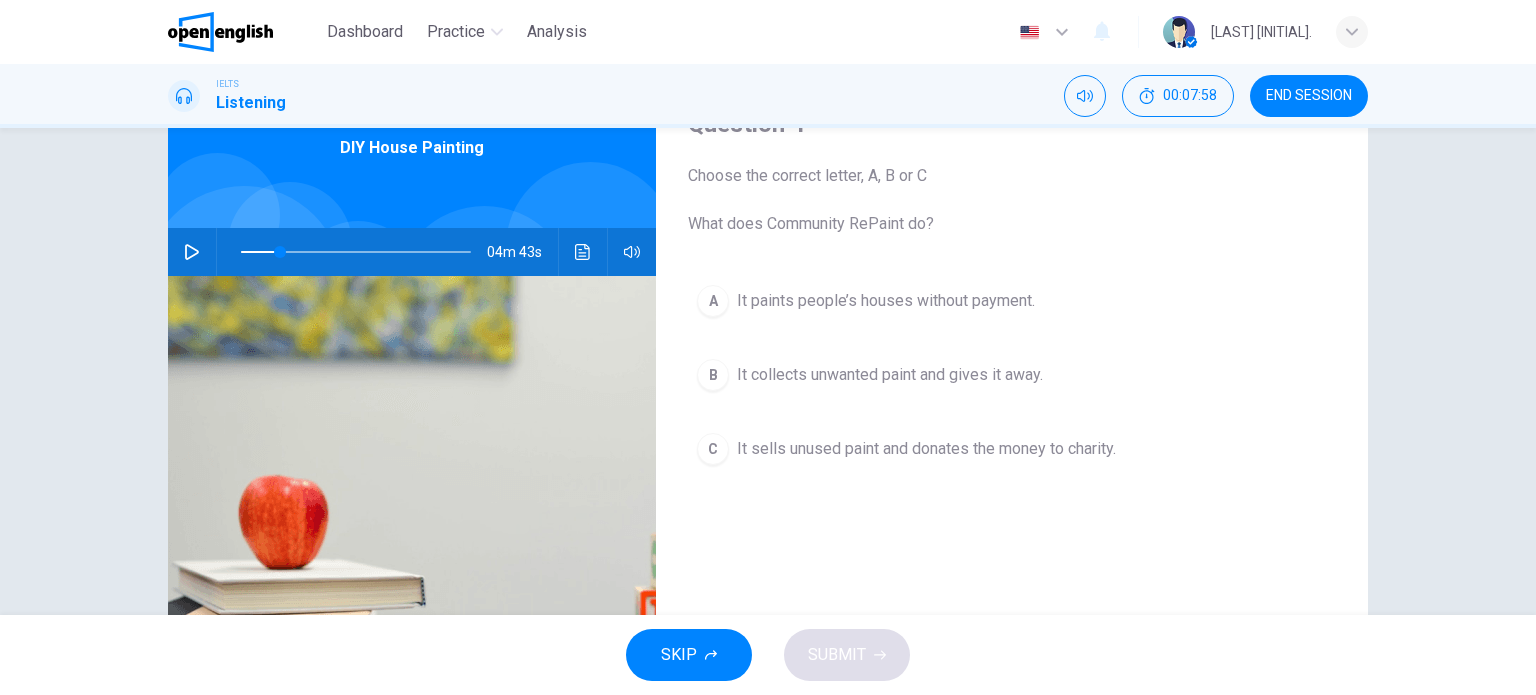 click on "C" at bounding box center [713, 449] 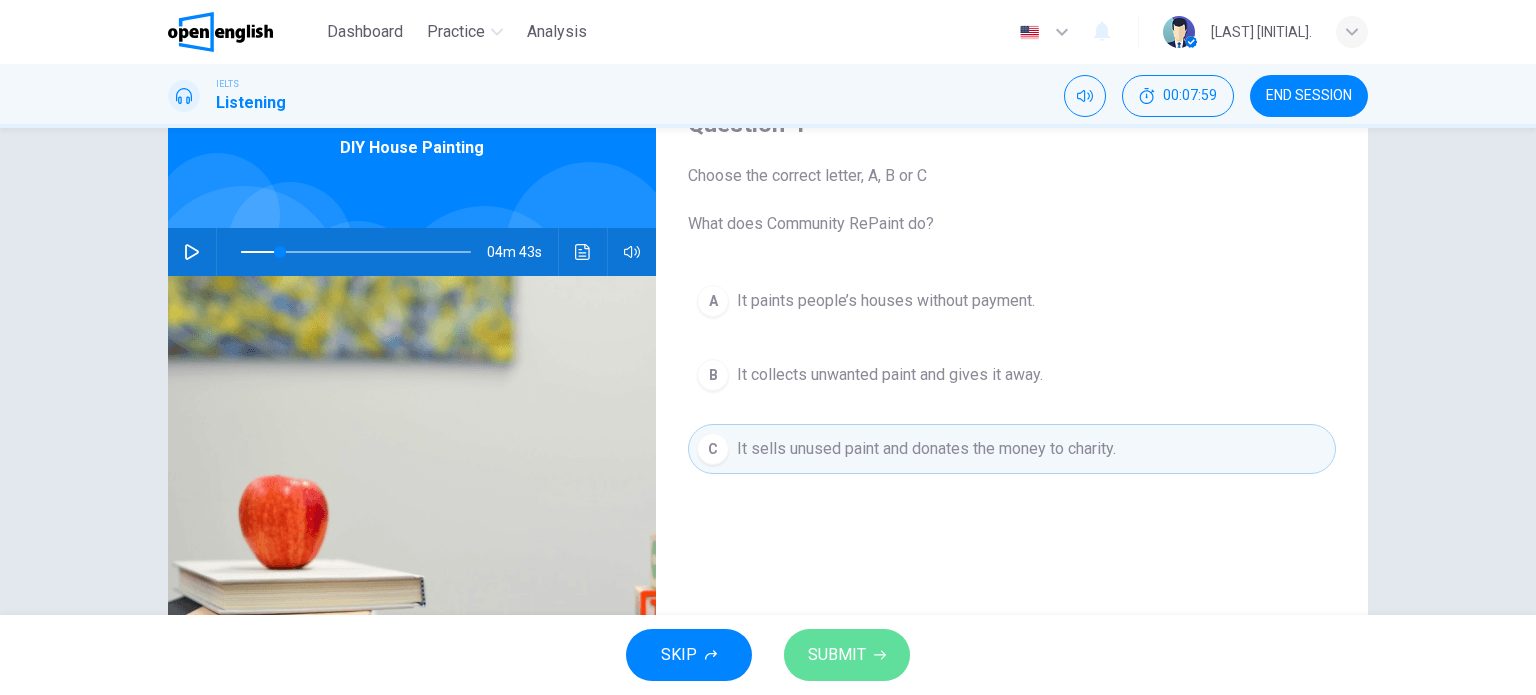 click on "SUBMIT" at bounding box center [837, 655] 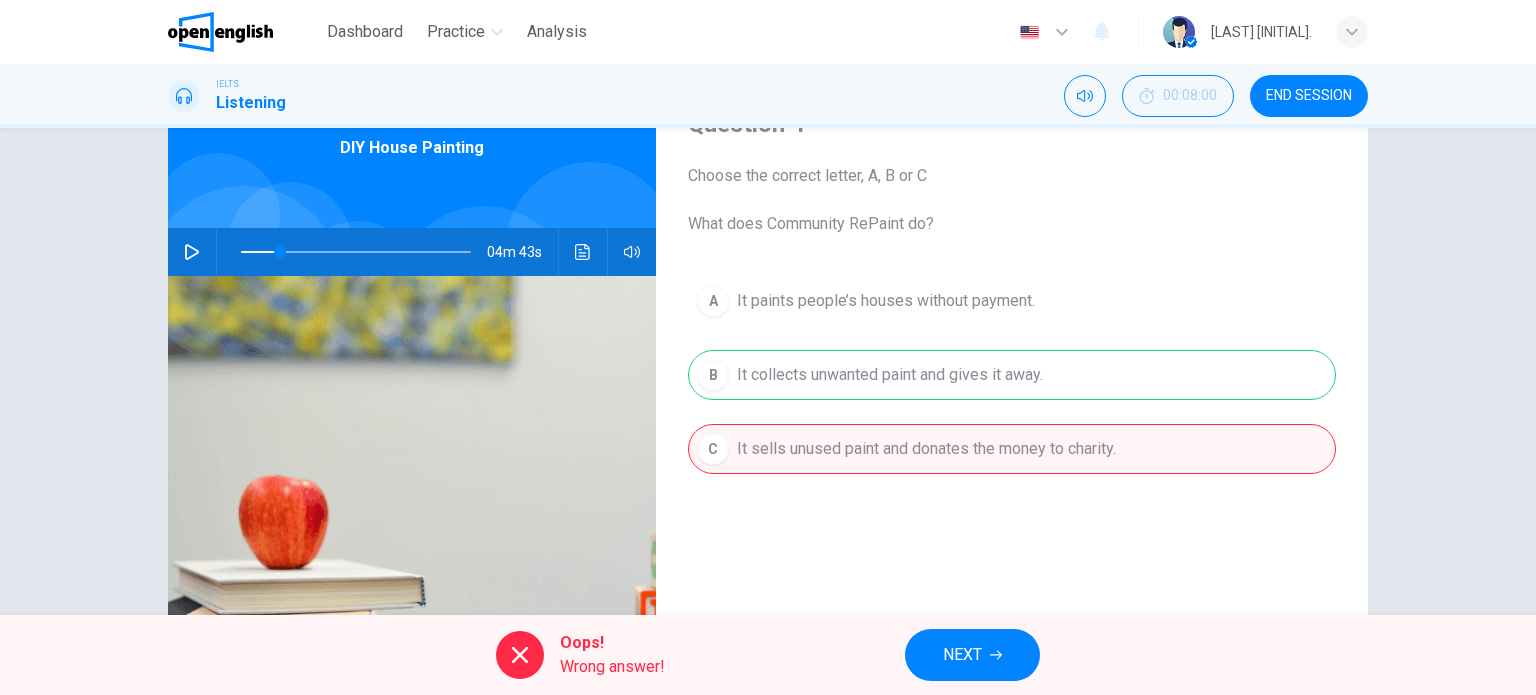 click on "A It paints people’s houses without payment. B It collects unwanted paint and gives it away. C It sells unused paint and donates the money to charity." at bounding box center (1012, 395) 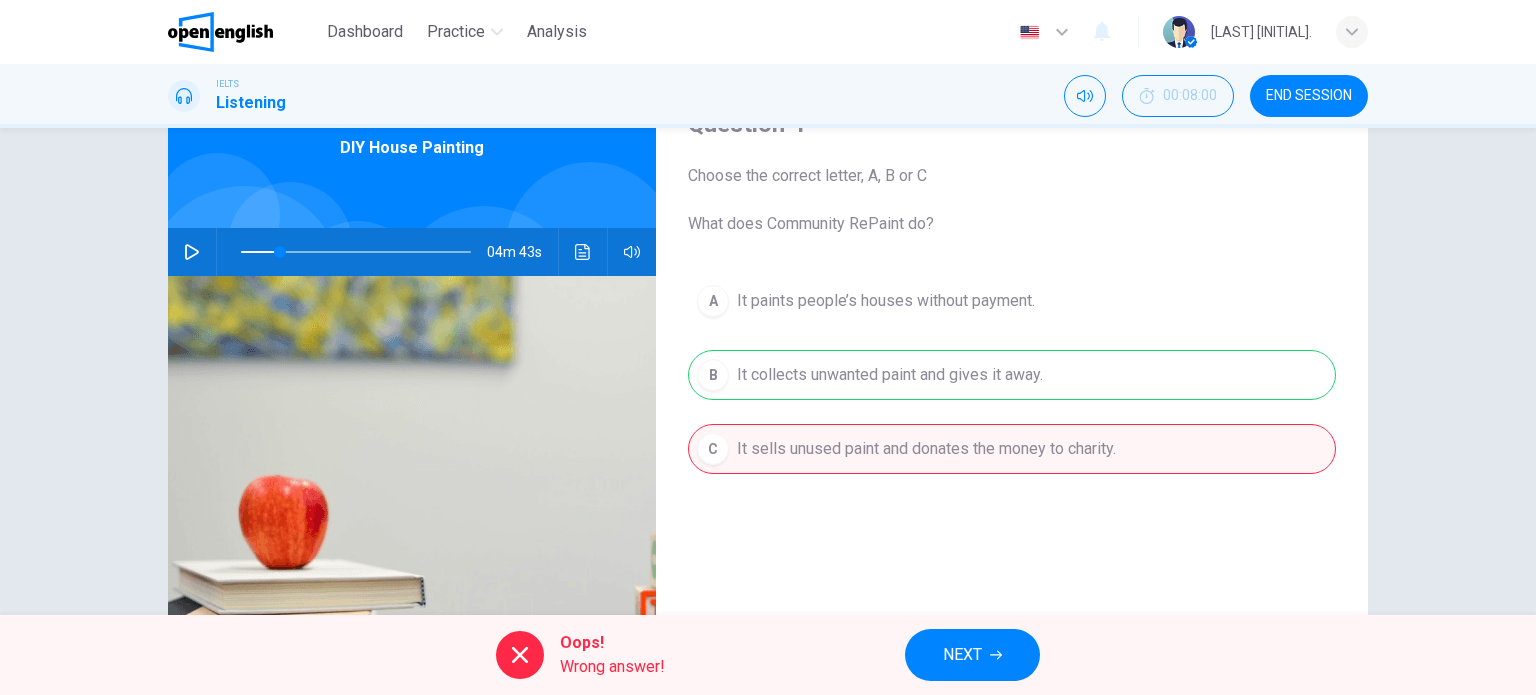 click on "NEXT" at bounding box center [972, 655] 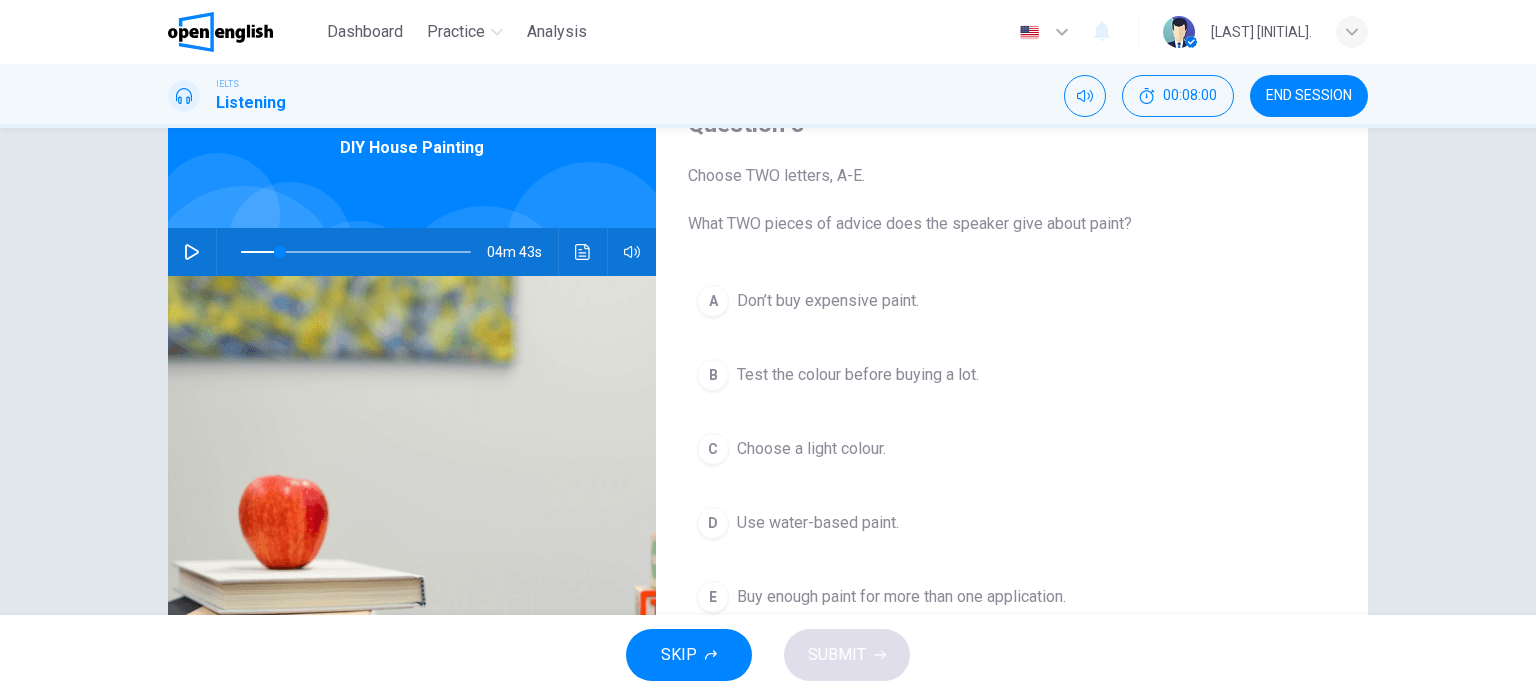 drag, startPoint x: 680, startPoint y: 227, endPoint x: 964, endPoint y: 209, distance: 284.56985 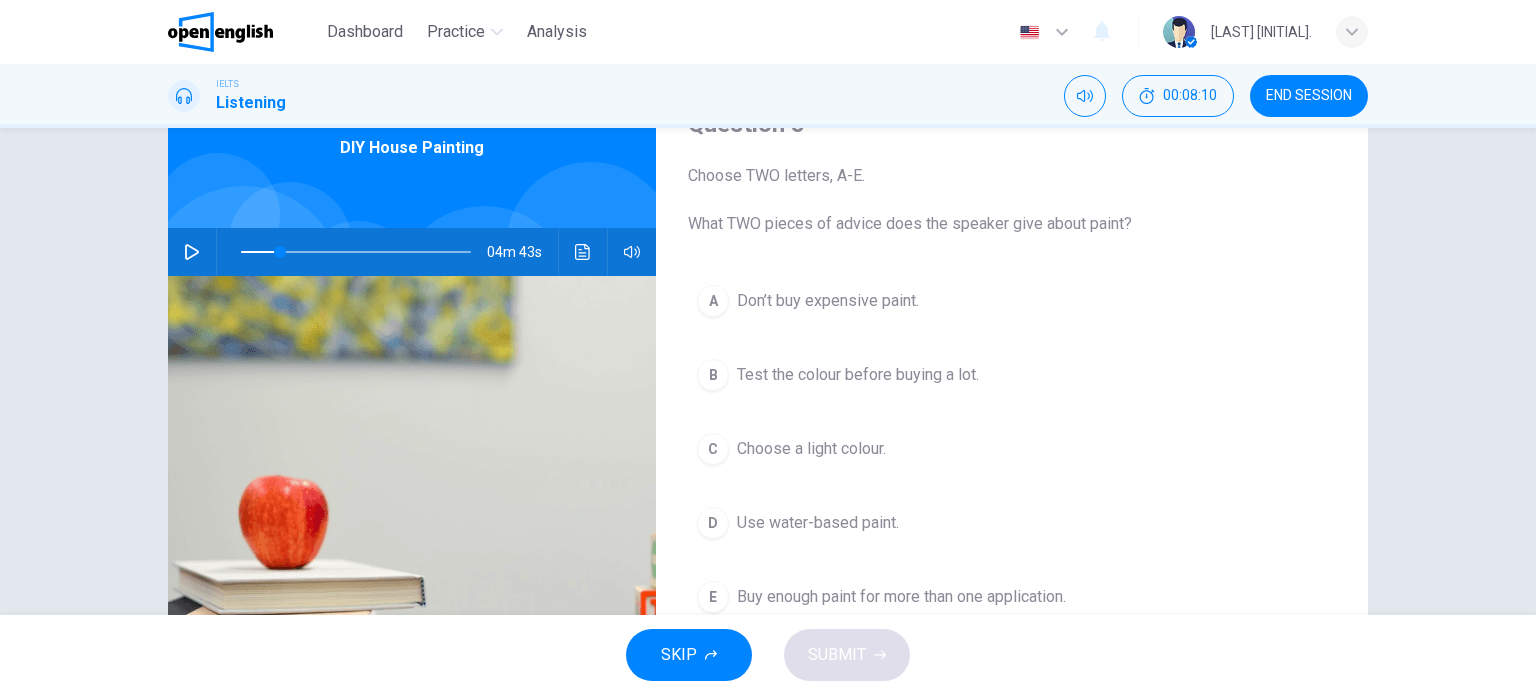 scroll, scrollTop: 200, scrollLeft: 0, axis: vertical 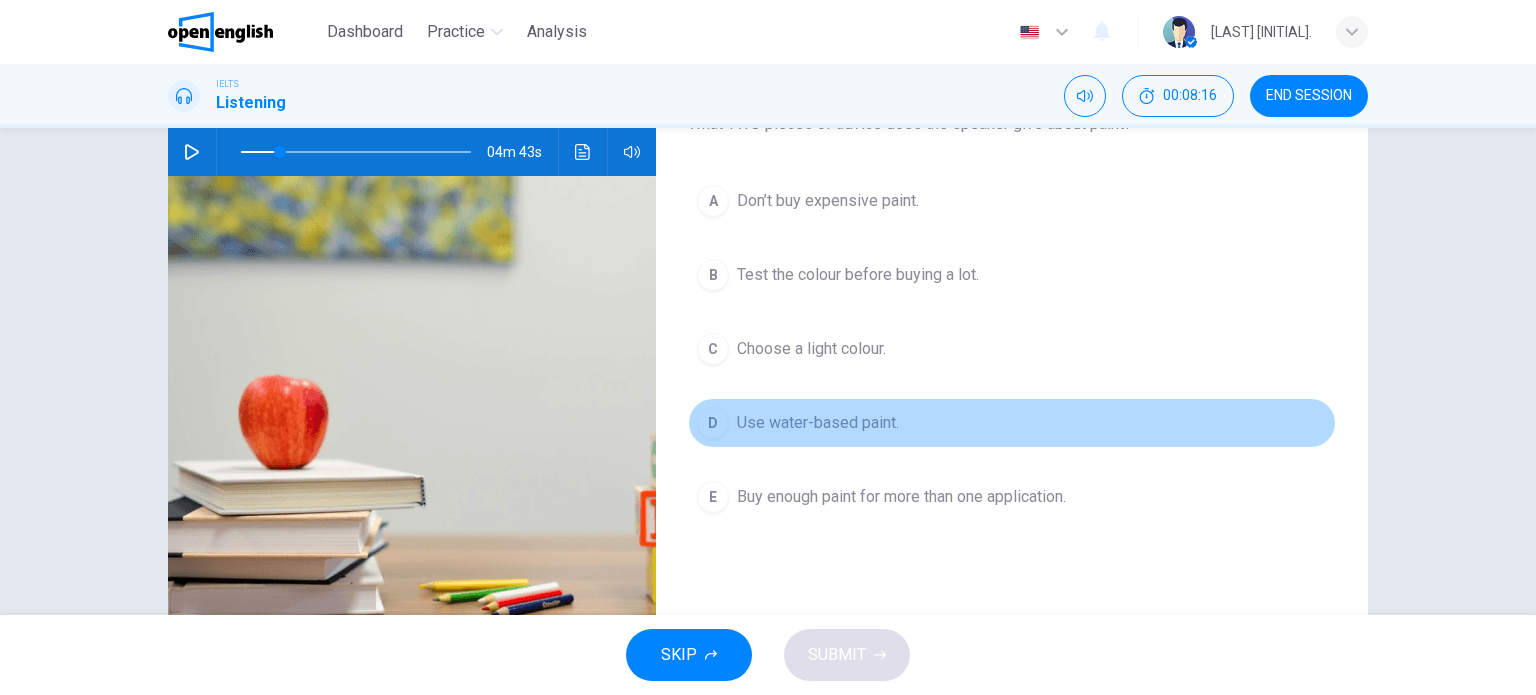 click on "D" at bounding box center (713, 423) 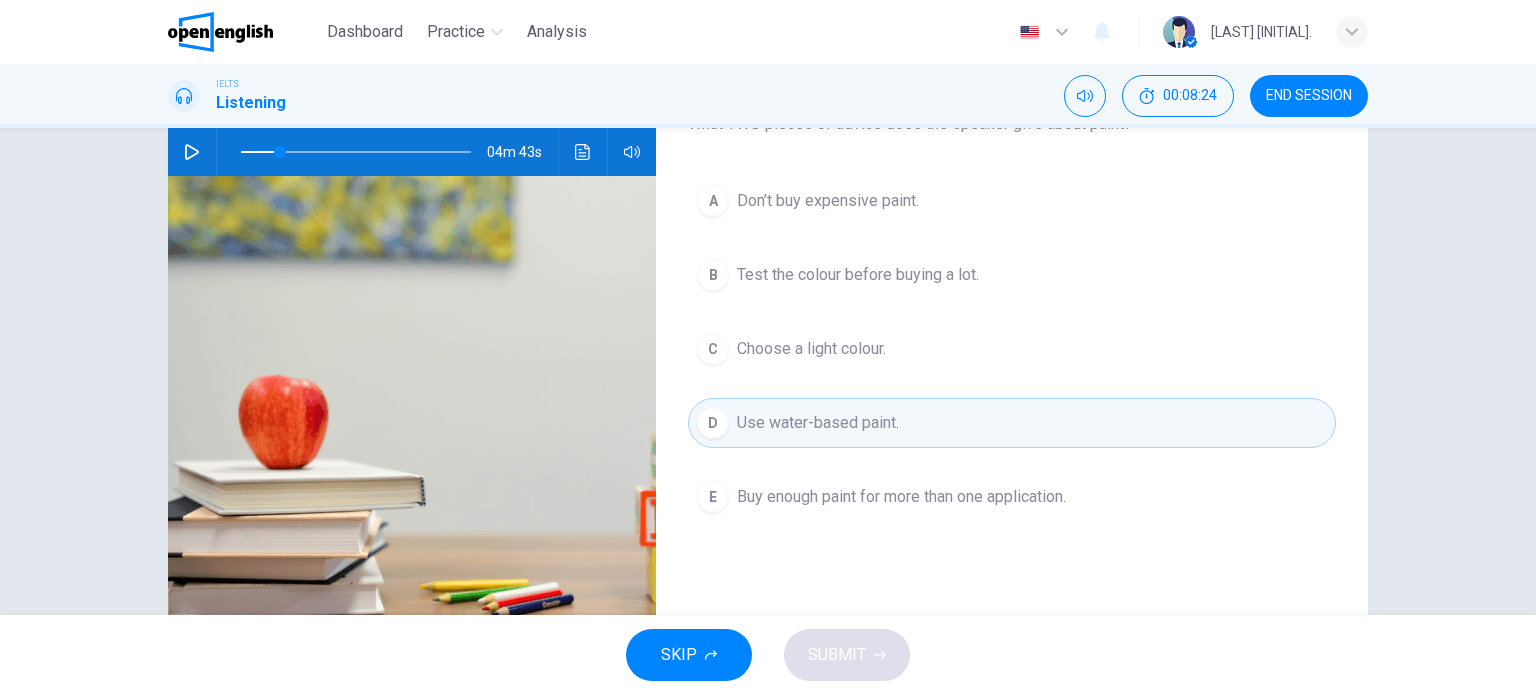 scroll, scrollTop: 100, scrollLeft: 0, axis: vertical 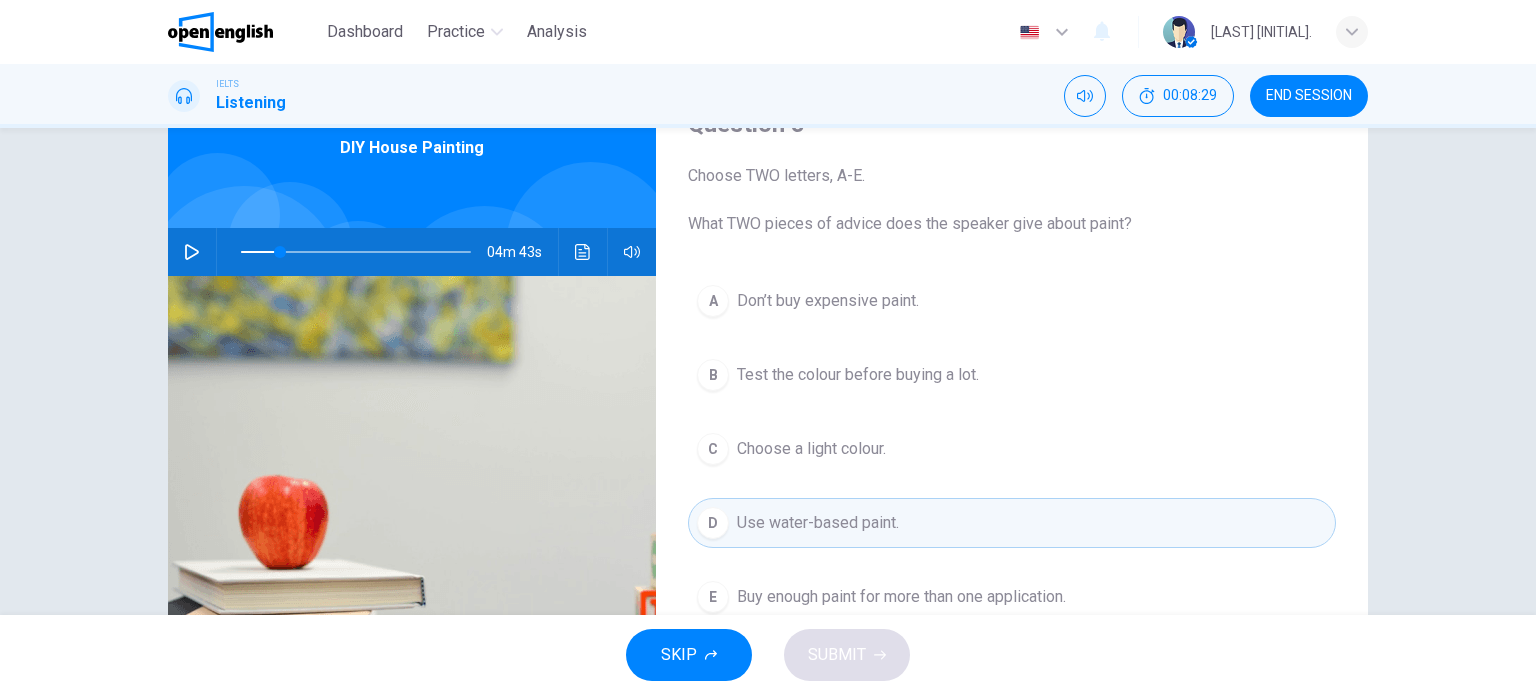 click on "Test the colour before buying a lot." at bounding box center (858, 375) 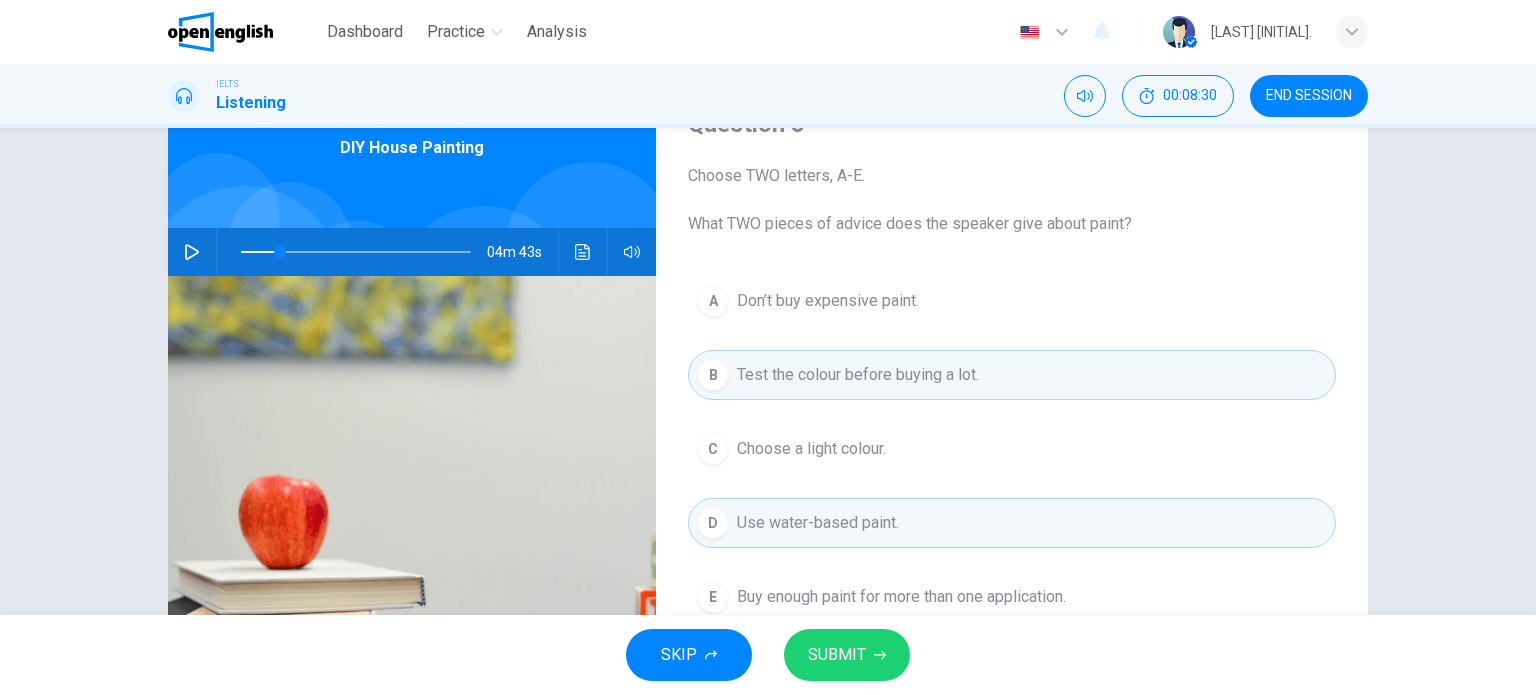 click 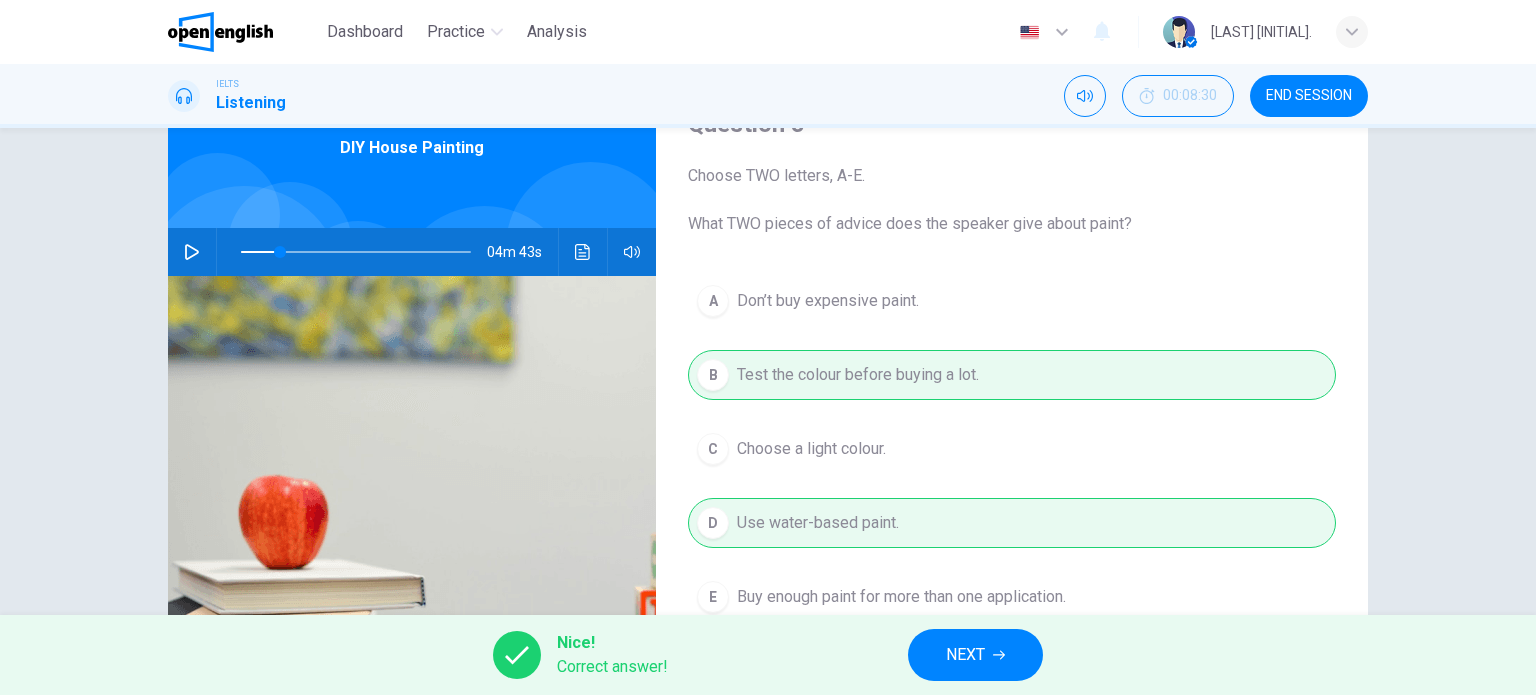 scroll, scrollTop: 0, scrollLeft: 0, axis: both 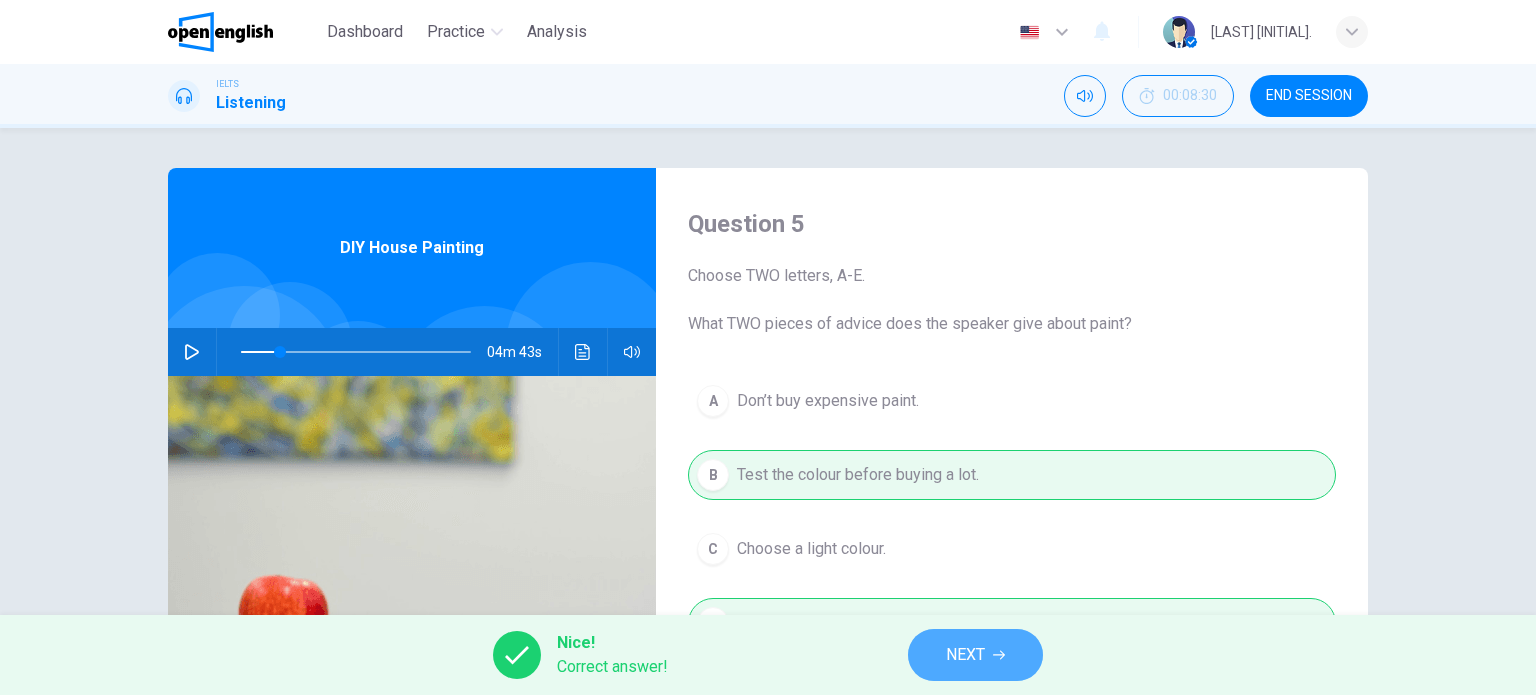 click 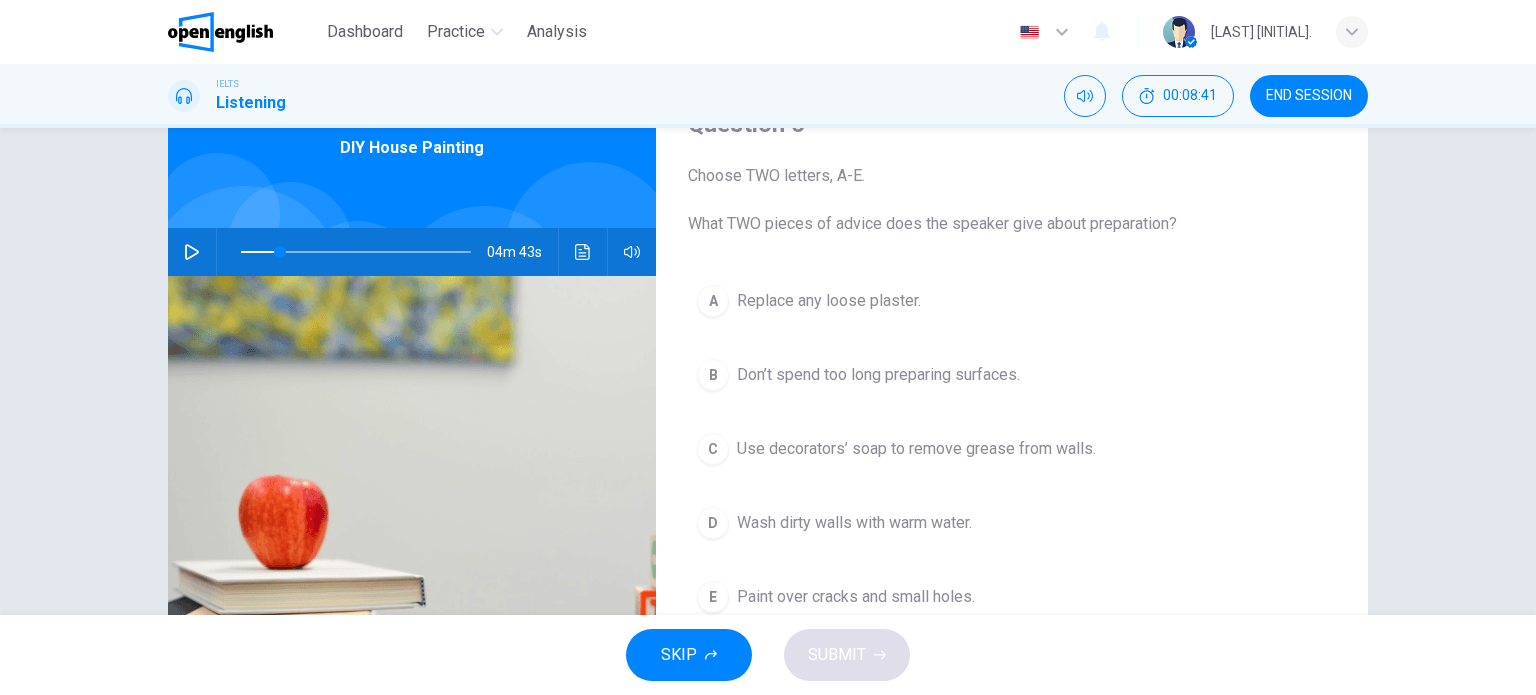 scroll, scrollTop: 200, scrollLeft: 0, axis: vertical 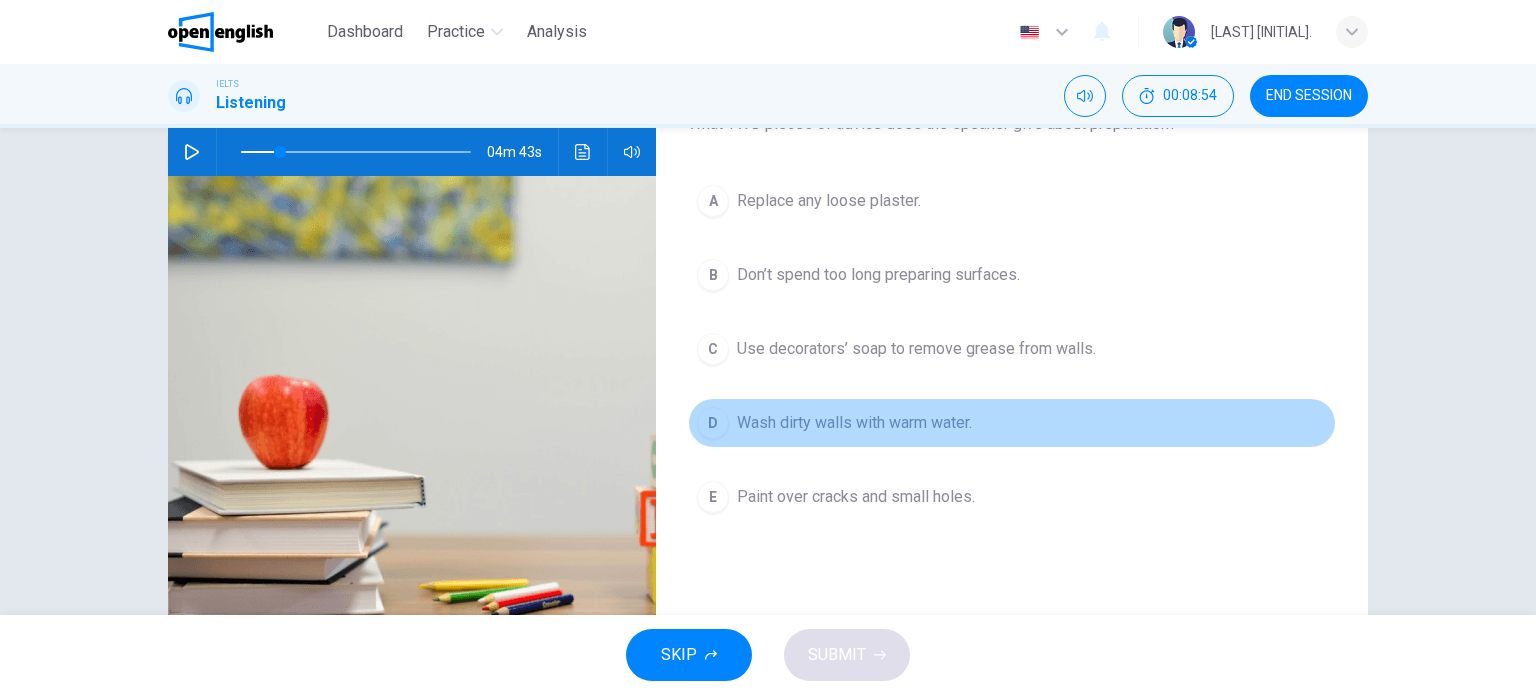 click on "D" at bounding box center (713, 423) 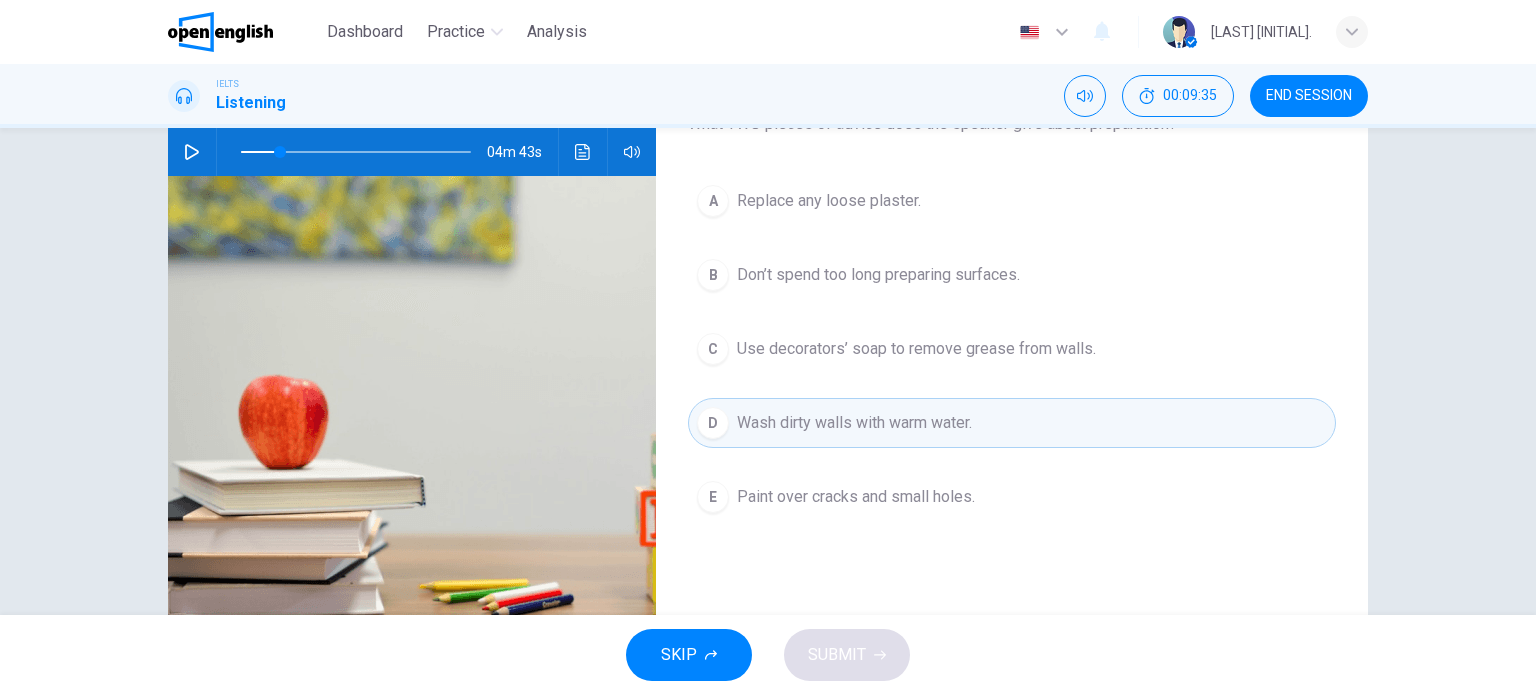 click on "Use decorators’ soap to remove grease from walls." at bounding box center [916, 349] 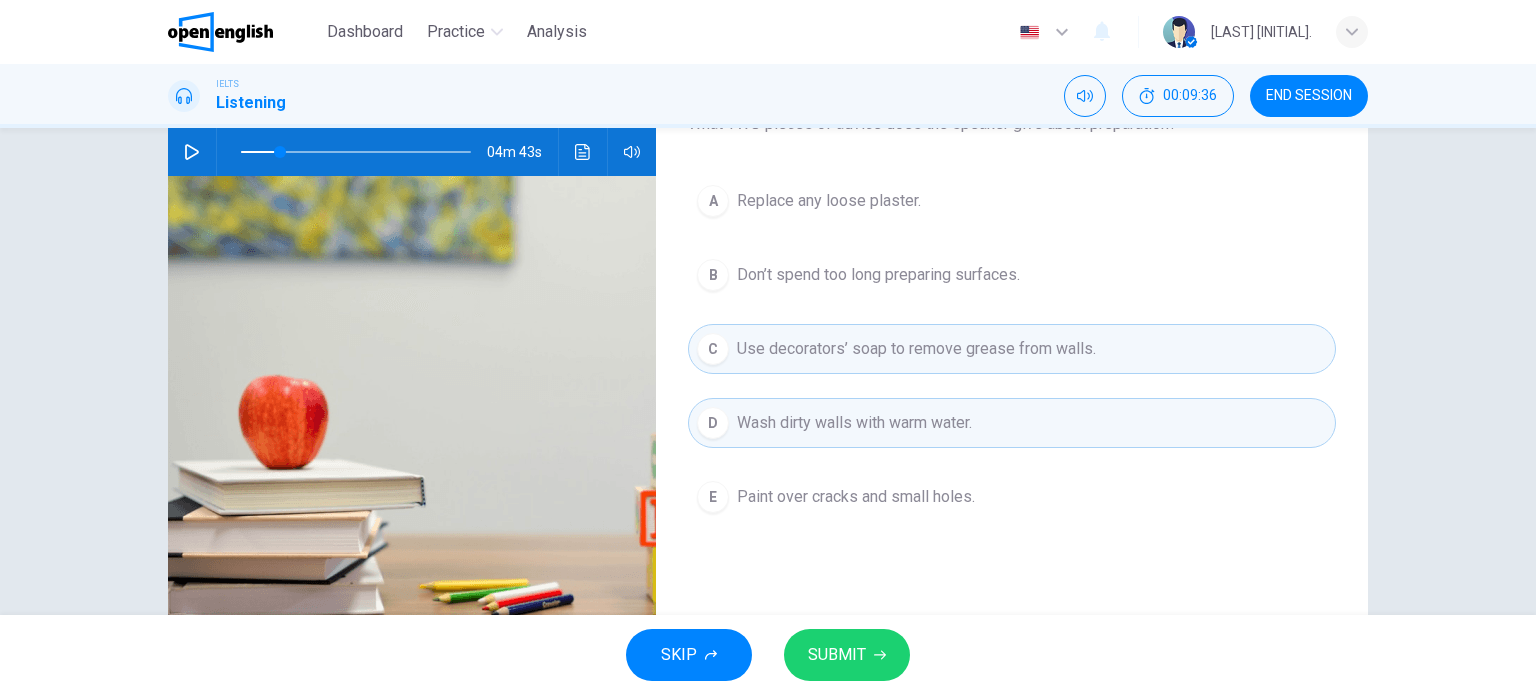 click on "SUBMIT" at bounding box center (847, 655) 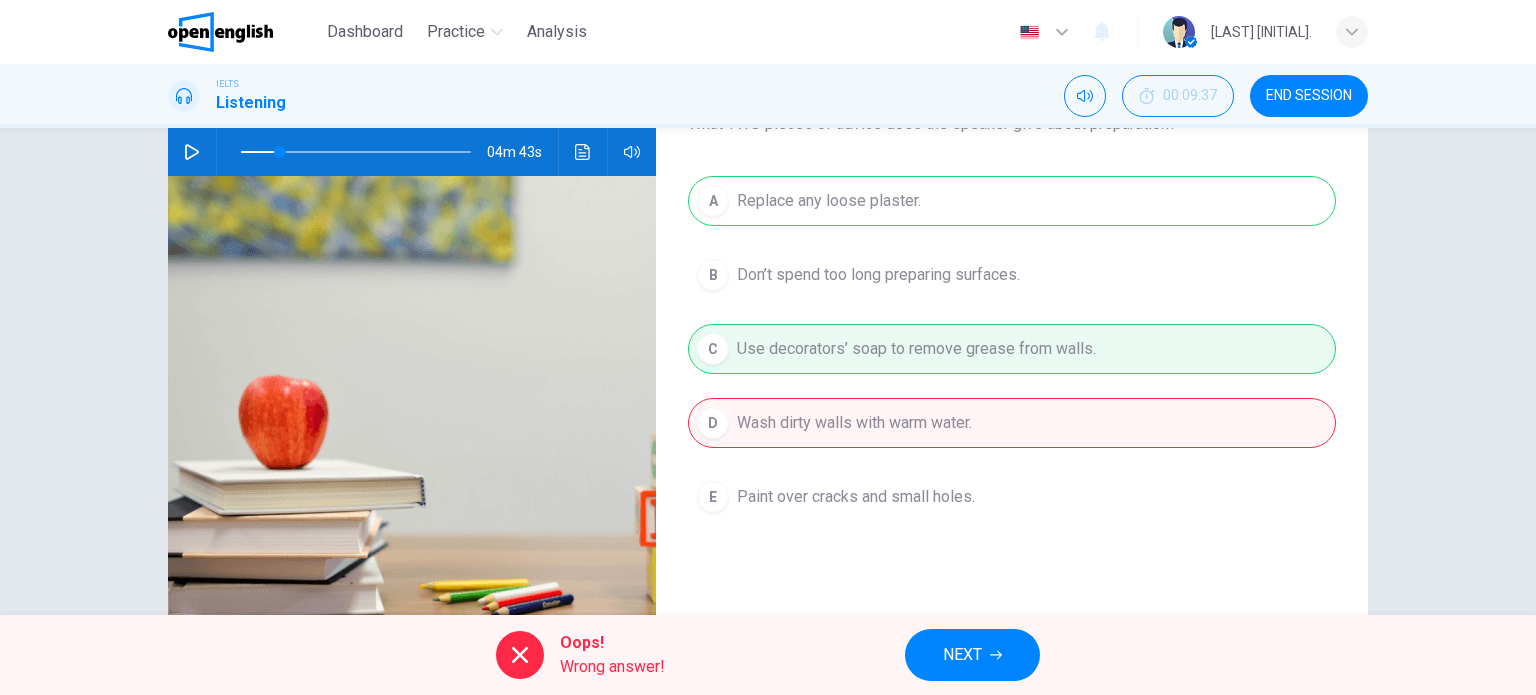 click on "A Replace any loose plaster. B Don’t spend too long preparing surfaces. C Use decorators’ soap to remove grease from walls. D Wash dirty walls with warm water. E Paint over cracks and small holes." at bounding box center (1012, 369) 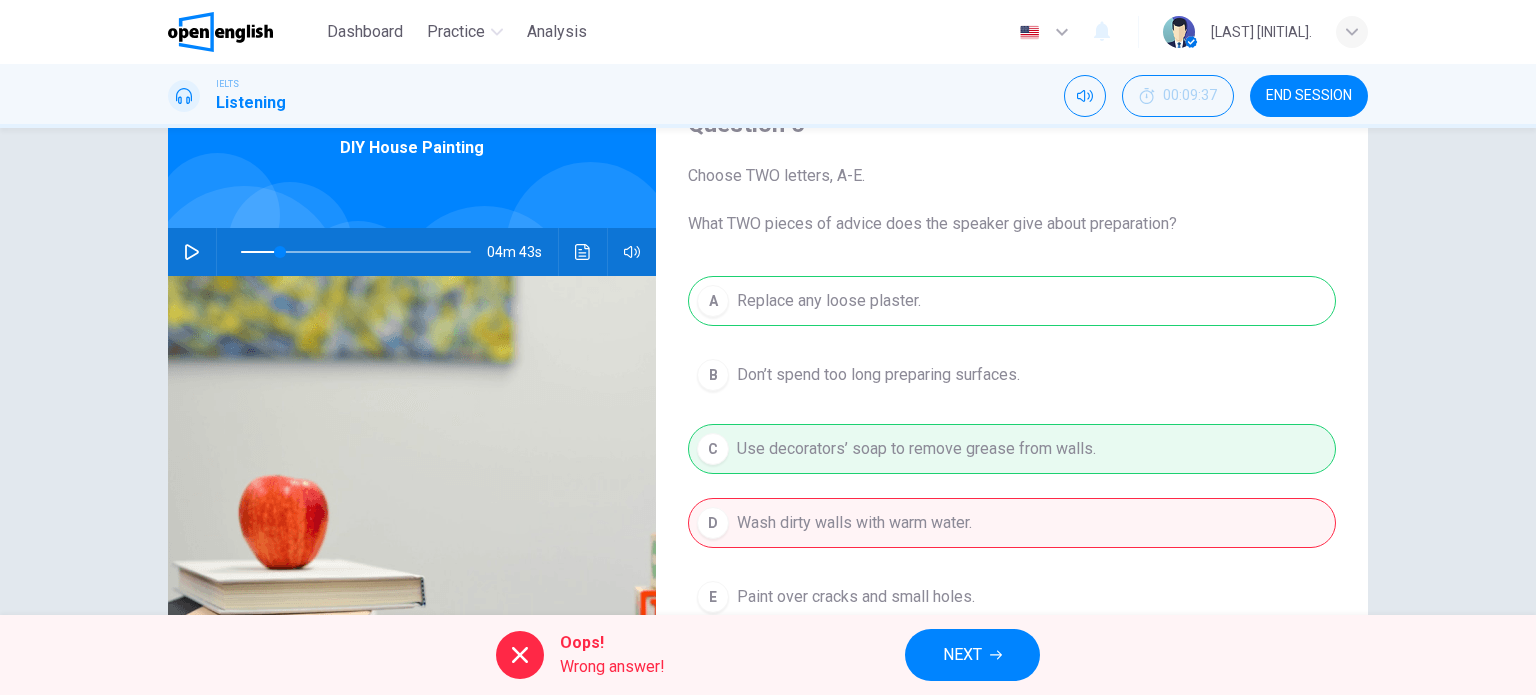 scroll, scrollTop: 288, scrollLeft: 0, axis: vertical 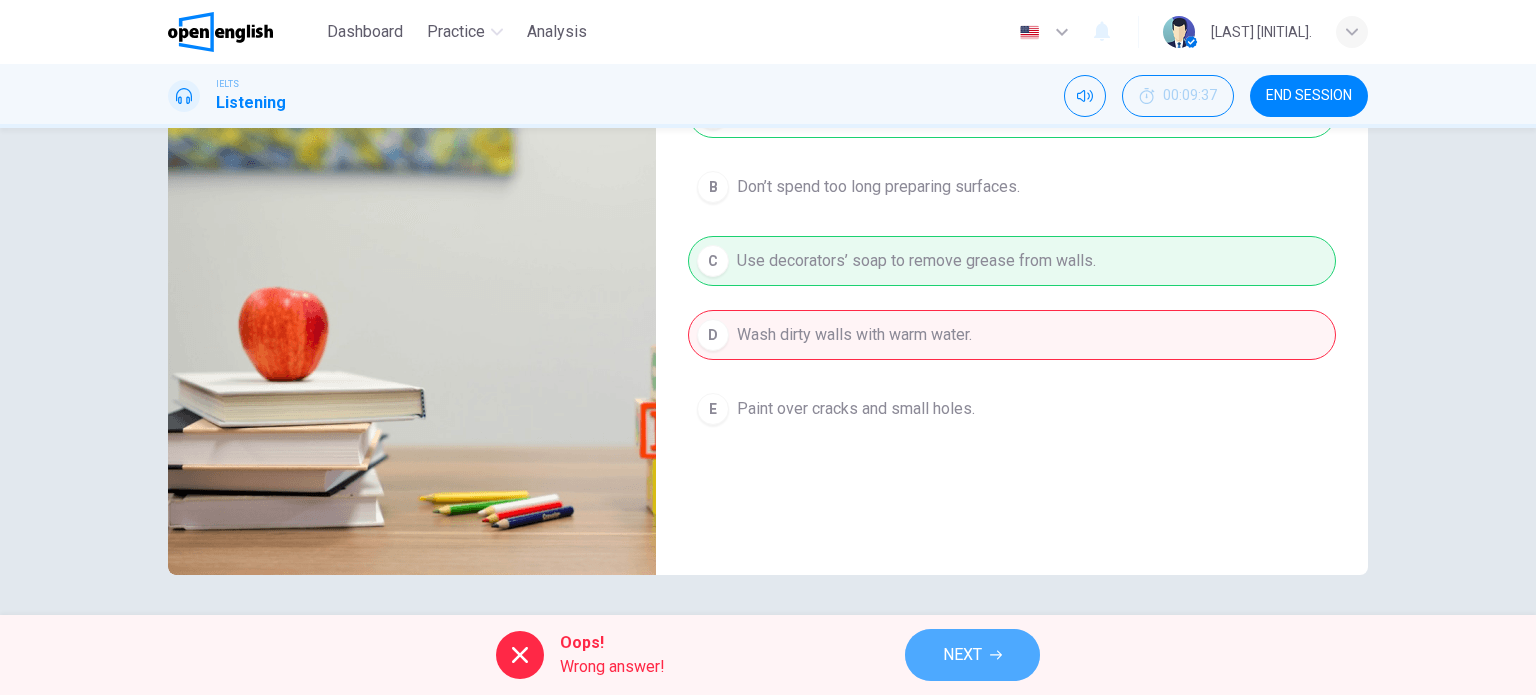click on "NEXT" at bounding box center (972, 655) 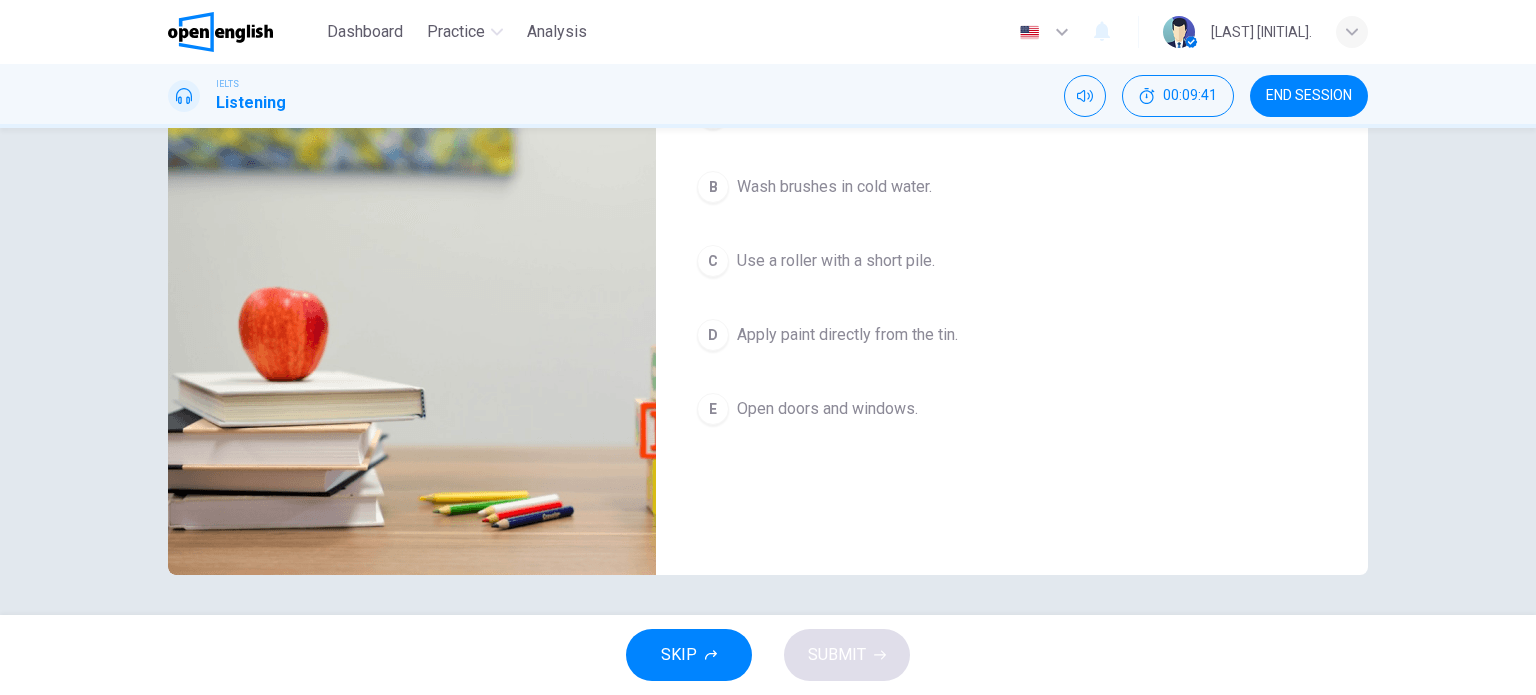 scroll, scrollTop: 188, scrollLeft: 0, axis: vertical 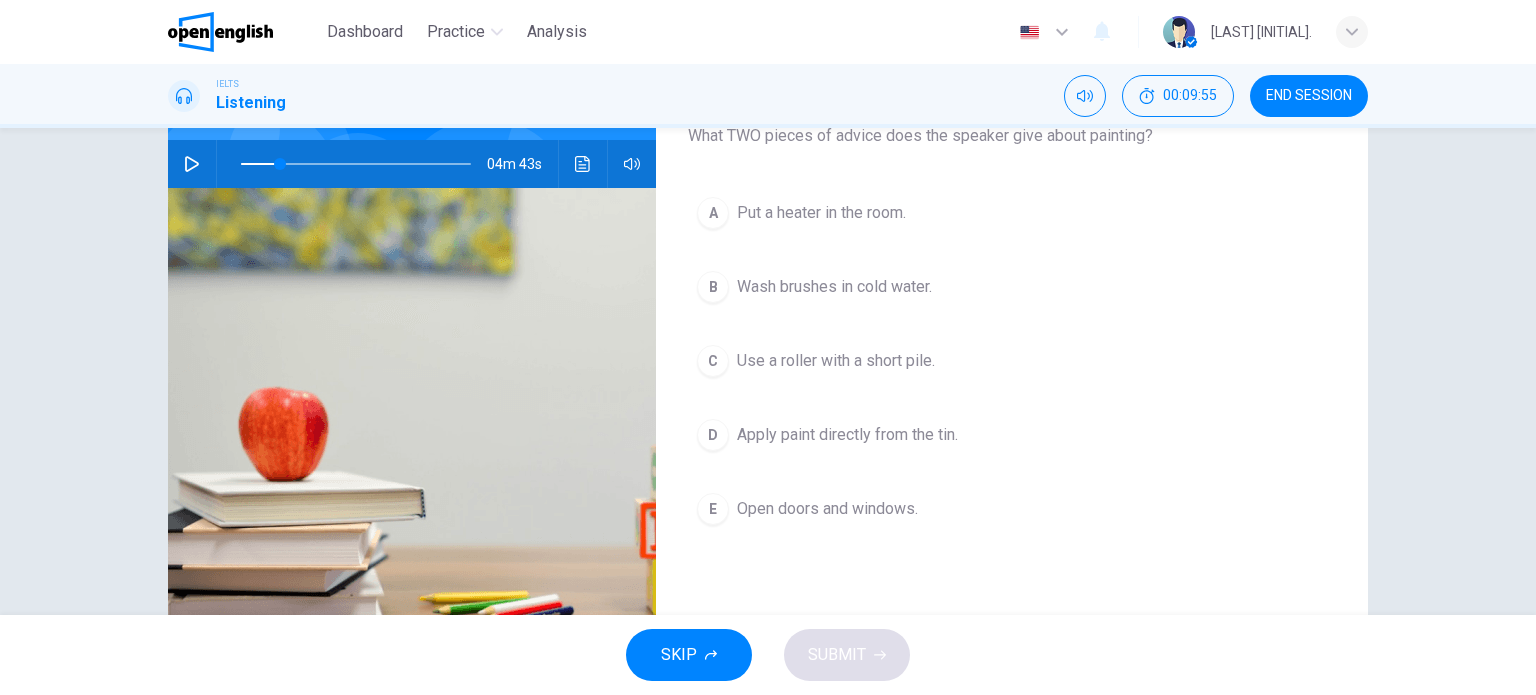 click on "Open doors and windows." at bounding box center [827, 509] 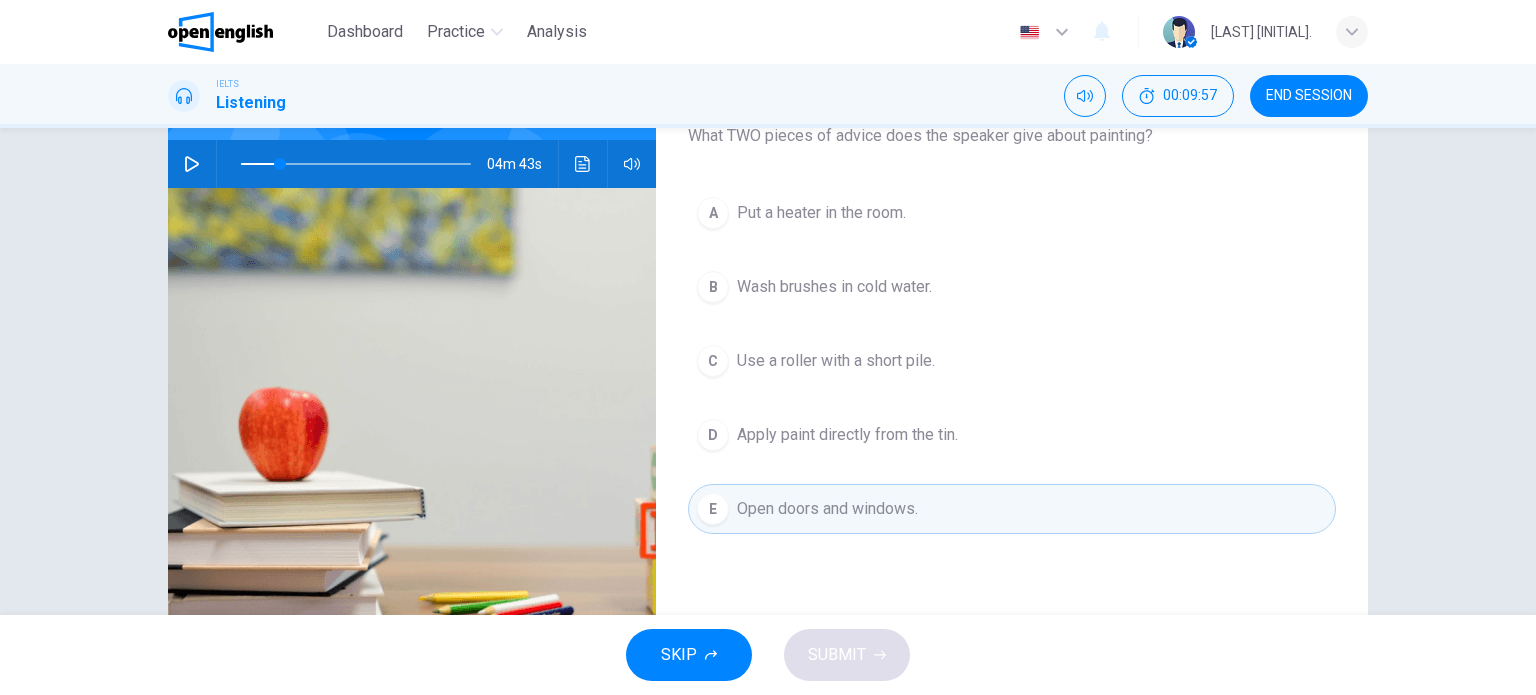 click on "Use a roller with a short pile." at bounding box center (836, 361) 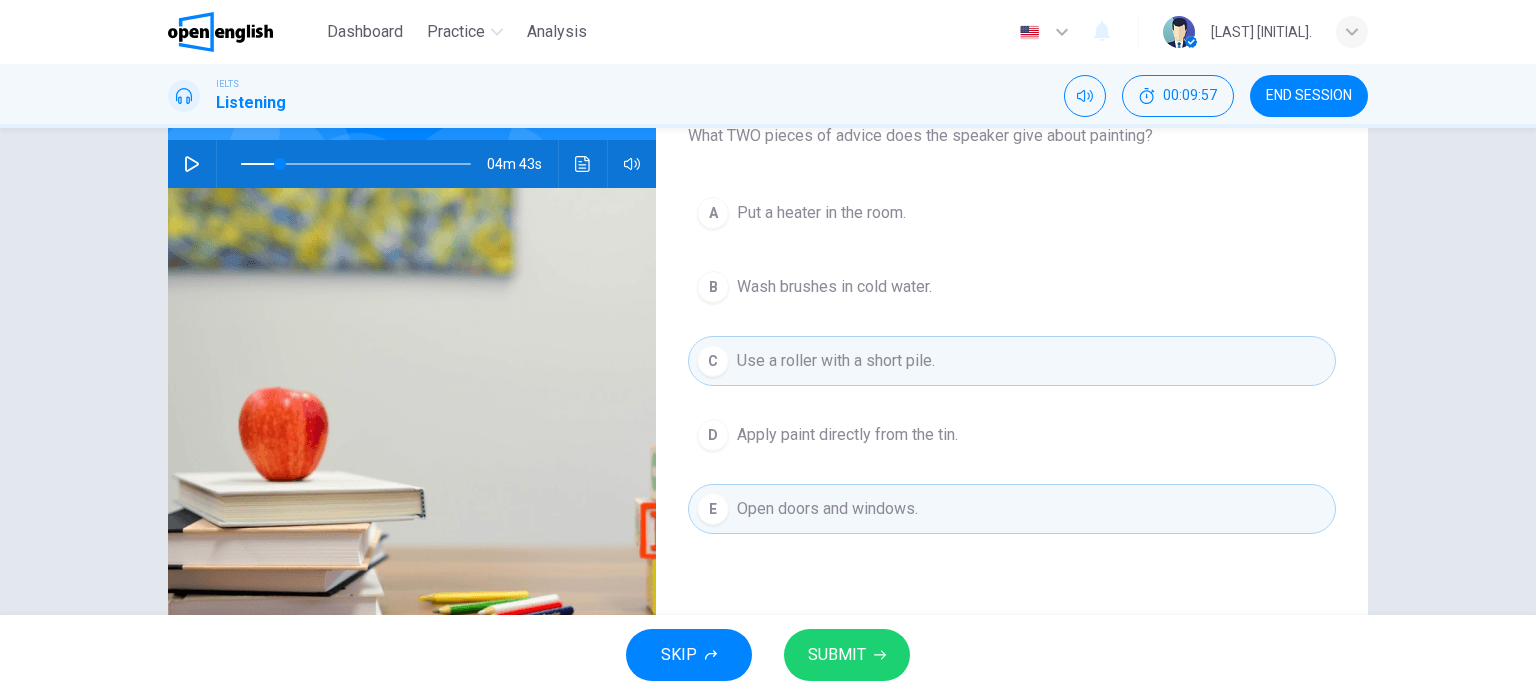 click on "SUBMIT" at bounding box center (837, 655) 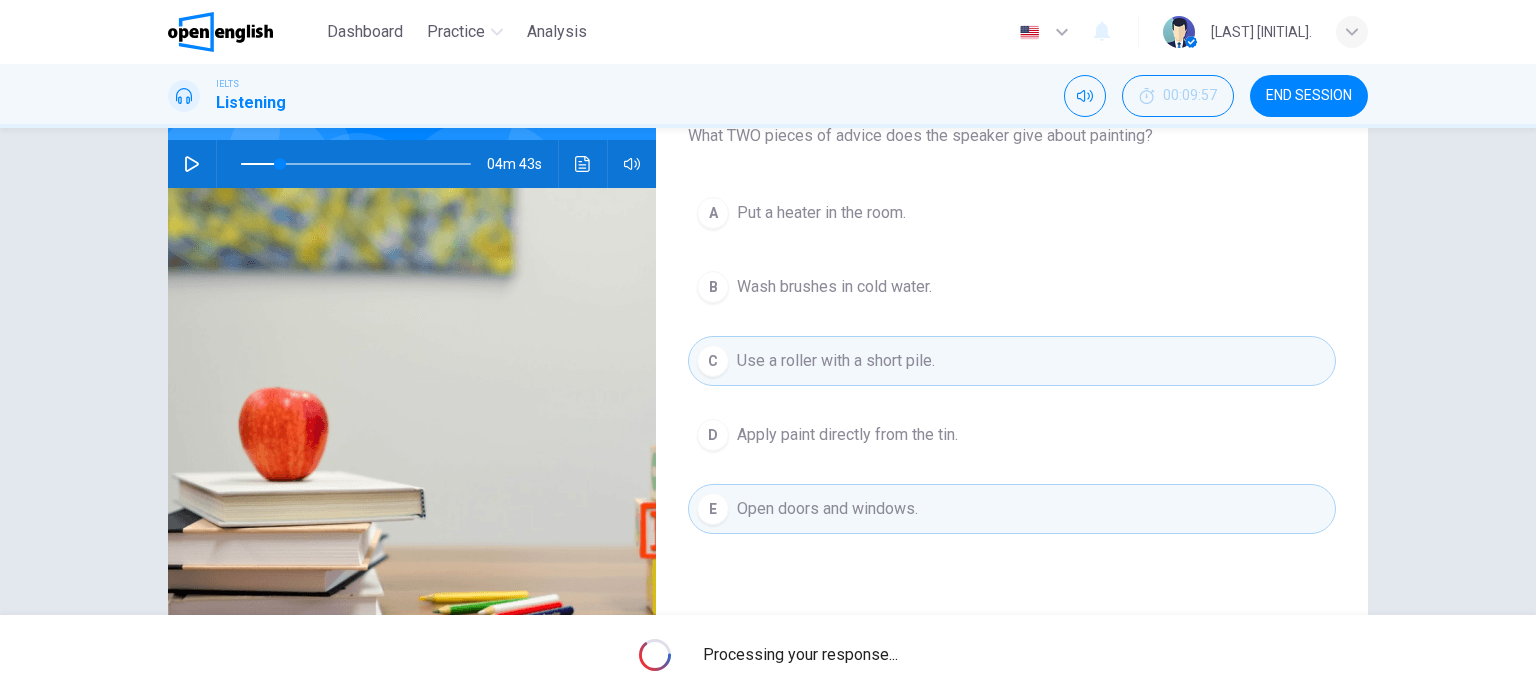 type on "**" 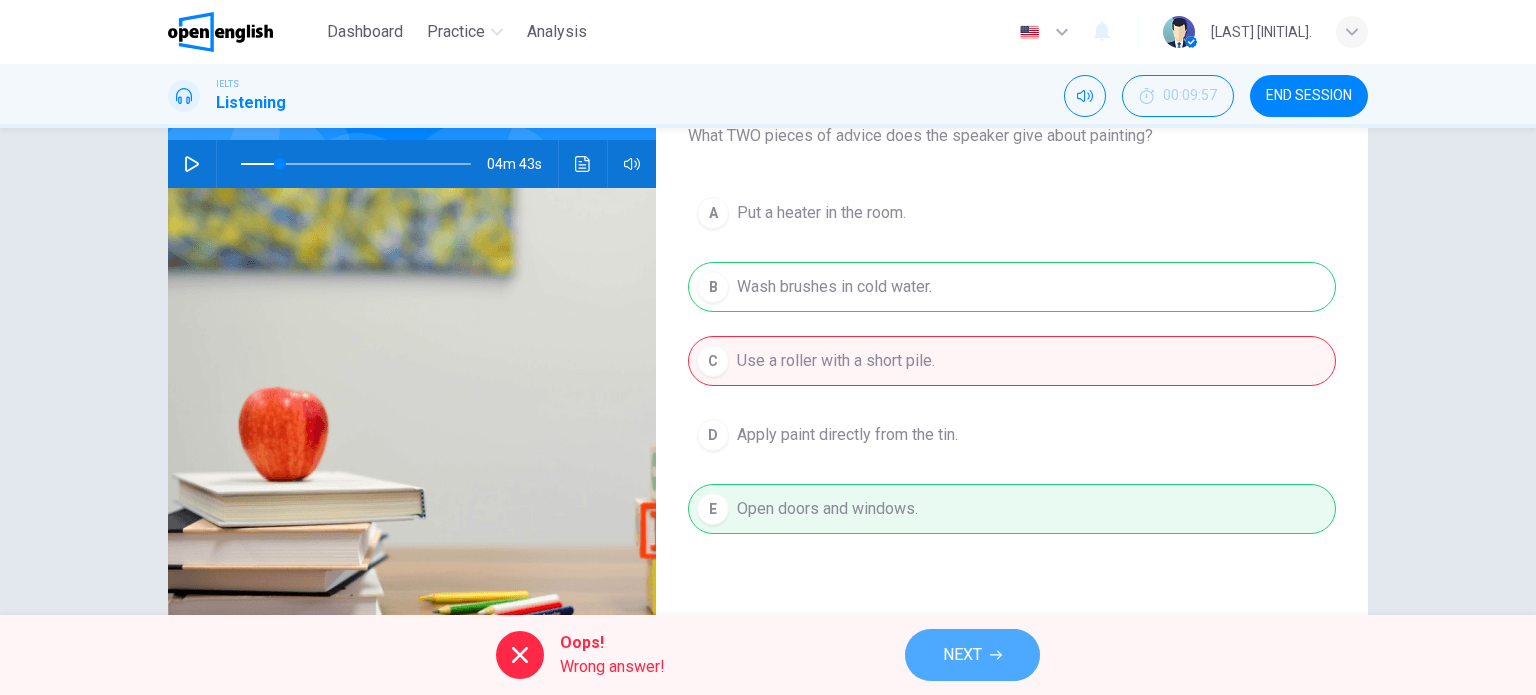 click on "NEXT" at bounding box center (962, 655) 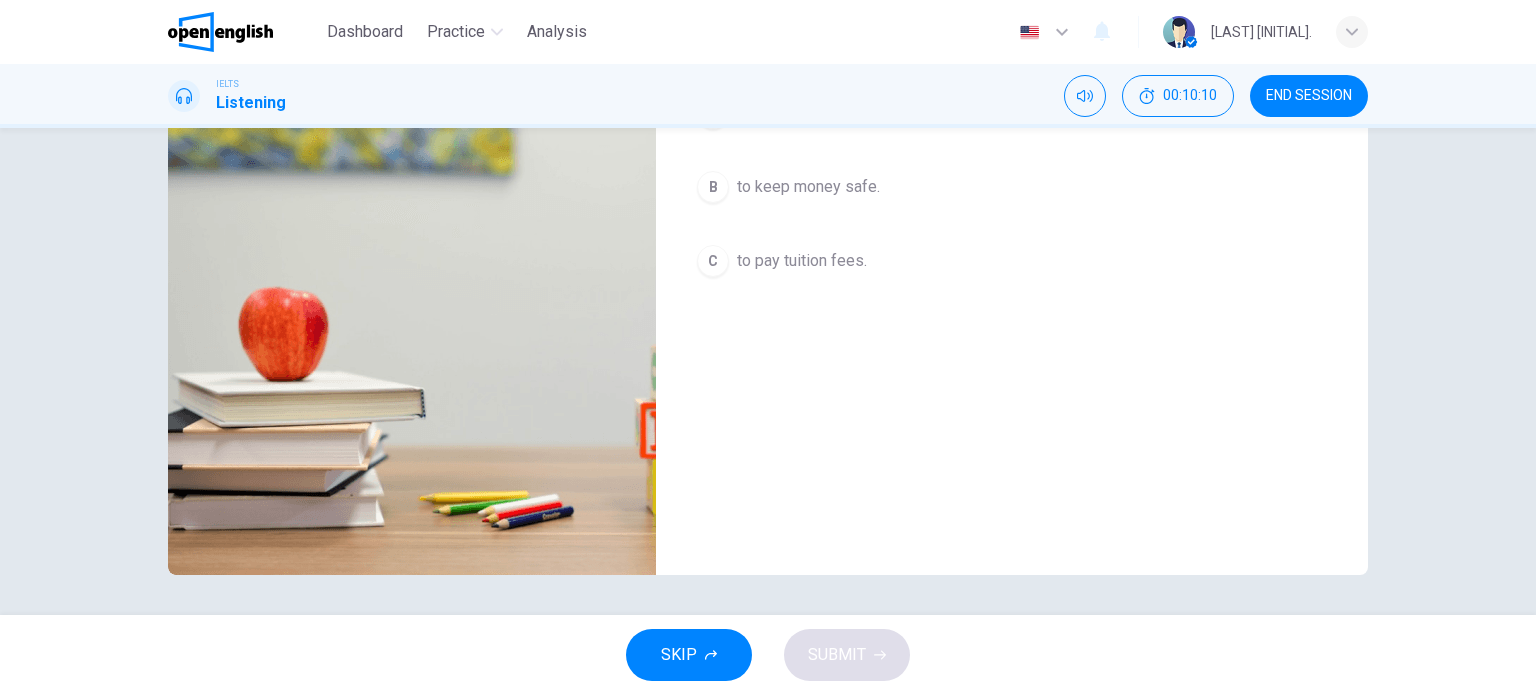 scroll, scrollTop: 0, scrollLeft: 0, axis: both 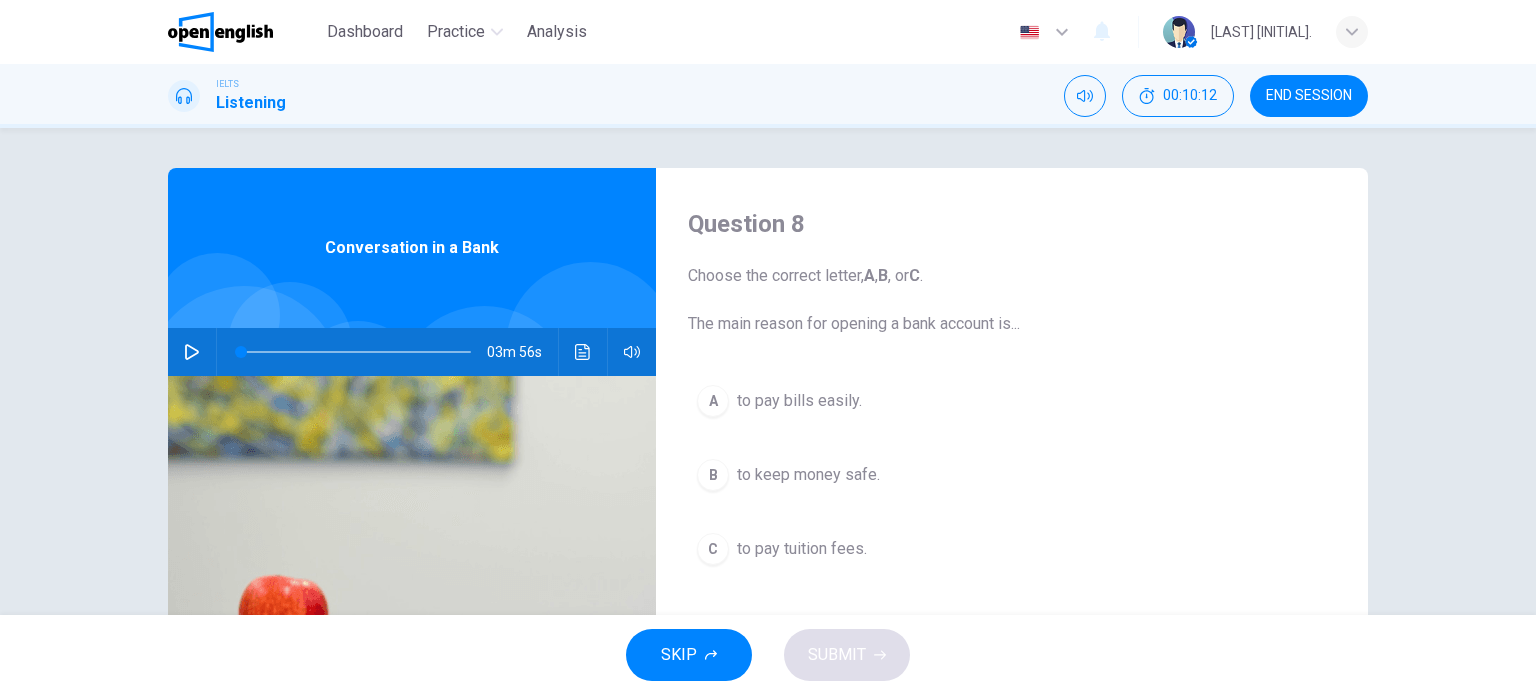 click 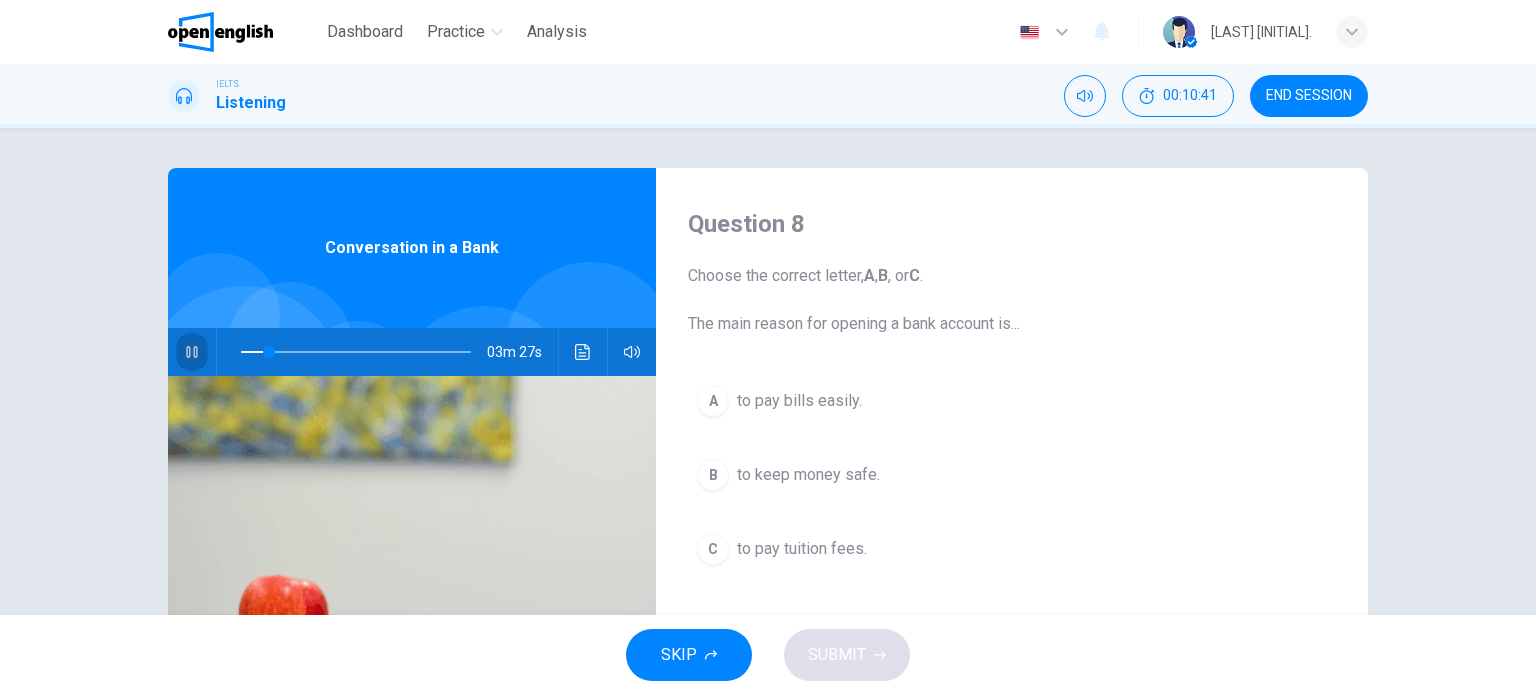 click 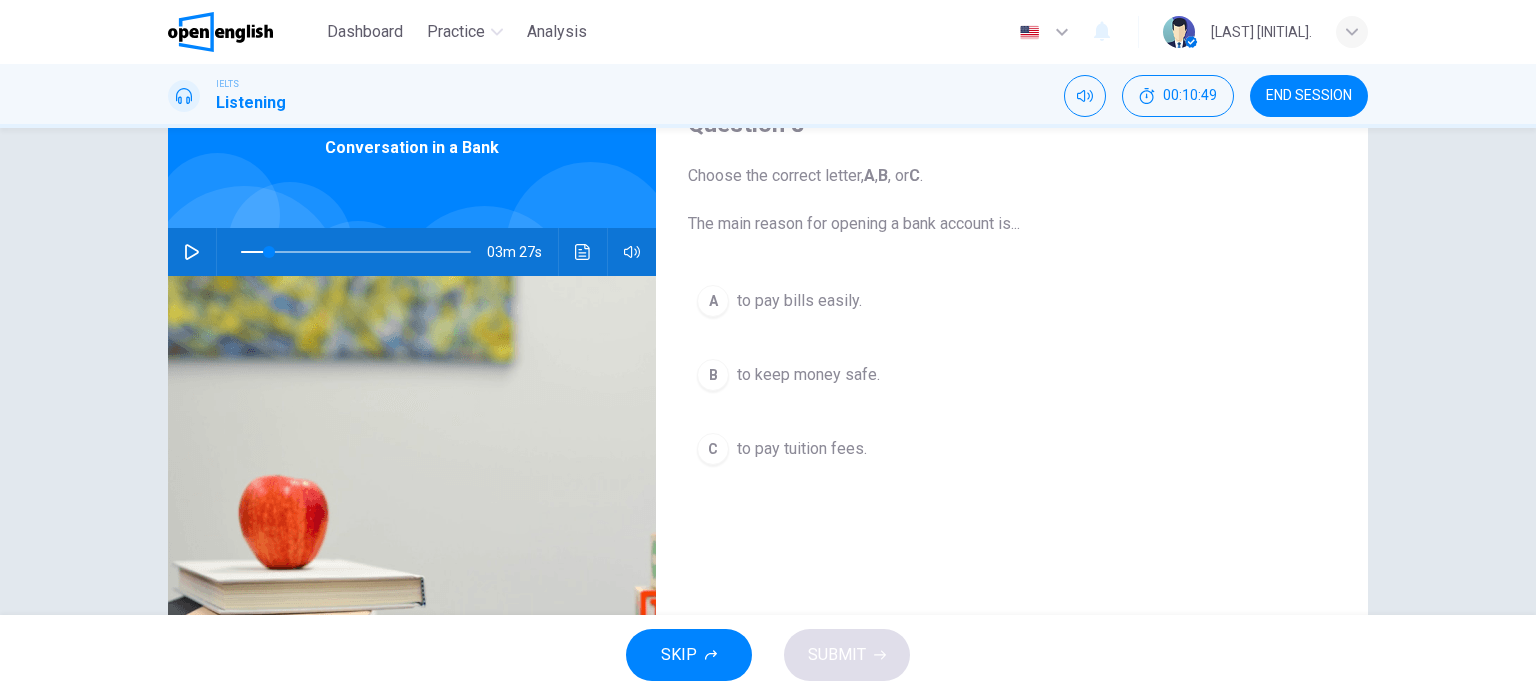 scroll, scrollTop: 0, scrollLeft: 0, axis: both 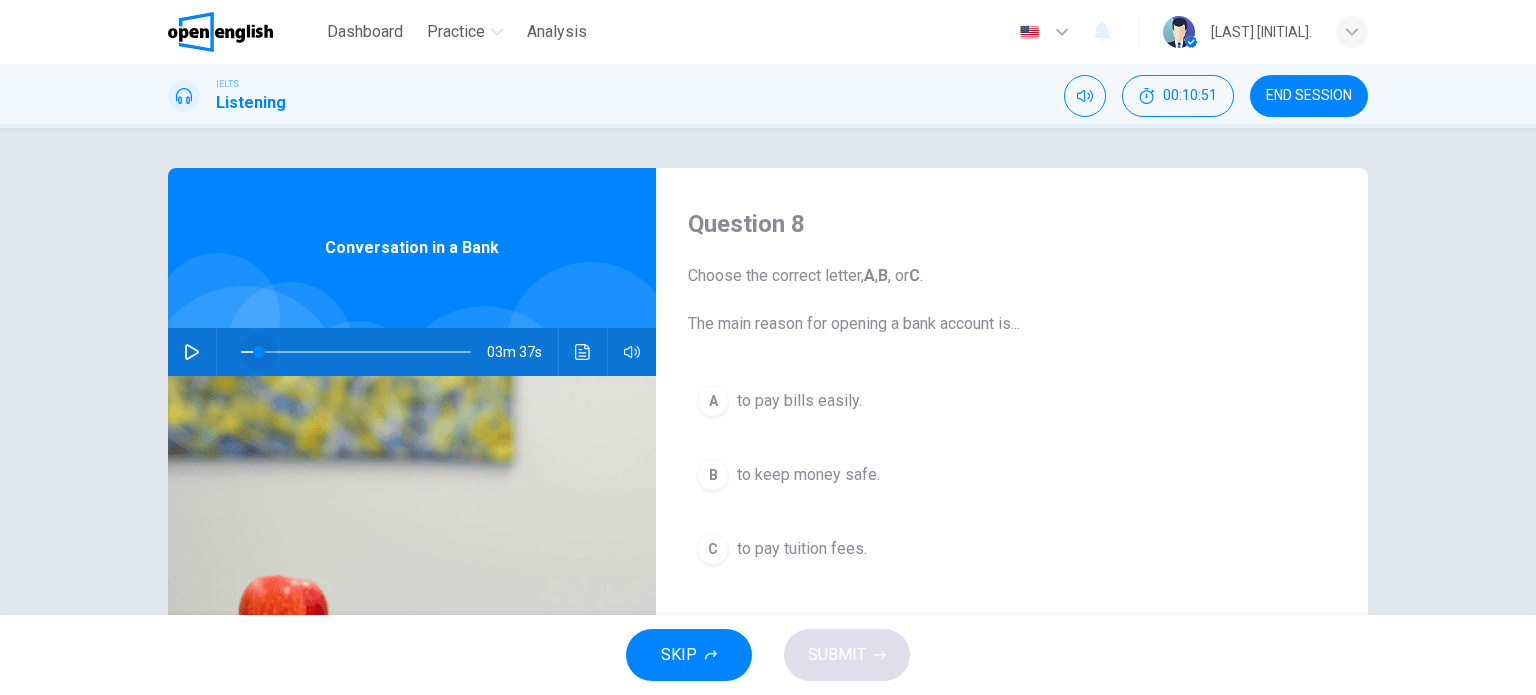 click at bounding box center (259, 352) 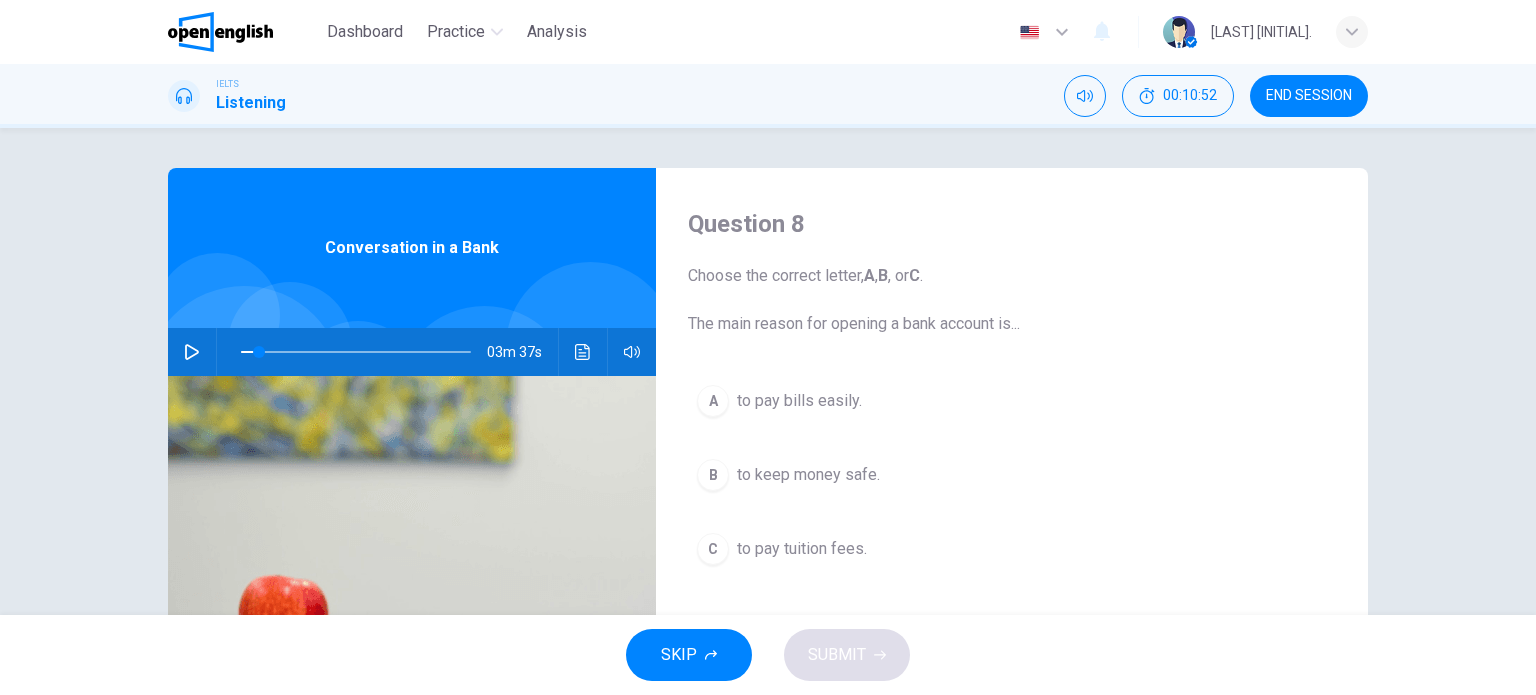 click 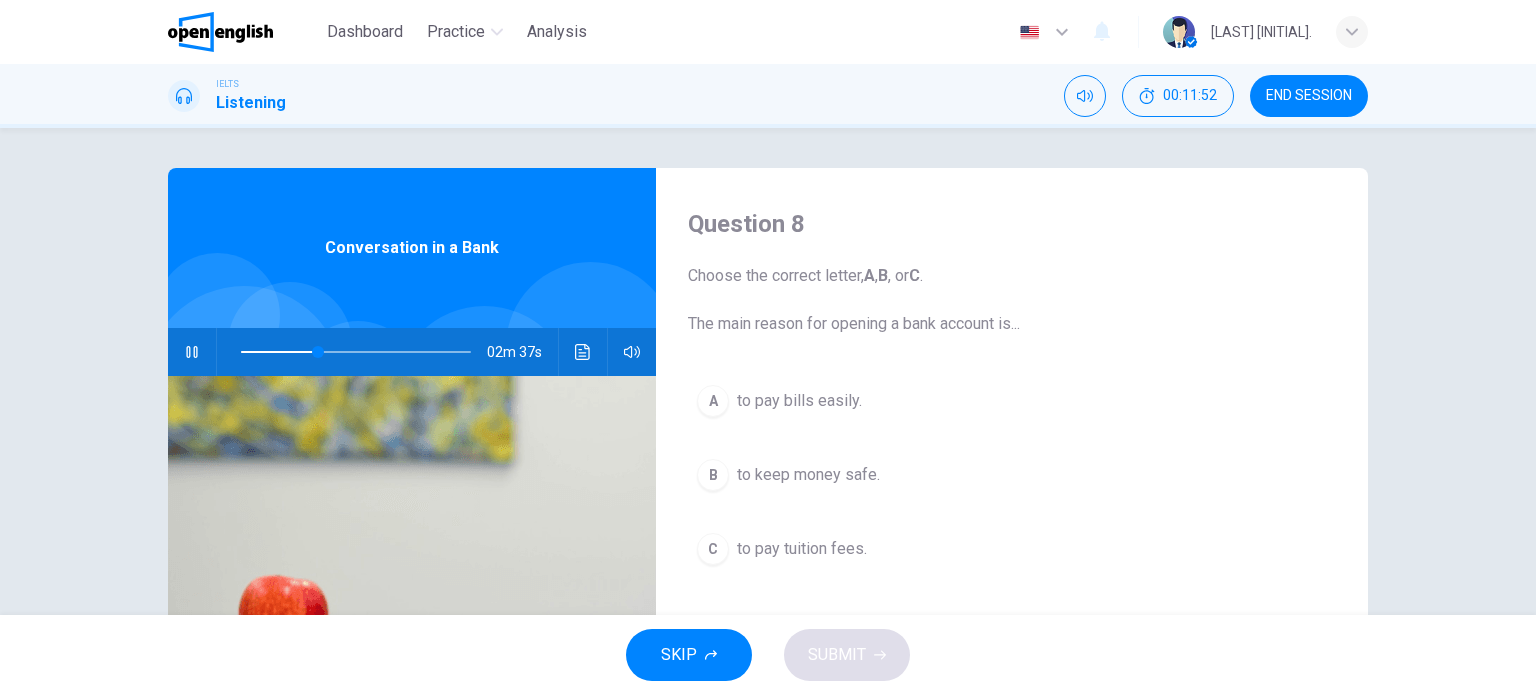 click on "to pay bills easily." at bounding box center (799, 401) 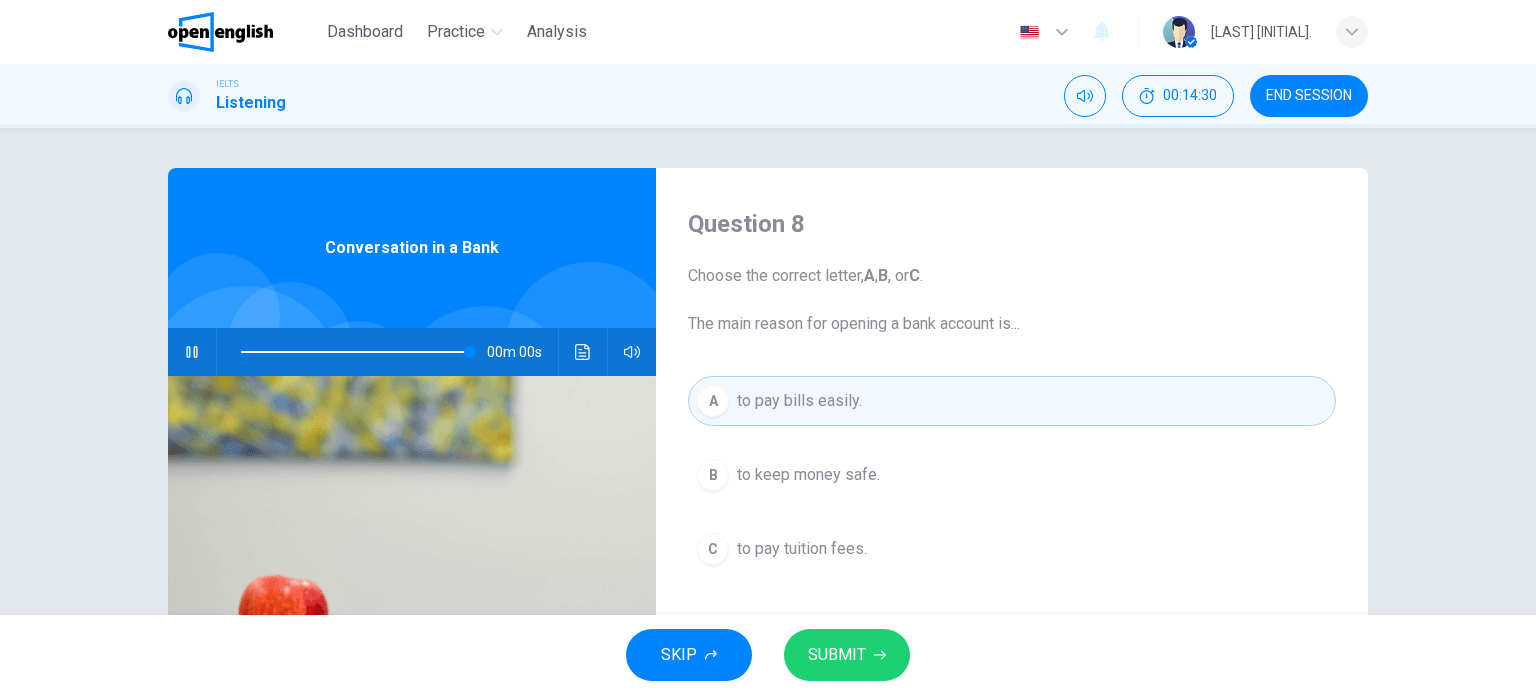 type on "*" 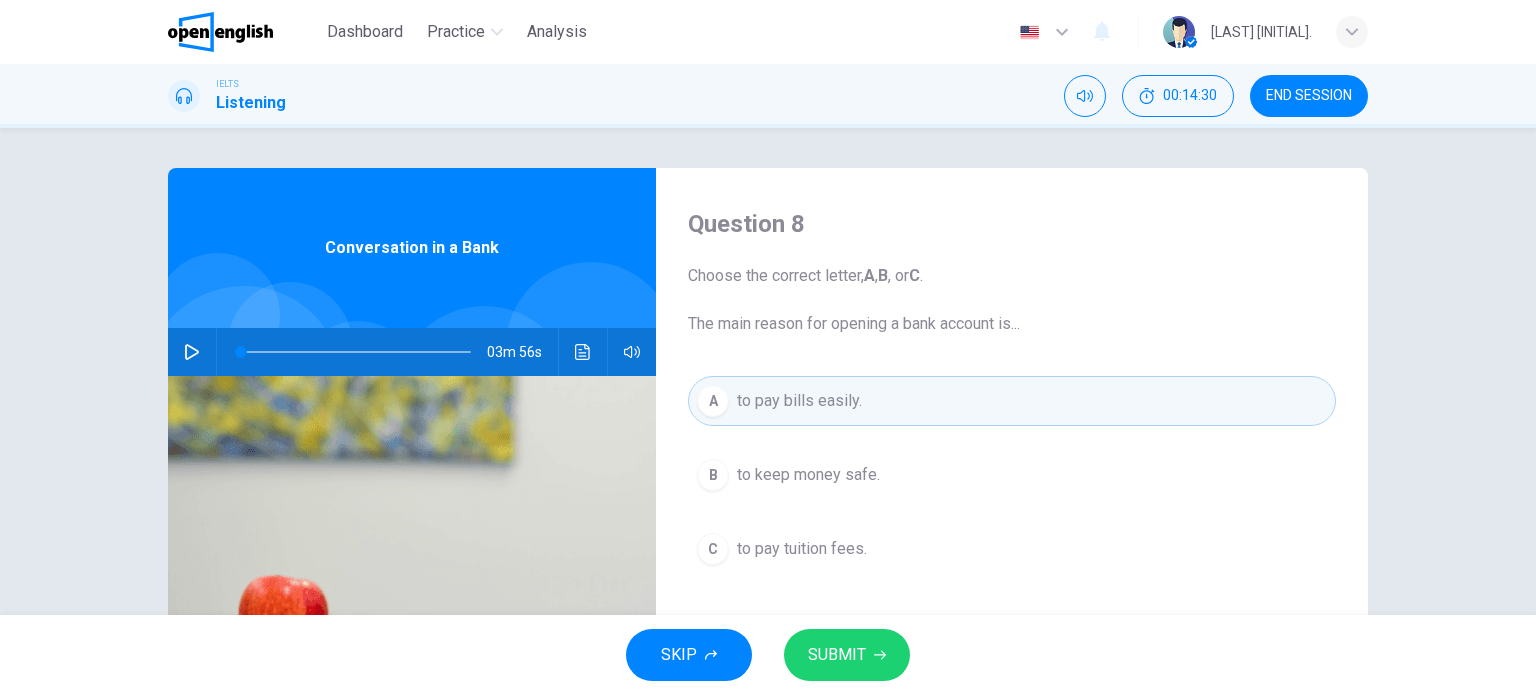 click on "SUBMIT" at bounding box center [837, 655] 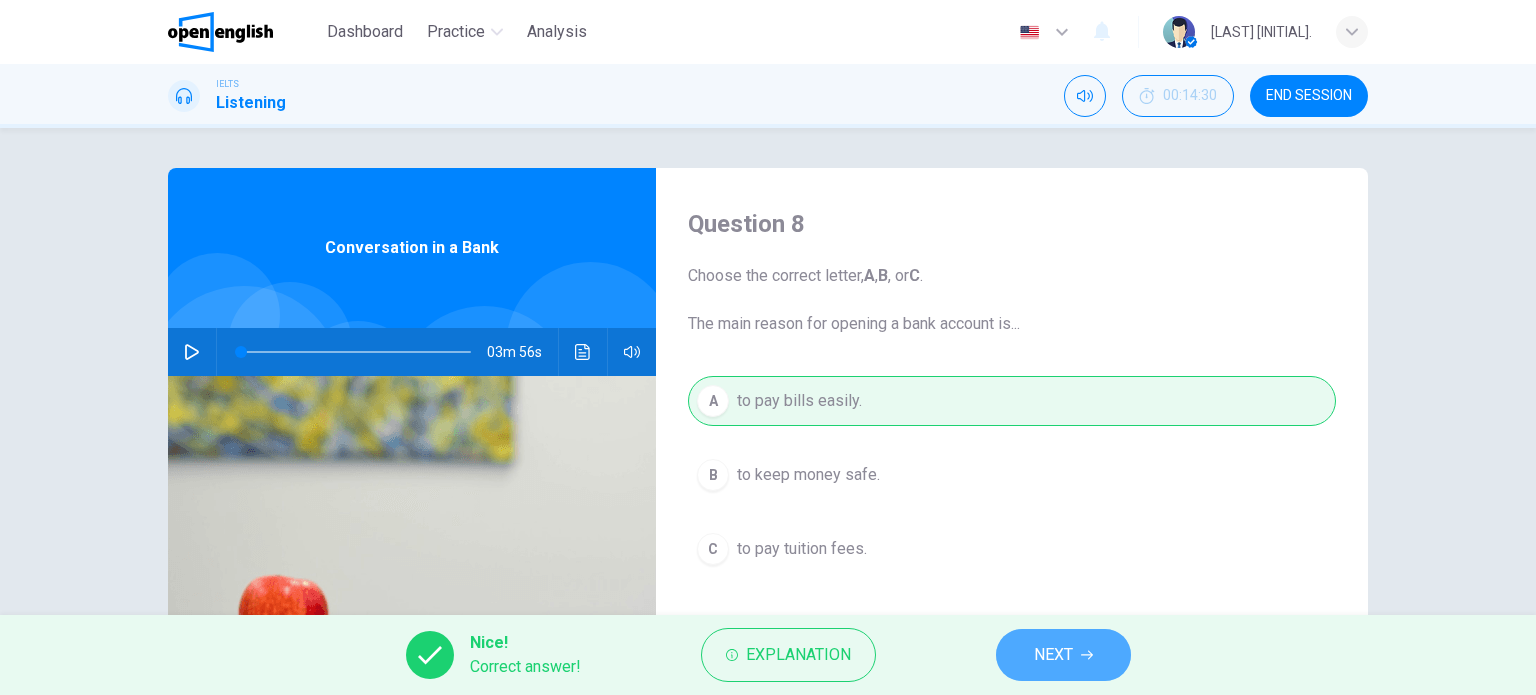 click on "NEXT" at bounding box center (1053, 655) 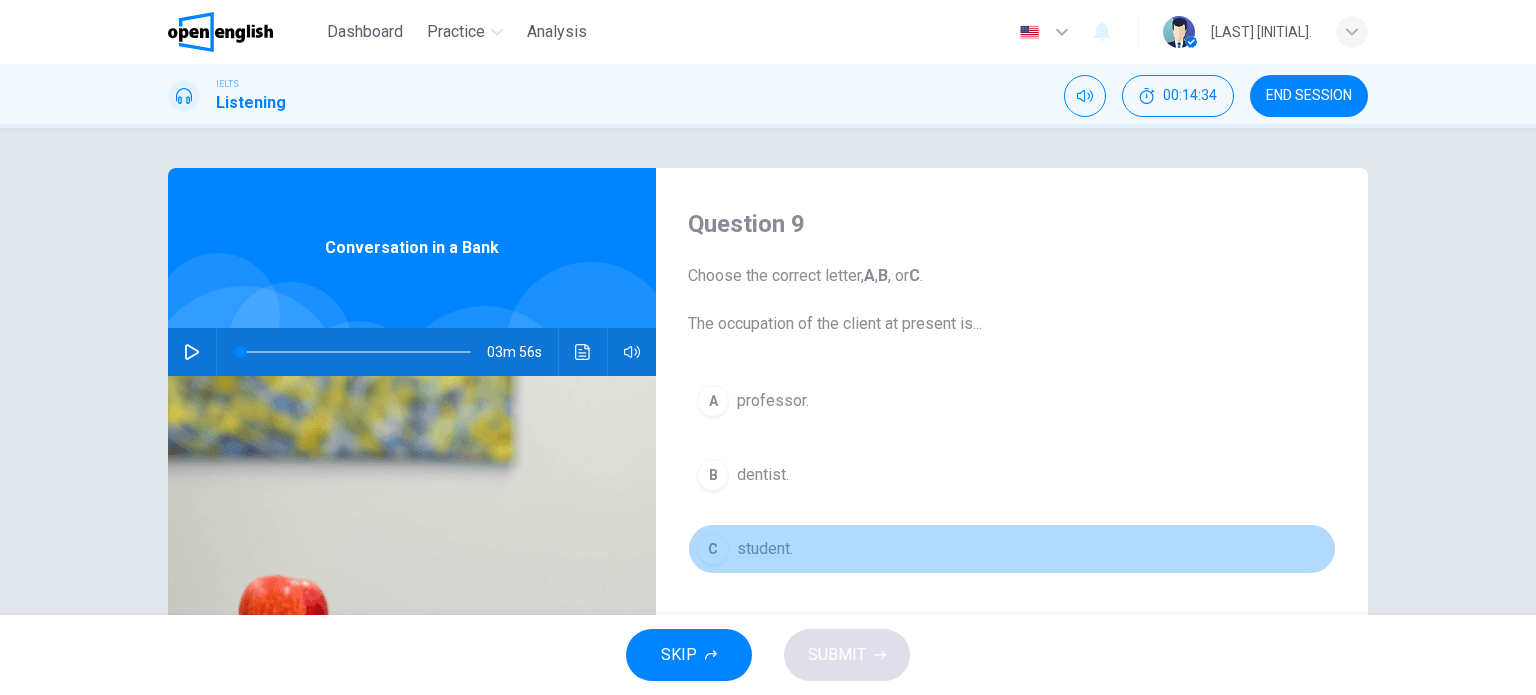 drag, startPoint x: 724, startPoint y: 540, endPoint x: 799, endPoint y: 578, distance: 84.07735 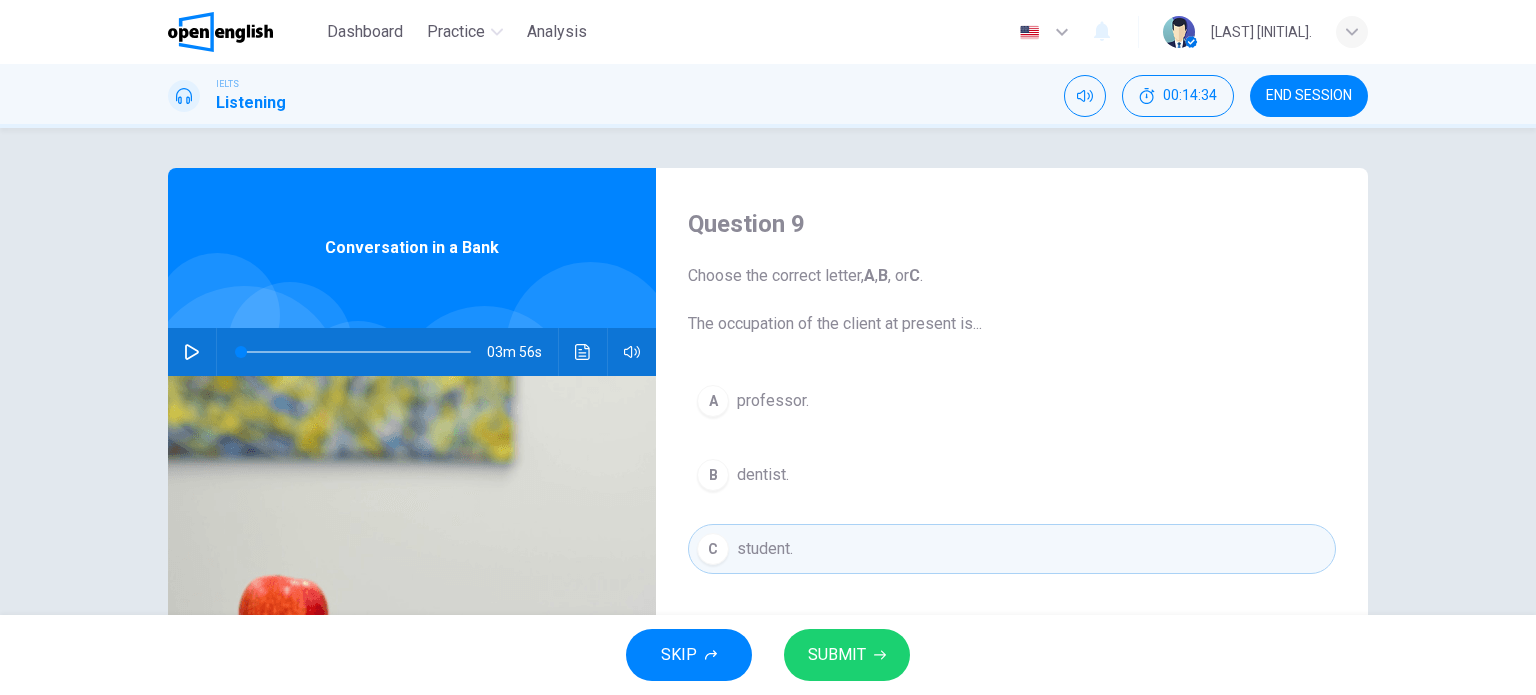 click on "SUBMIT" at bounding box center (837, 655) 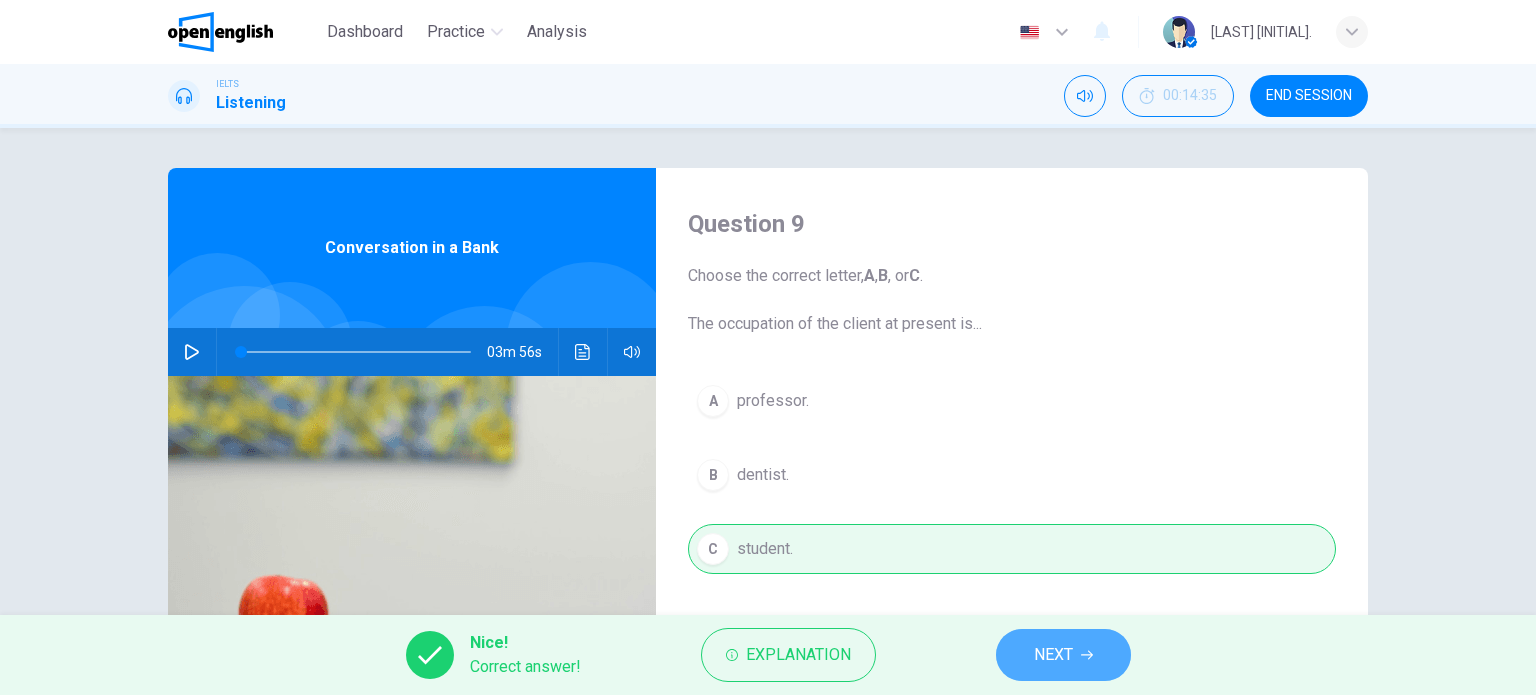 click on "NEXT" at bounding box center (1063, 655) 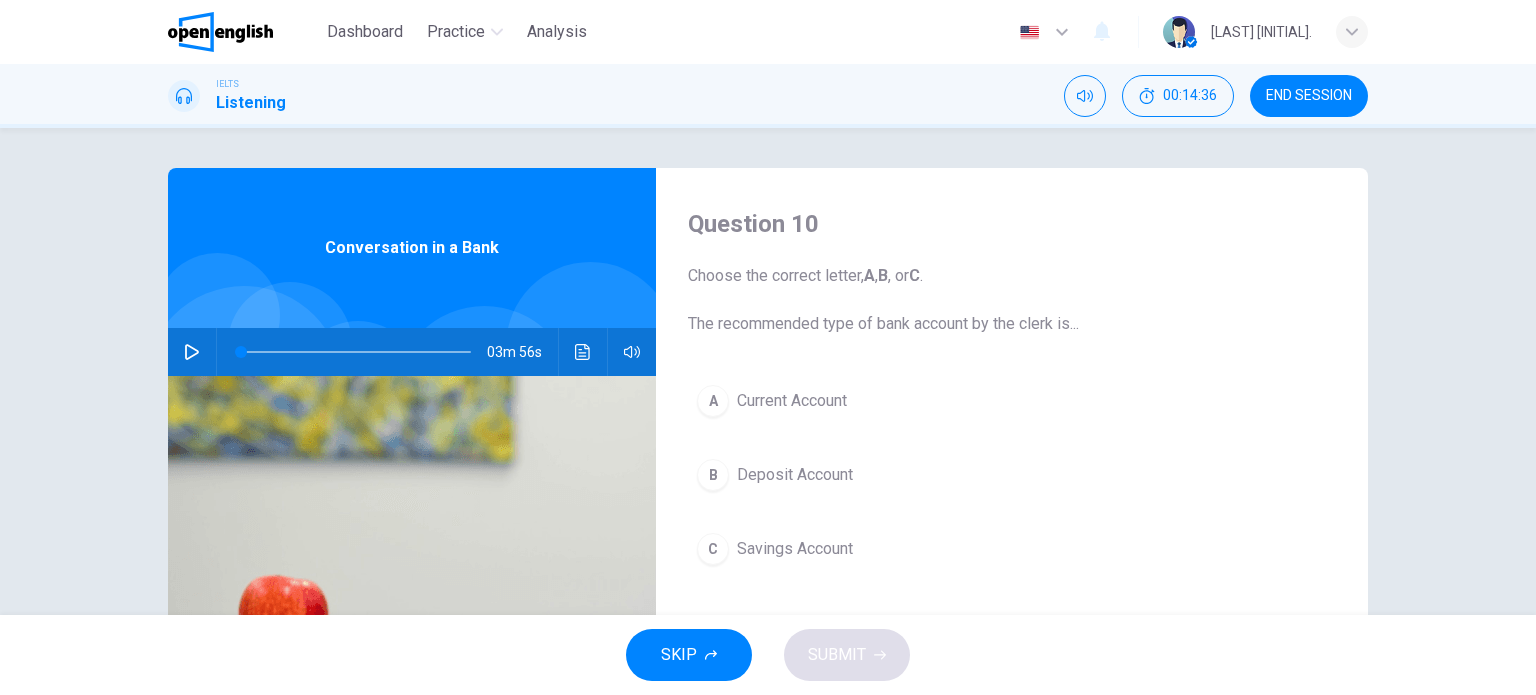 drag, startPoint x: 680, startPoint y: 315, endPoint x: 997, endPoint y: 343, distance: 318.2342 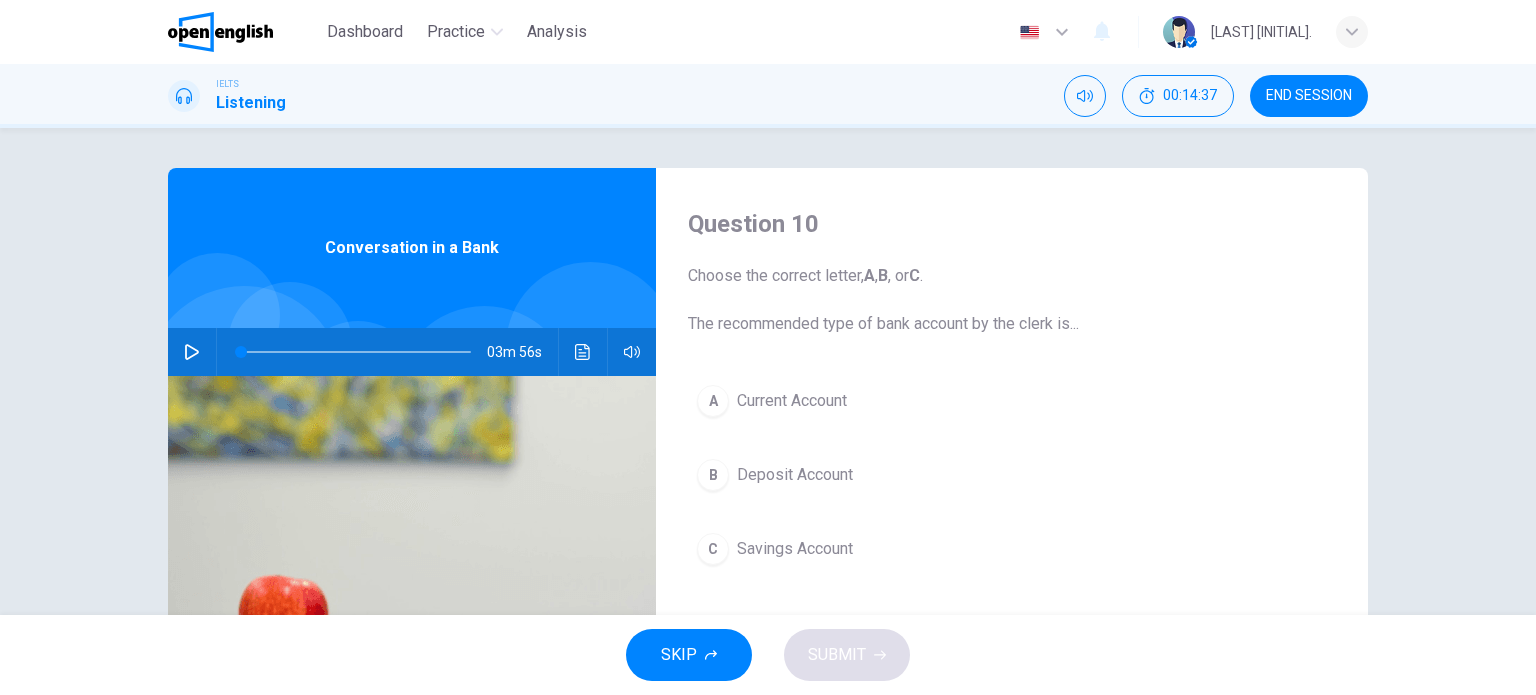 drag, startPoint x: 748, startPoint y: 319, endPoint x: 1062, endPoint y: 330, distance: 314.19263 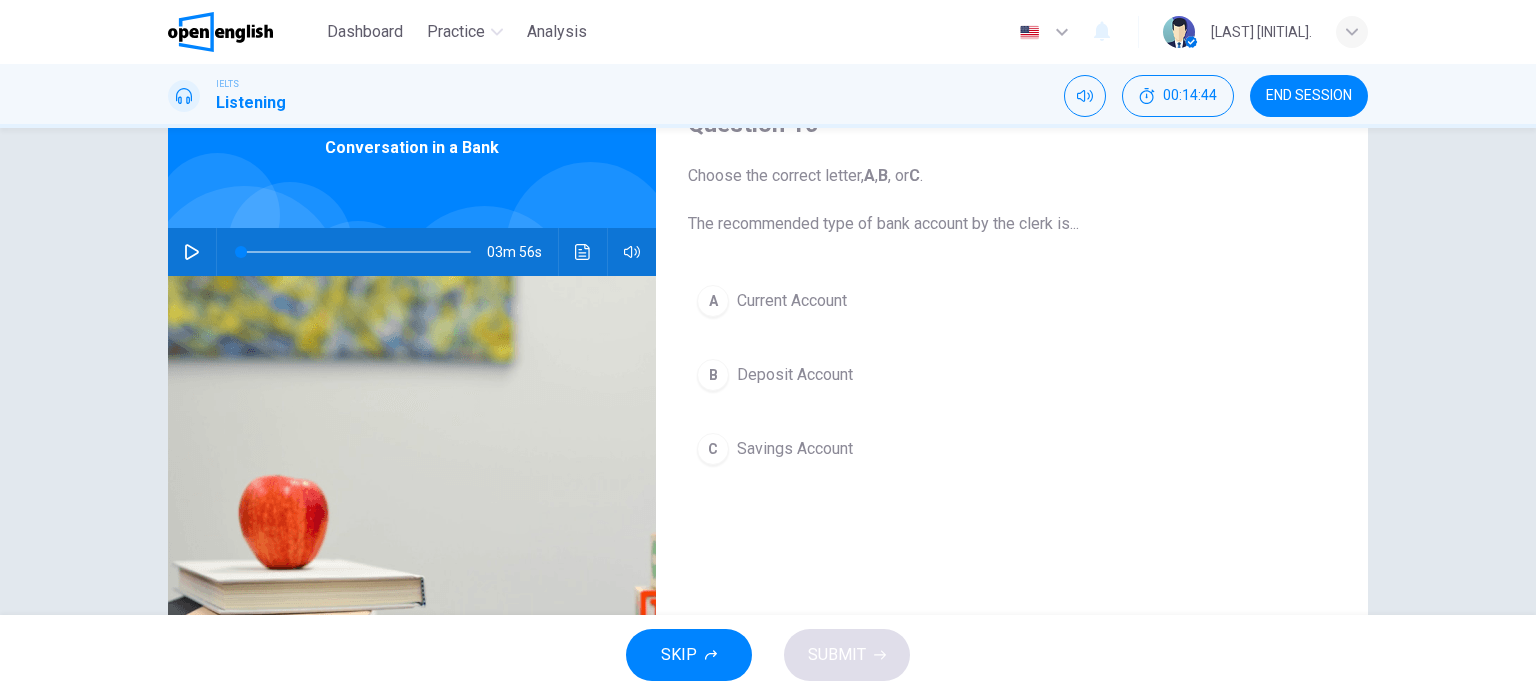 scroll, scrollTop: 0, scrollLeft: 0, axis: both 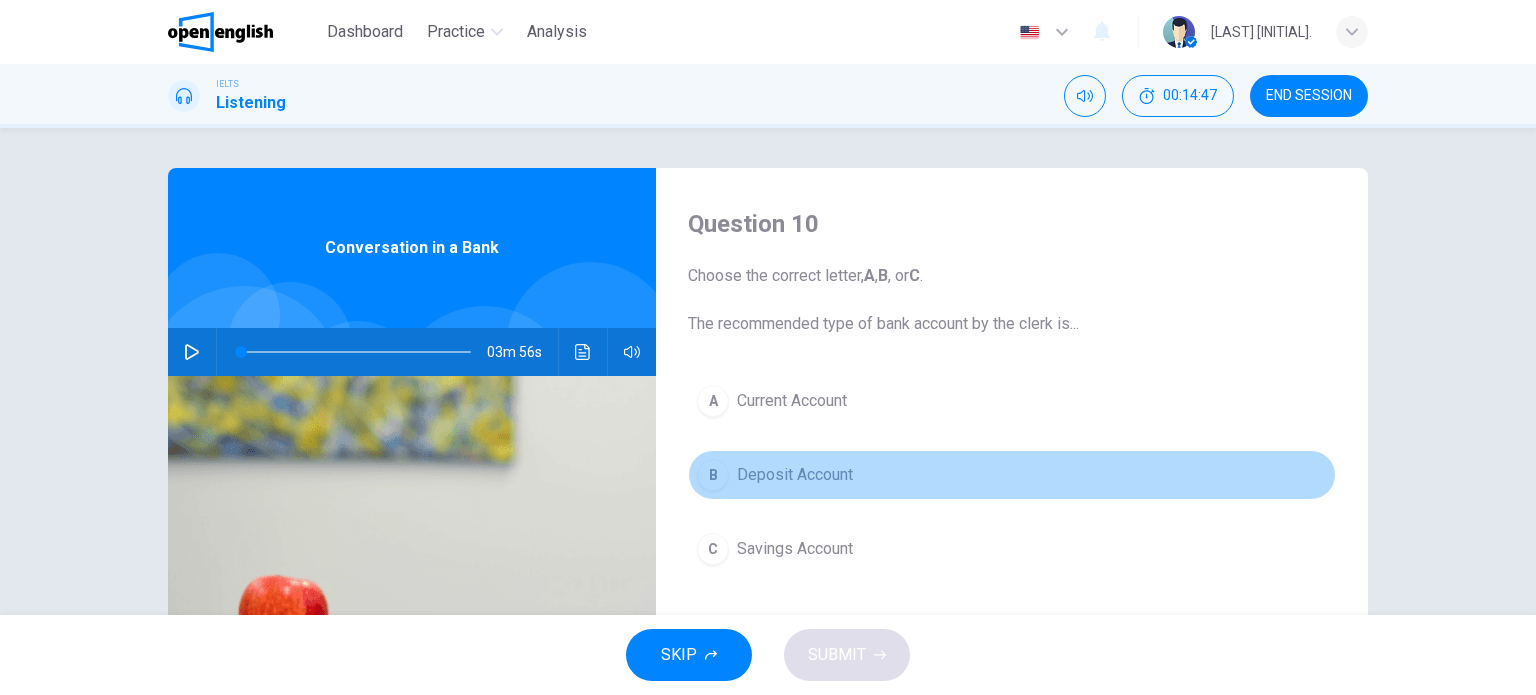 drag, startPoint x: 785, startPoint y: 465, endPoint x: 833, endPoint y: 555, distance: 102 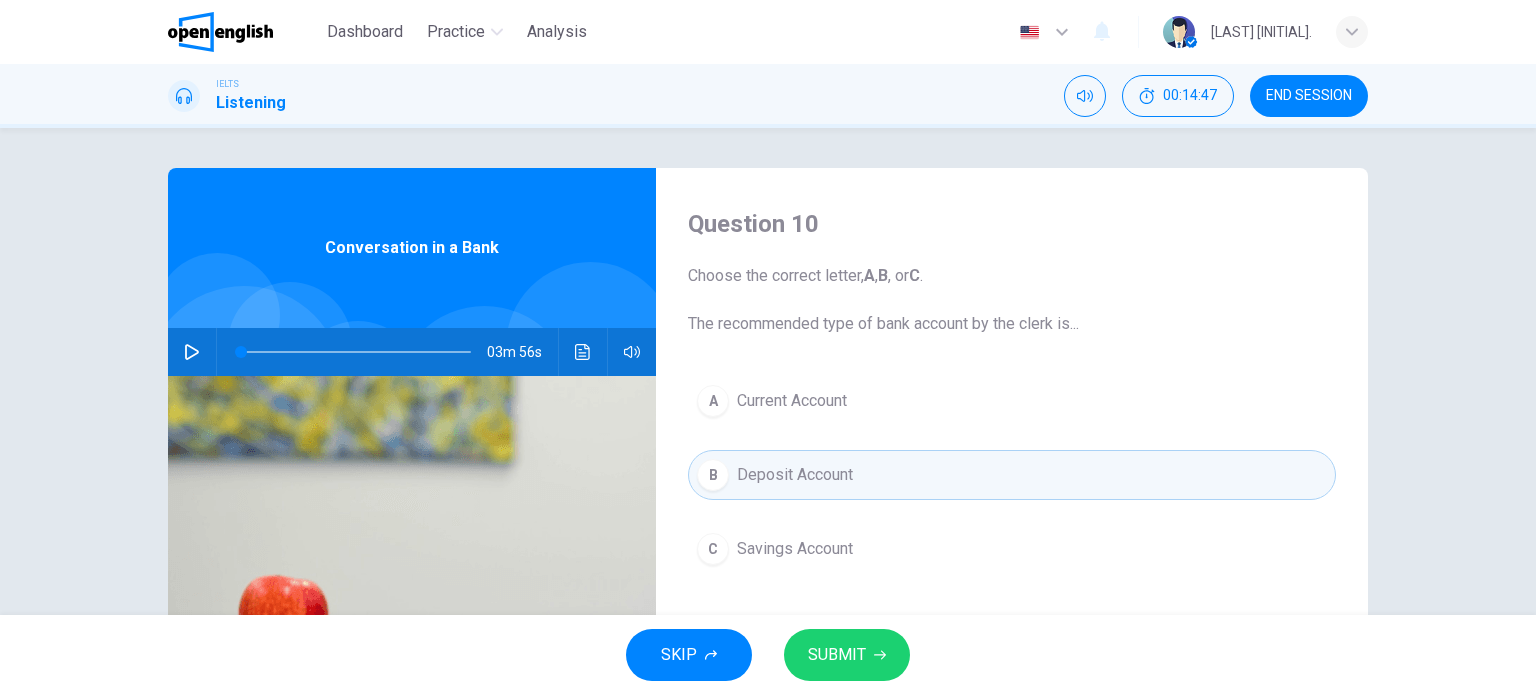 click on "SUBMIT" at bounding box center [837, 655] 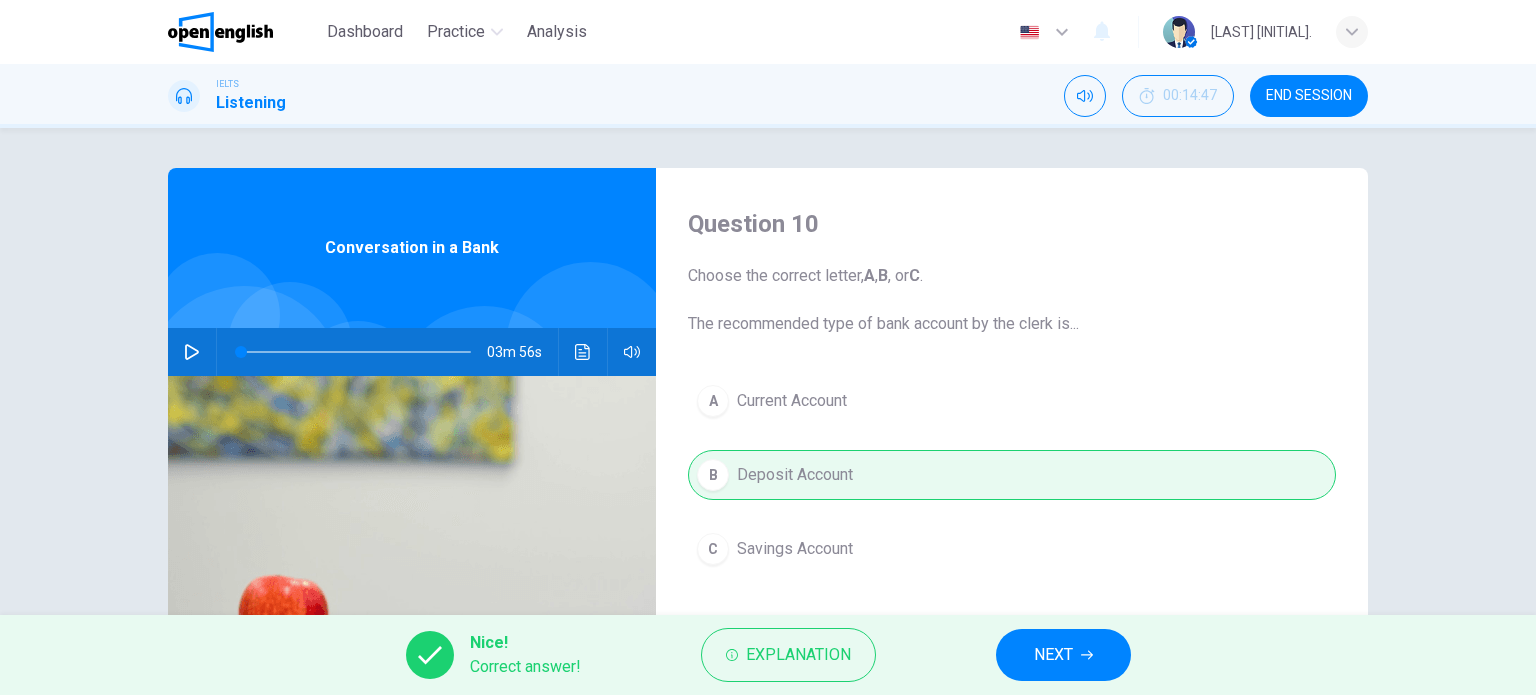 click on "NEXT" at bounding box center (1053, 655) 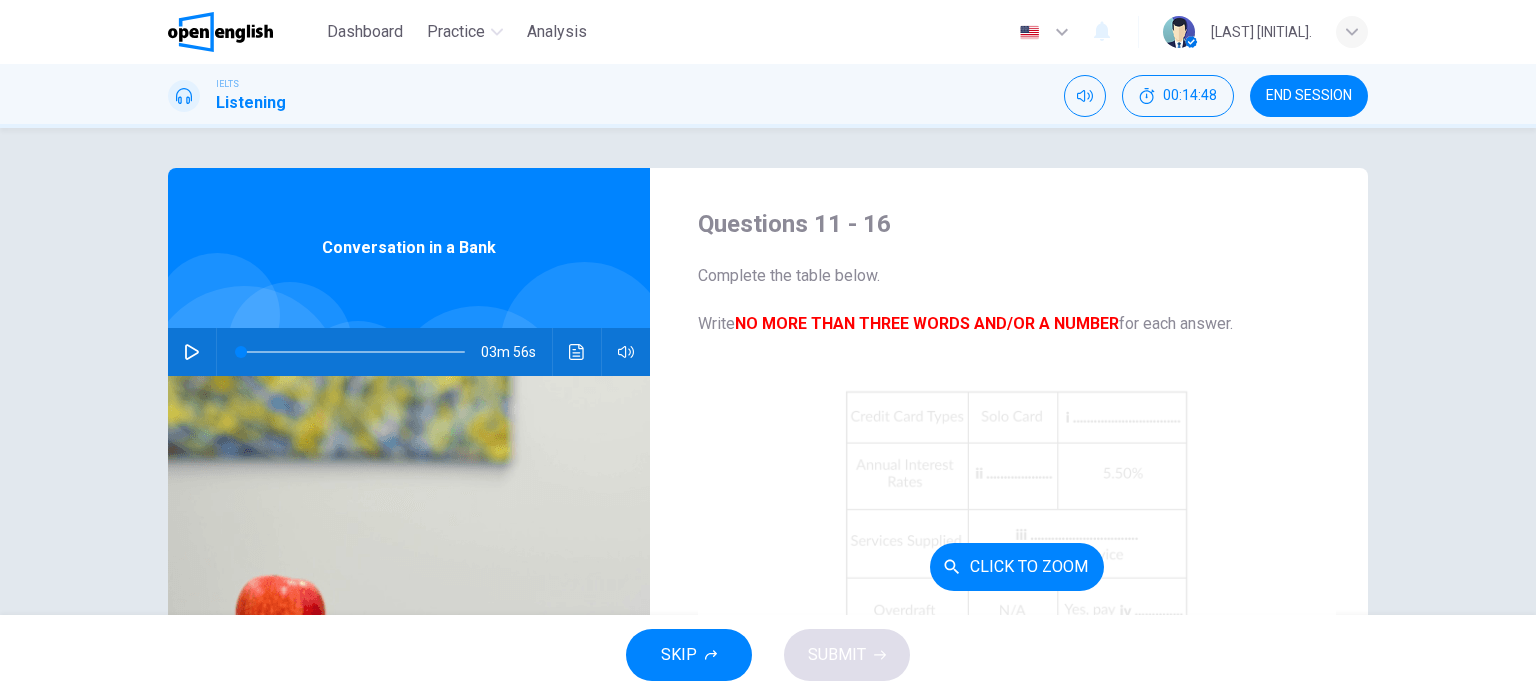 scroll, scrollTop: 100, scrollLeft: 0, axis: vertical 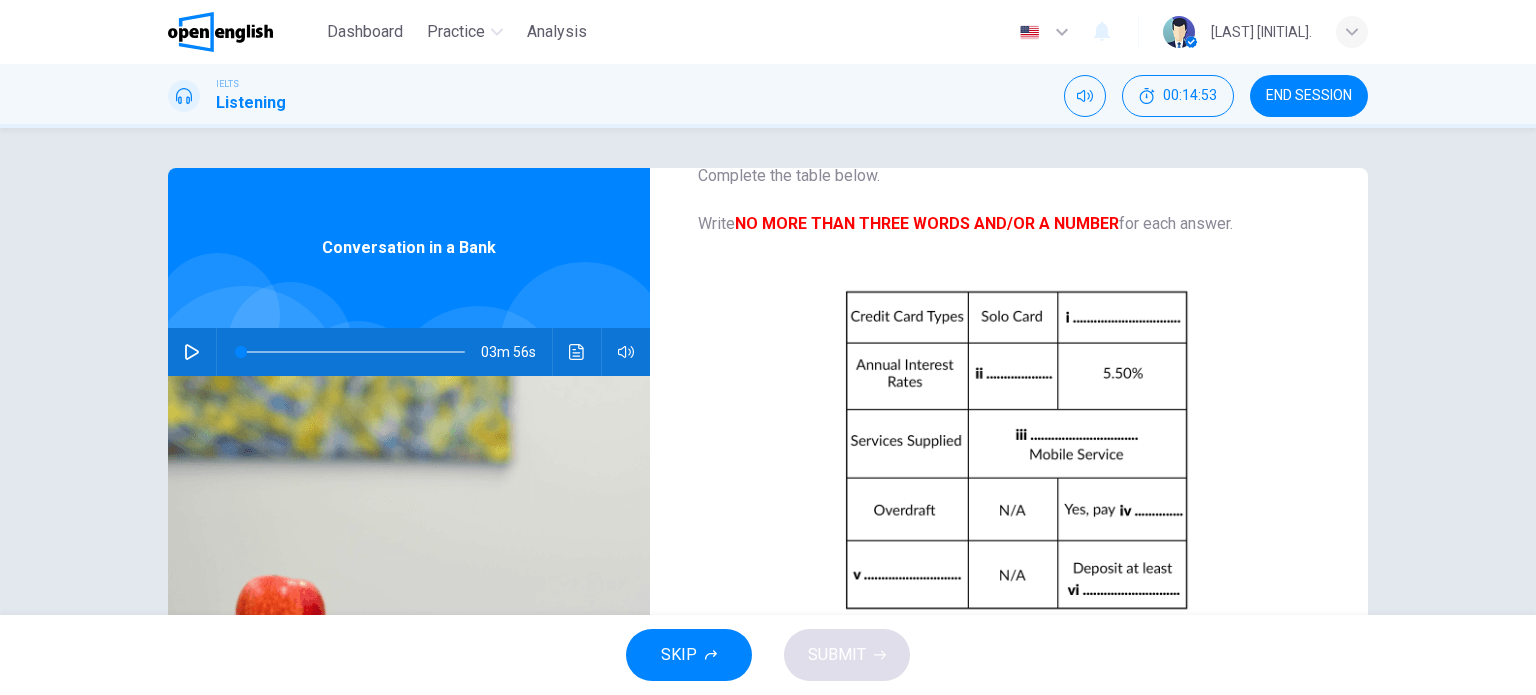 drag, startPoint x: 691, startPoint y: 218, endPoint x: 856, endPoint y: 219, distance: 165.00304 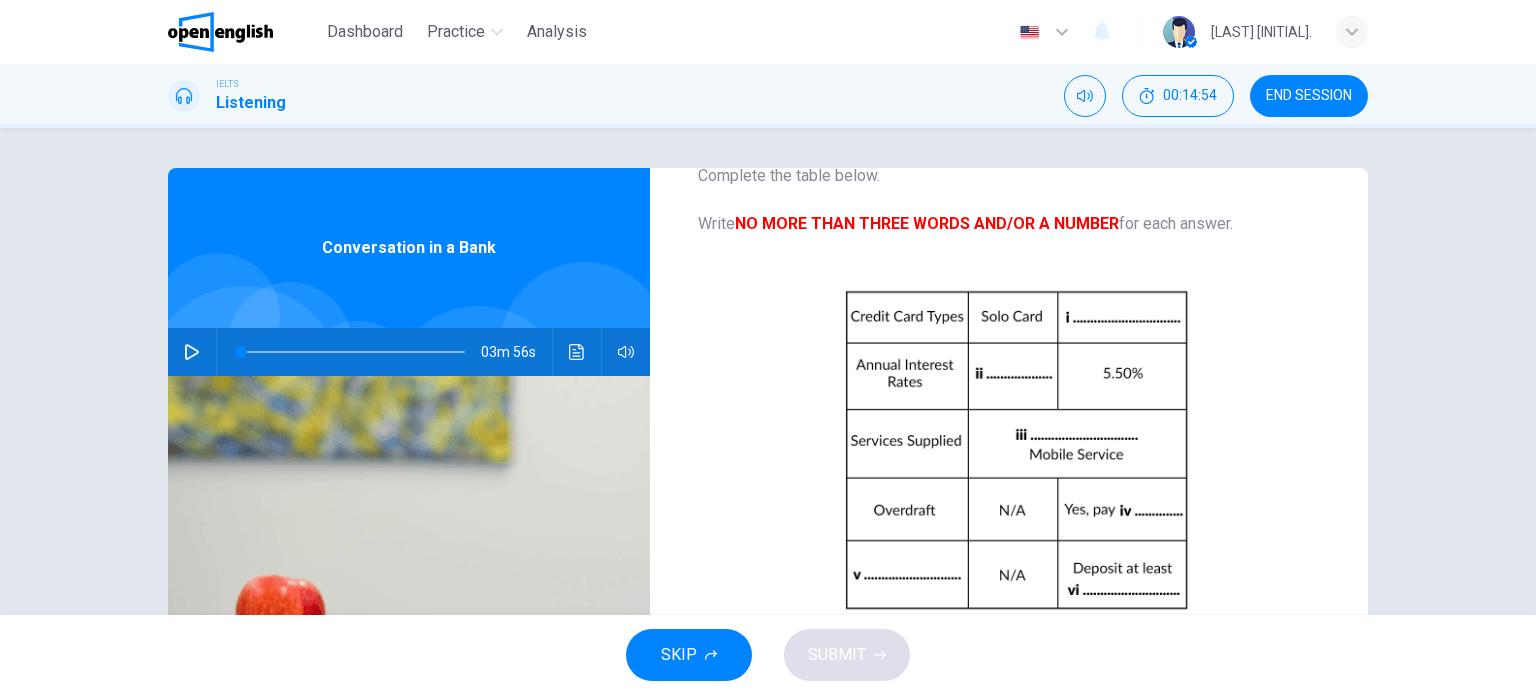 drag, startPoint x: 873, startPoint y: 219, endPoint x: 1018, endPoint y: 224, distance: 145.08618 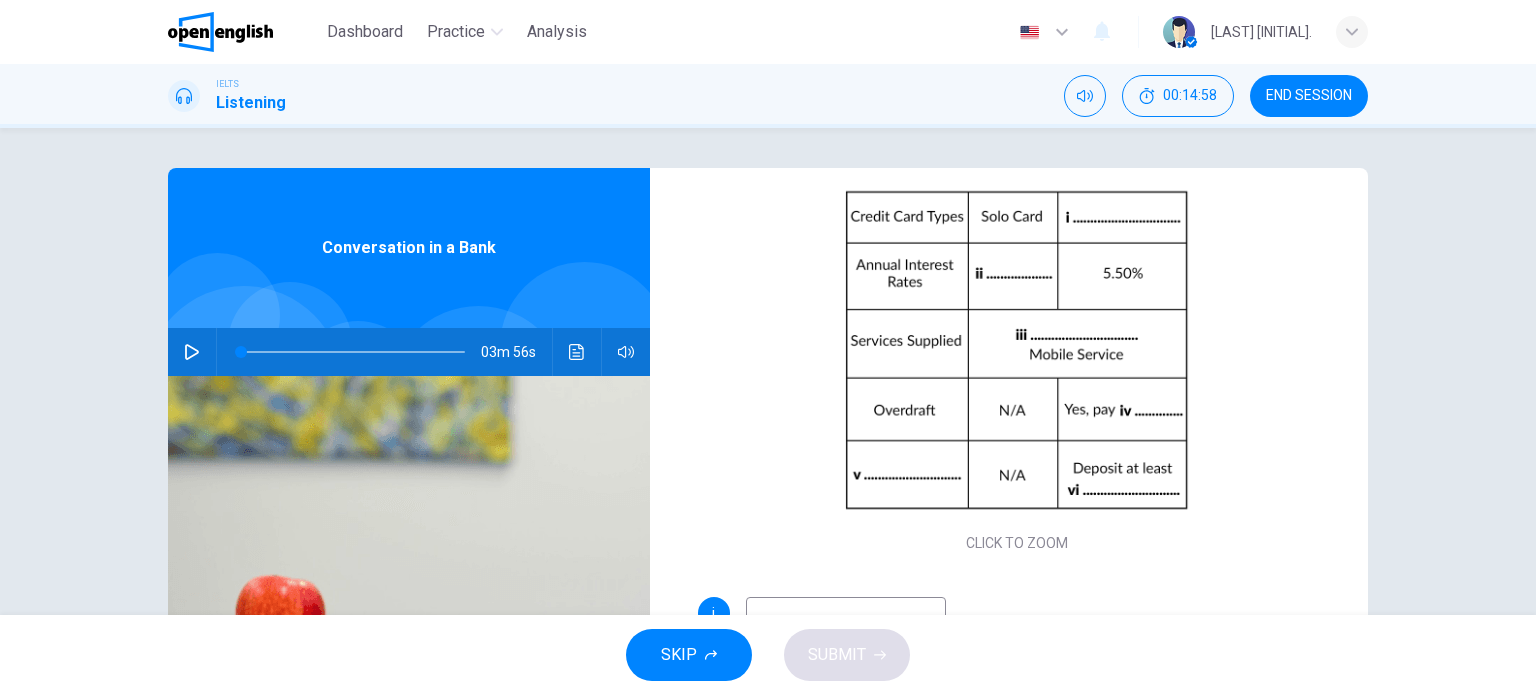 scroll, scrollTop: 285, scrollLeft: 0, axis: vertical 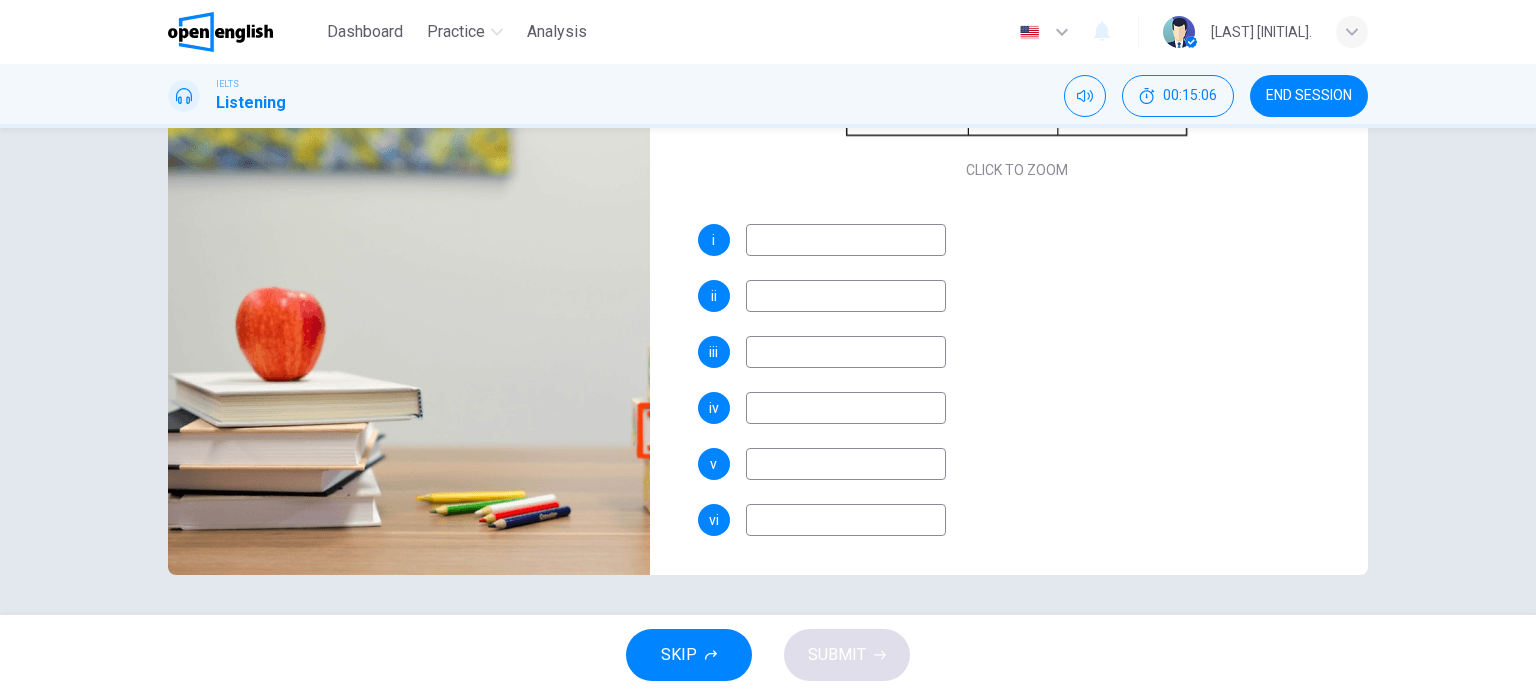 click at bounding box center [846, 520] 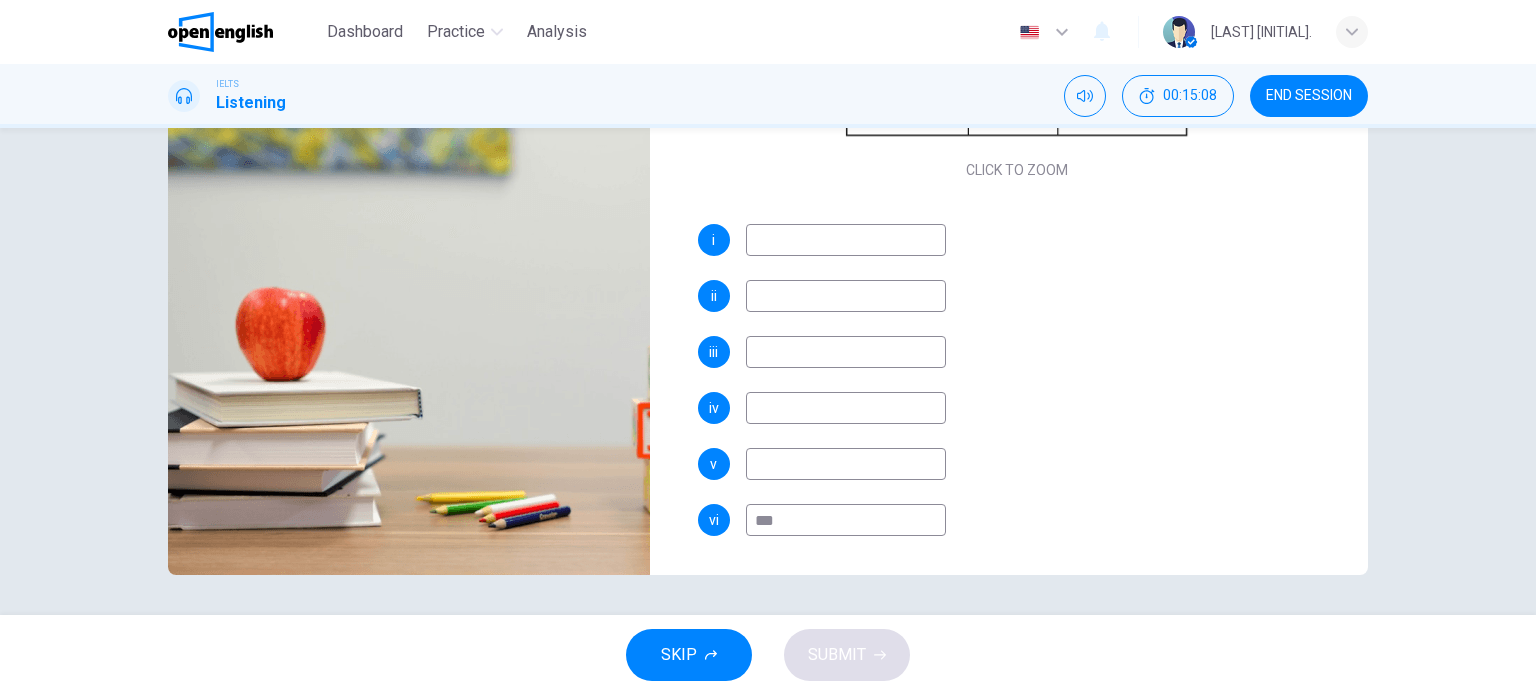 scroll, scrollTop: 0, scrollLeft: 0, axis: both 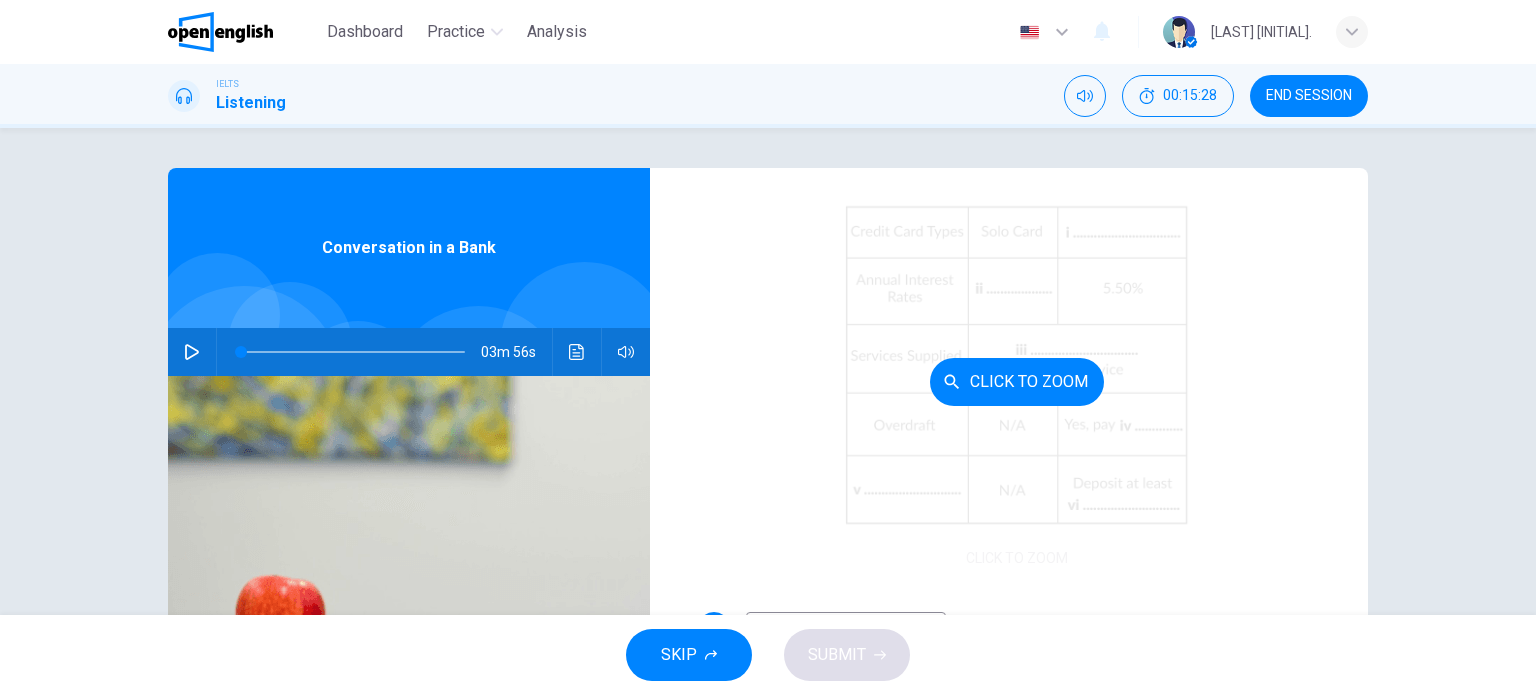 type on "***" 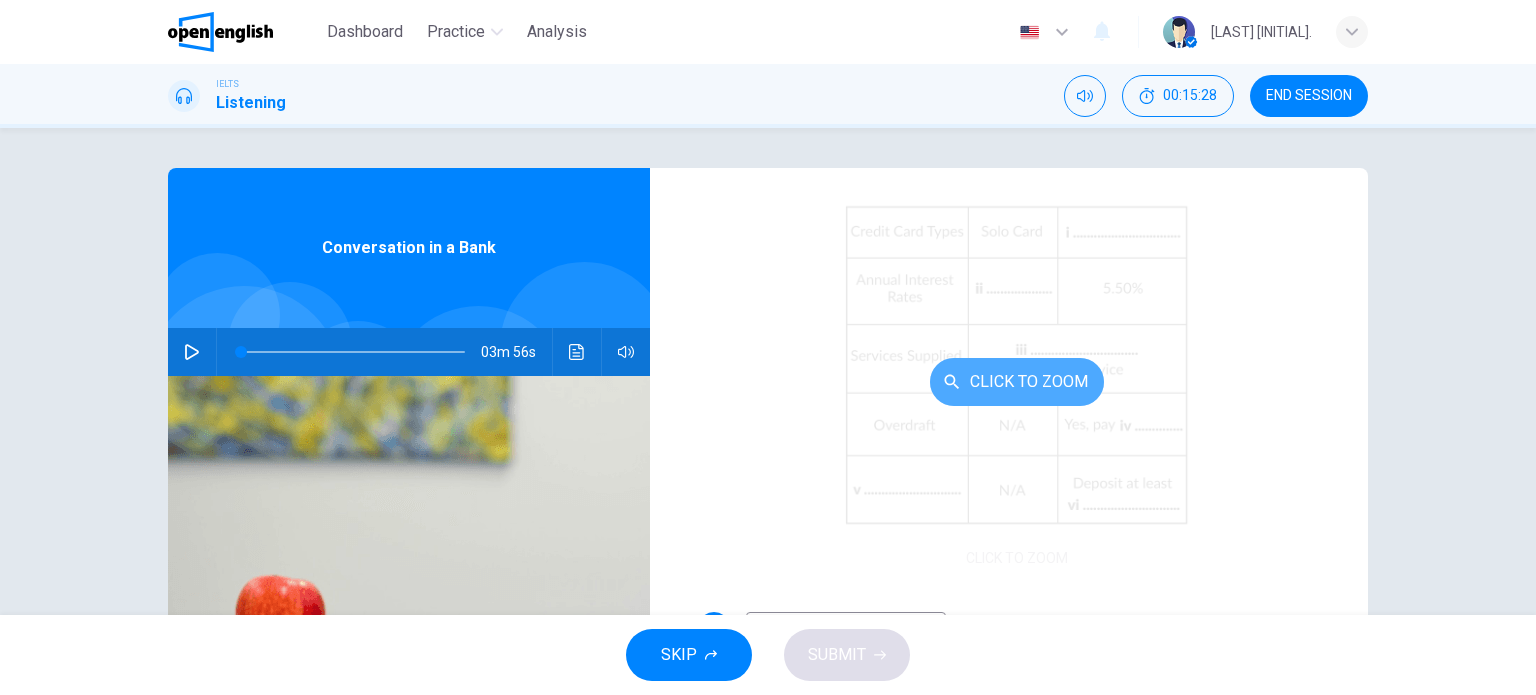 click on "Click to Zoom" at bounding box center [1017, 382] 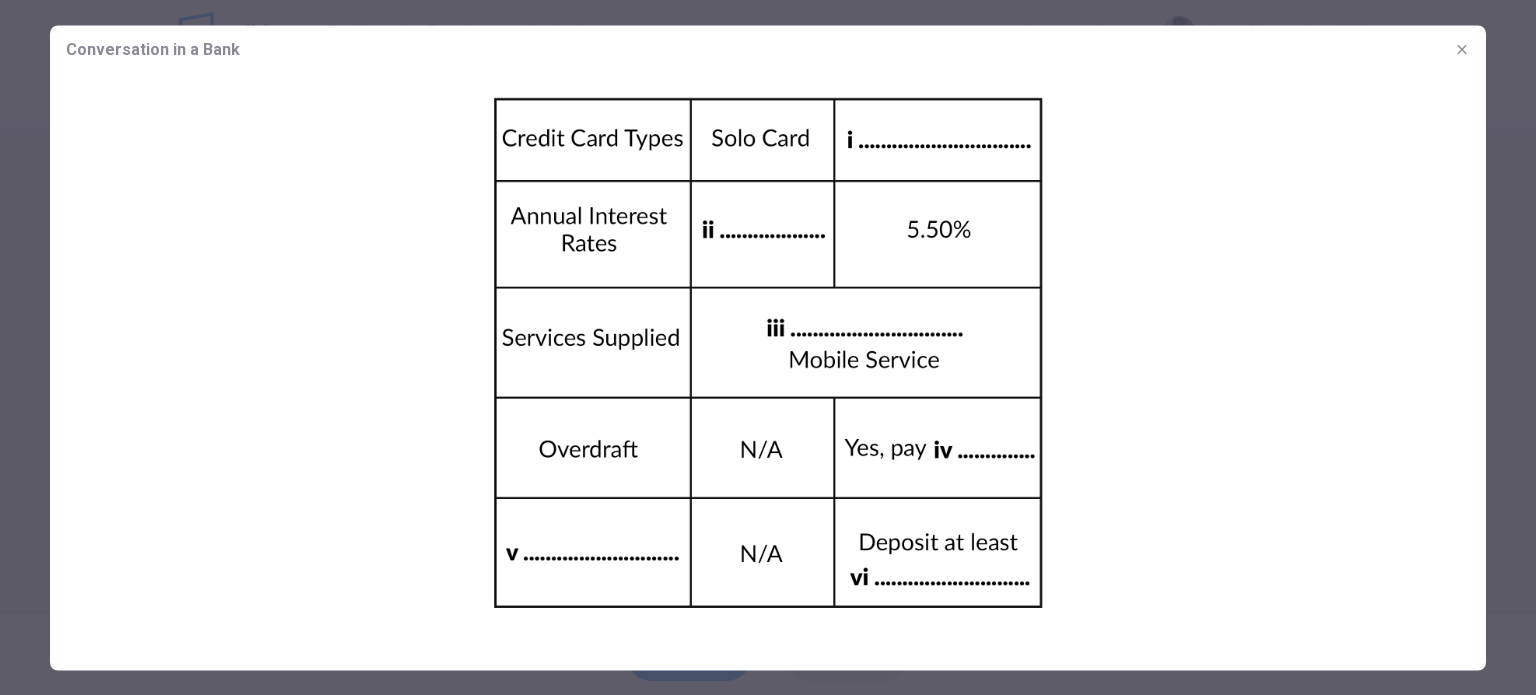 click 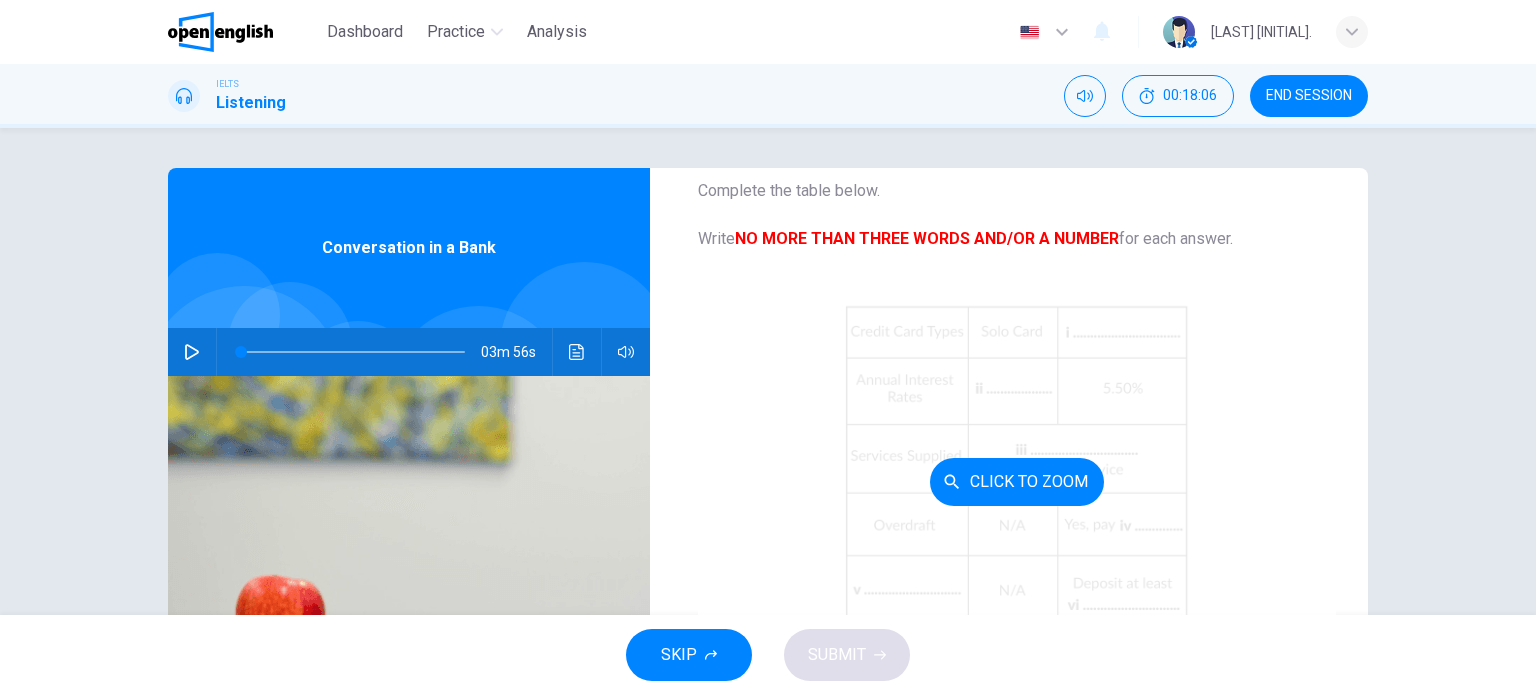 scroll, scrollTop: 0, scrollLeft: 0, axis: both 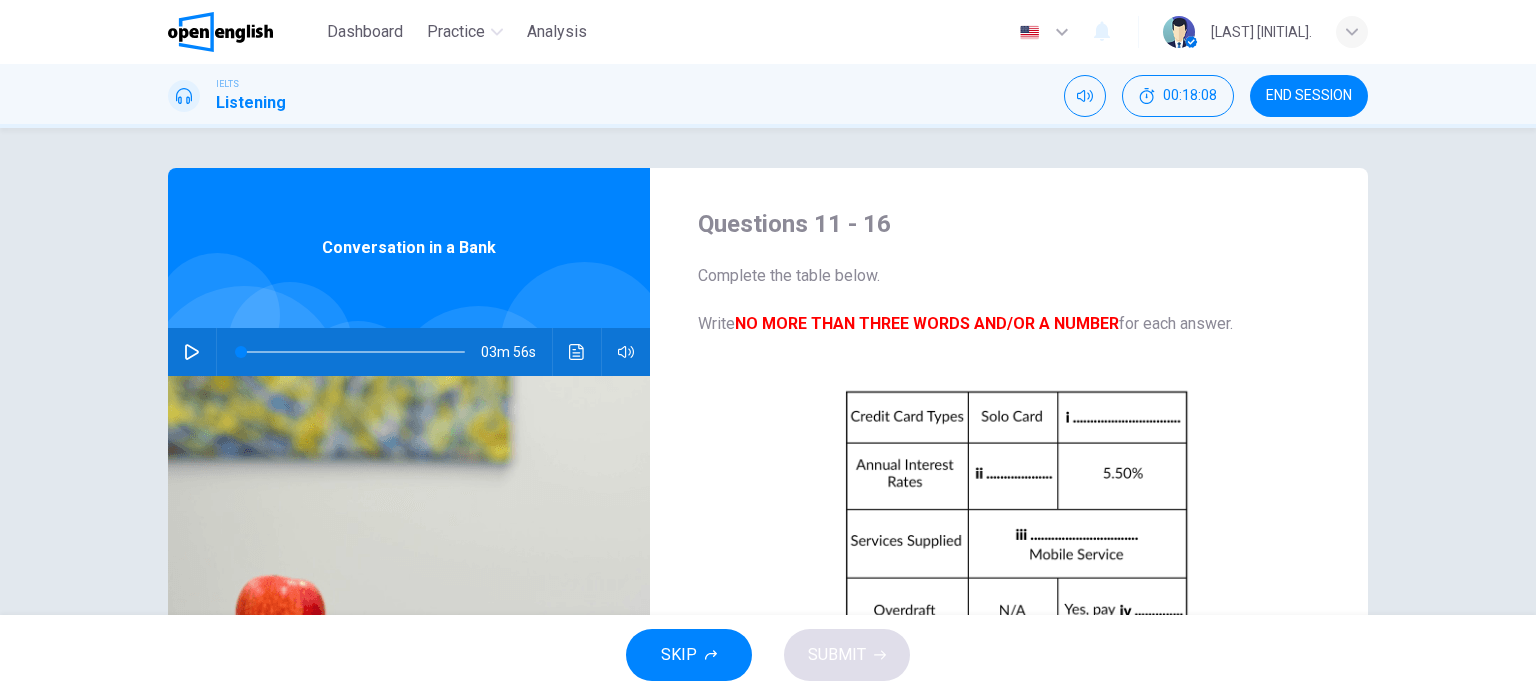 drag, startPoint x: 715, startPoint y: 315, endPoint x: 881, endPoint y: 322, distance: 166.14752 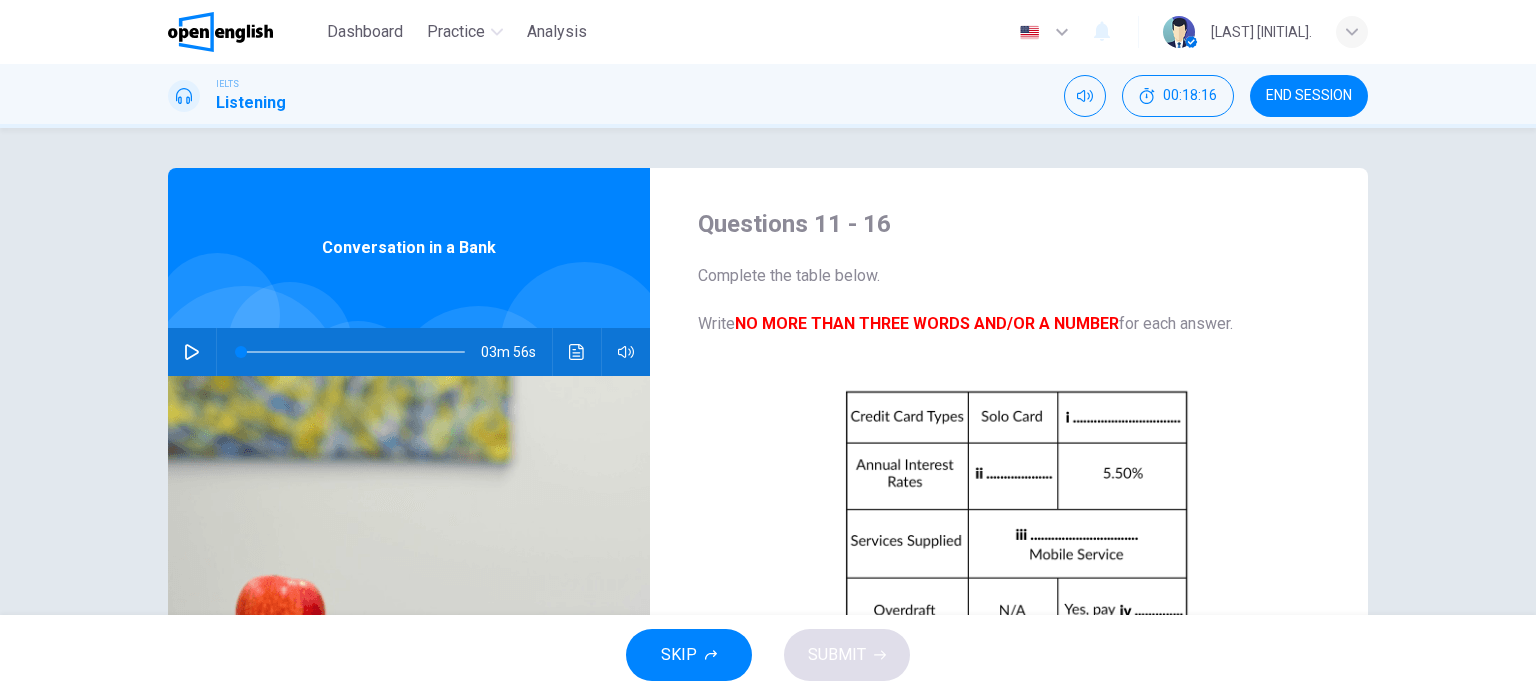 scroll, scrollTop: 285, scrollLeft: 0, axis: vertical 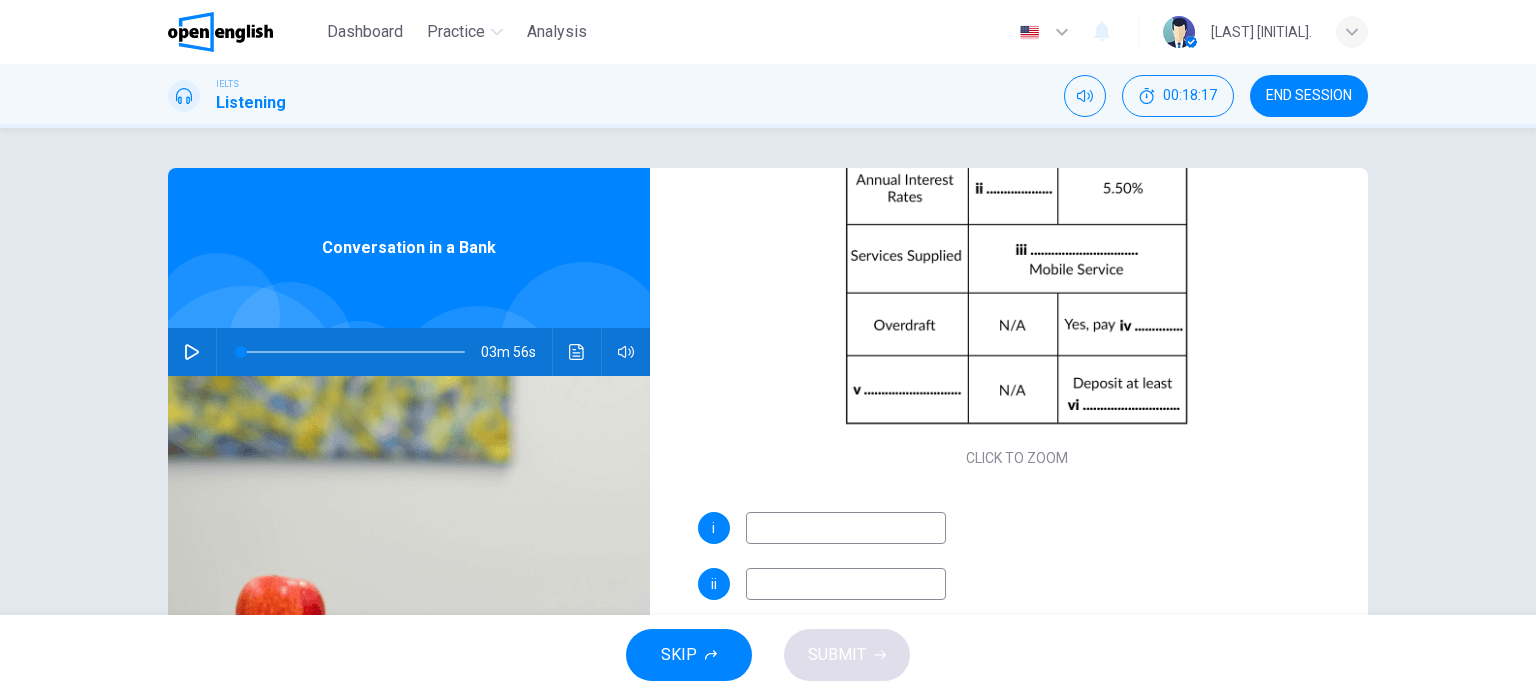 click at bounding box center (846, 528) 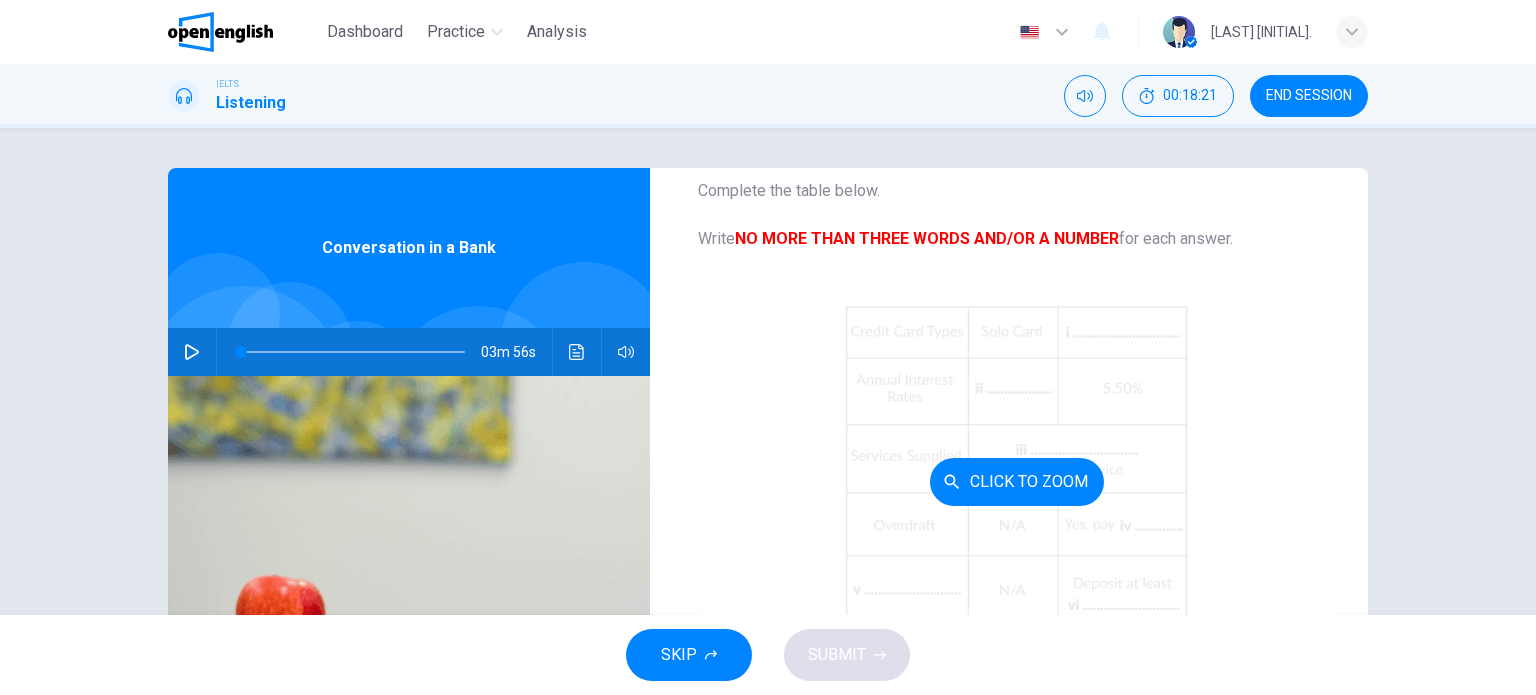 scroll, scrollTop: 185, scrollLeft: 0, axis: vertical 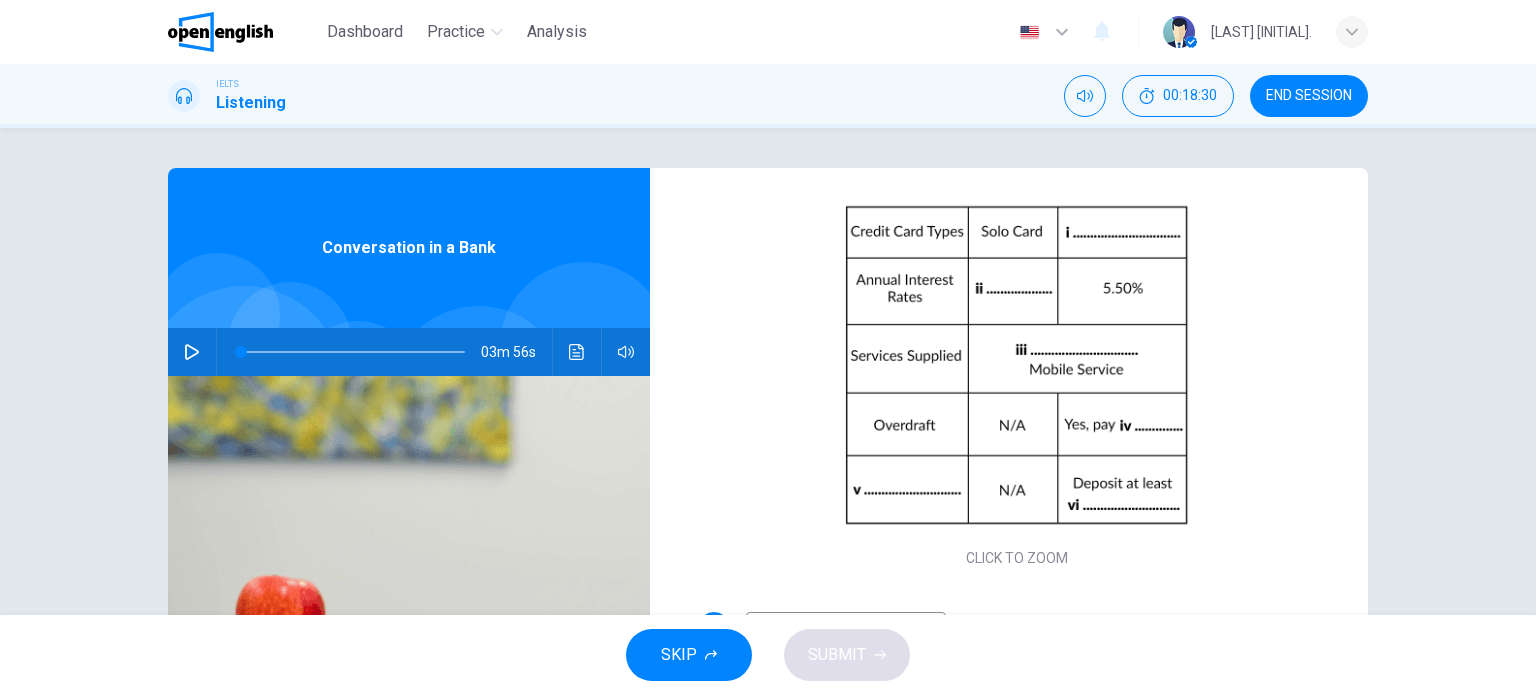 type on "**********" 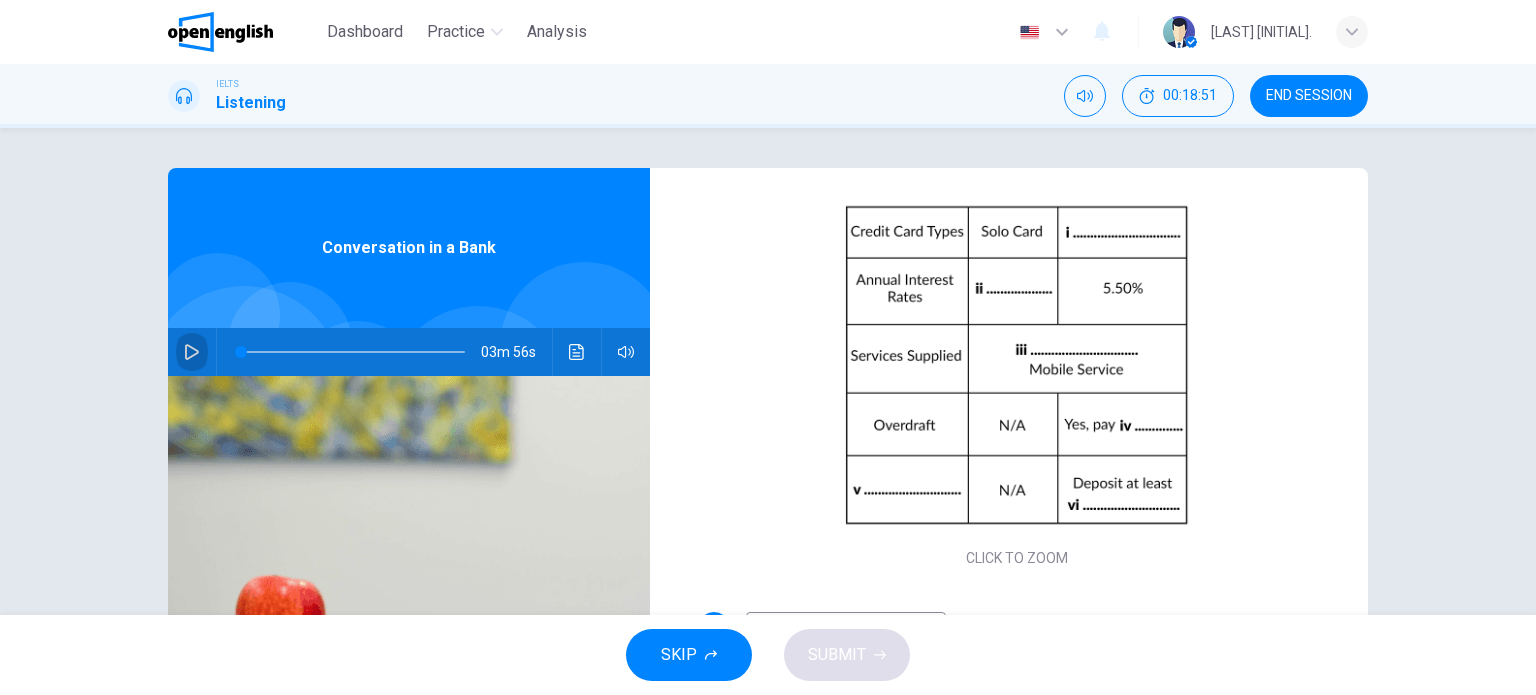 click 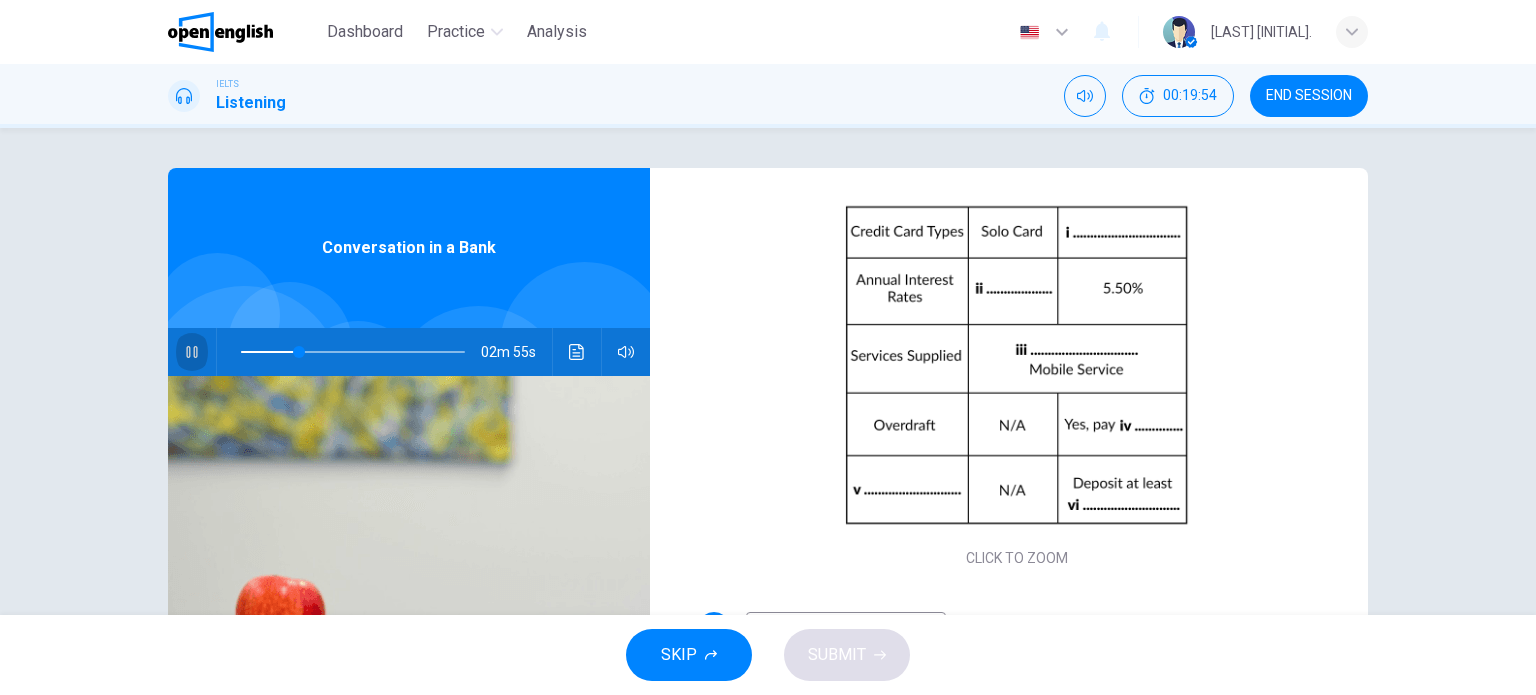click 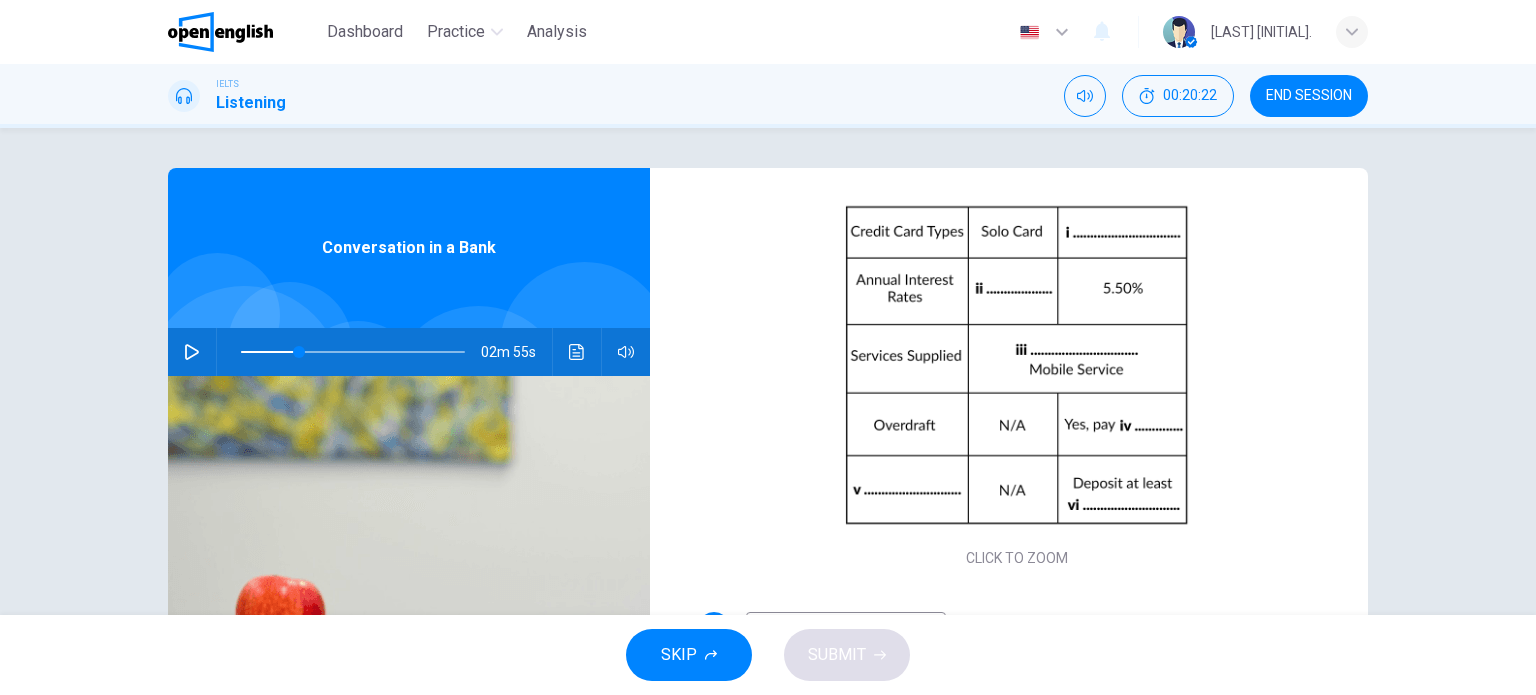 click at bounding box center (192, 352) 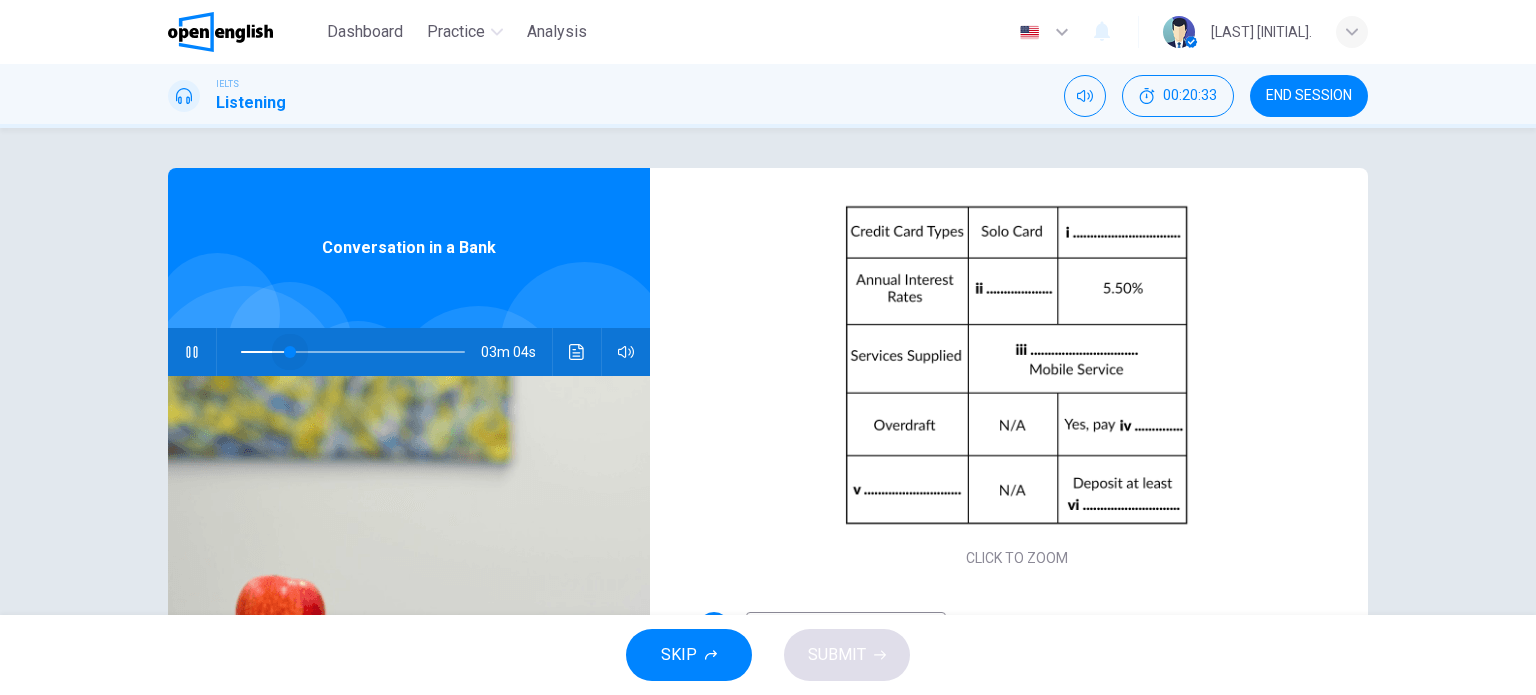click at bounding box center (290, 352) 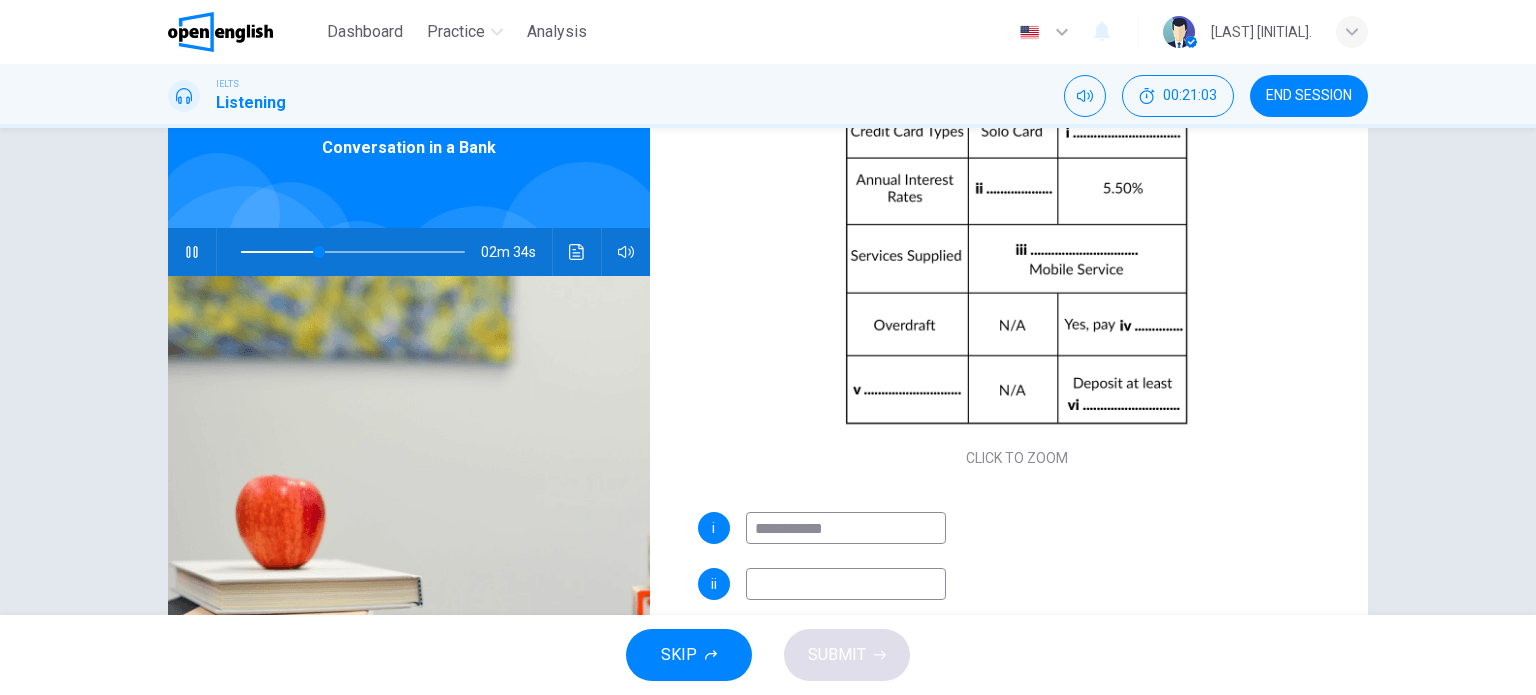 scroll, scrollTop: 0, scrollLeft: 0, axis: both 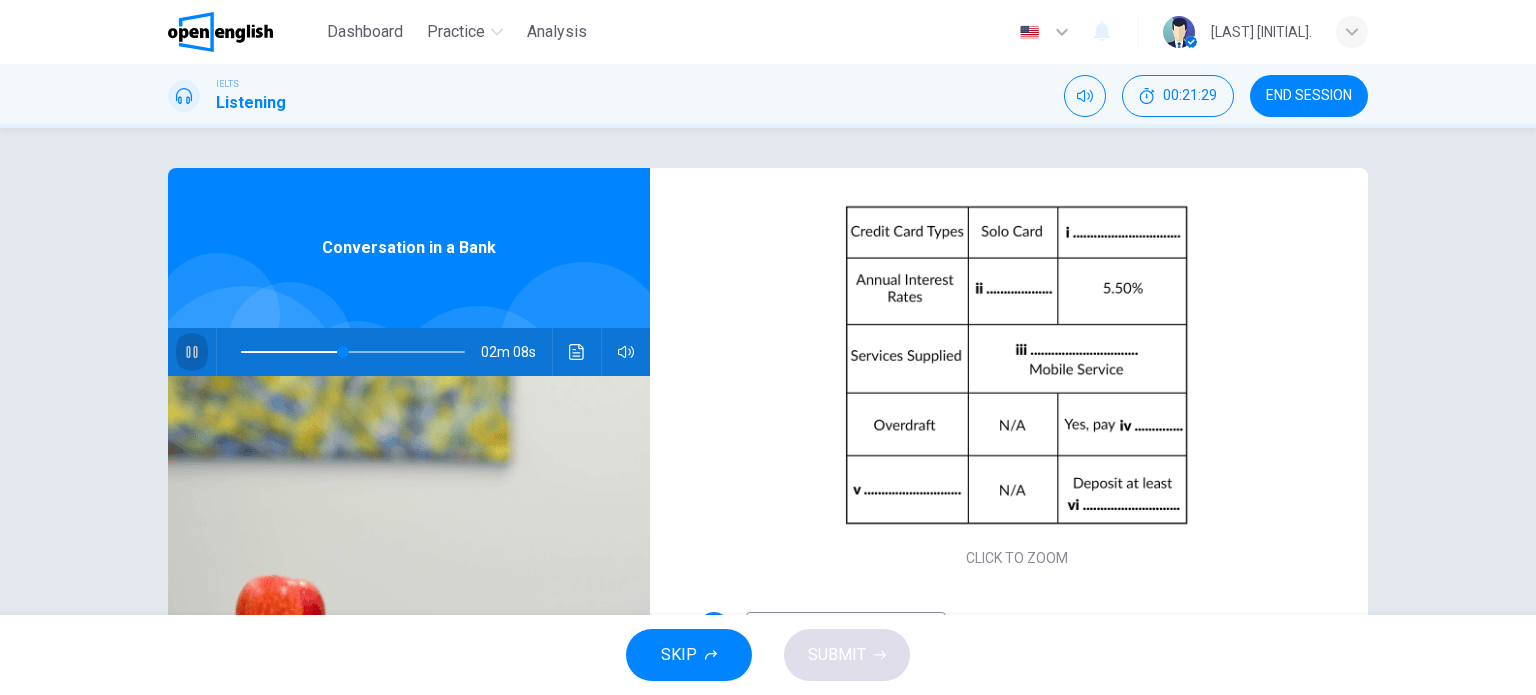 click 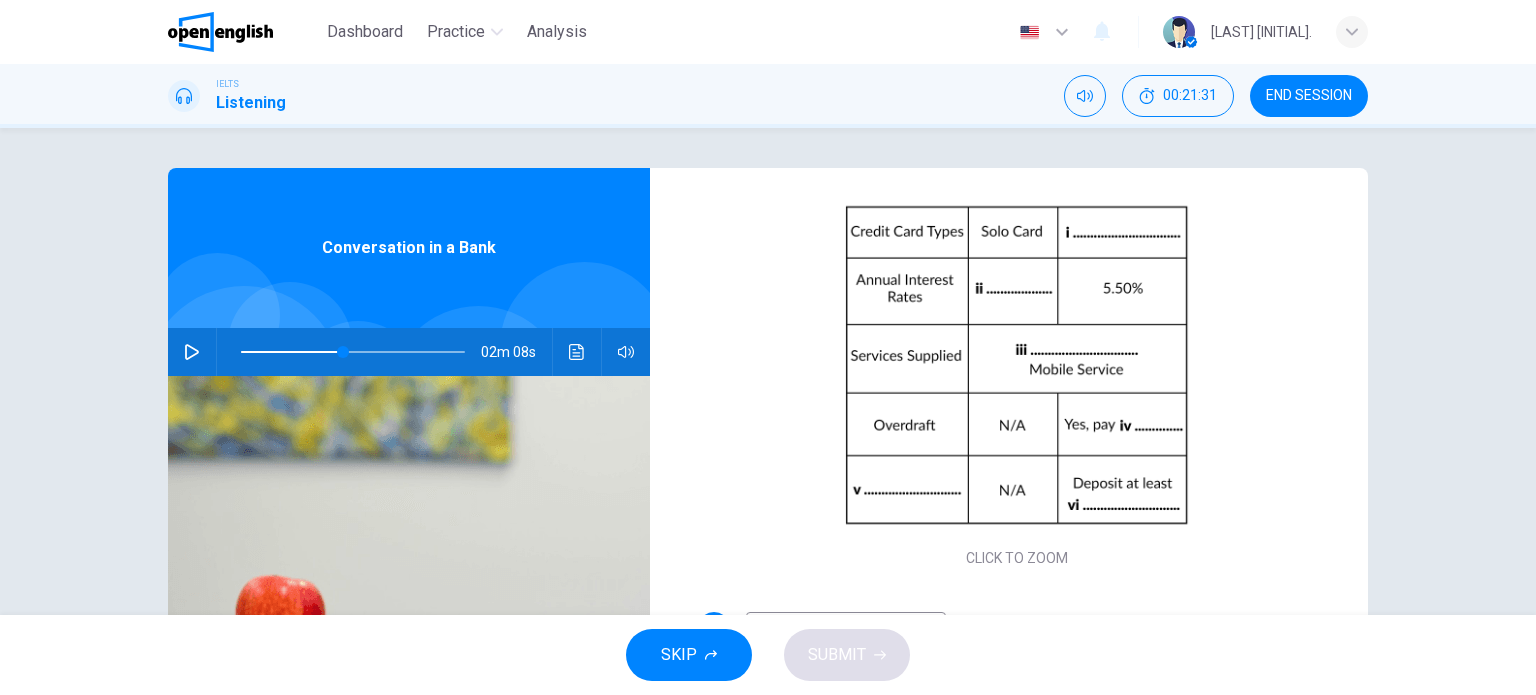 scroll, scrollTop: 200, scrollLeft: 0, axis: vertical 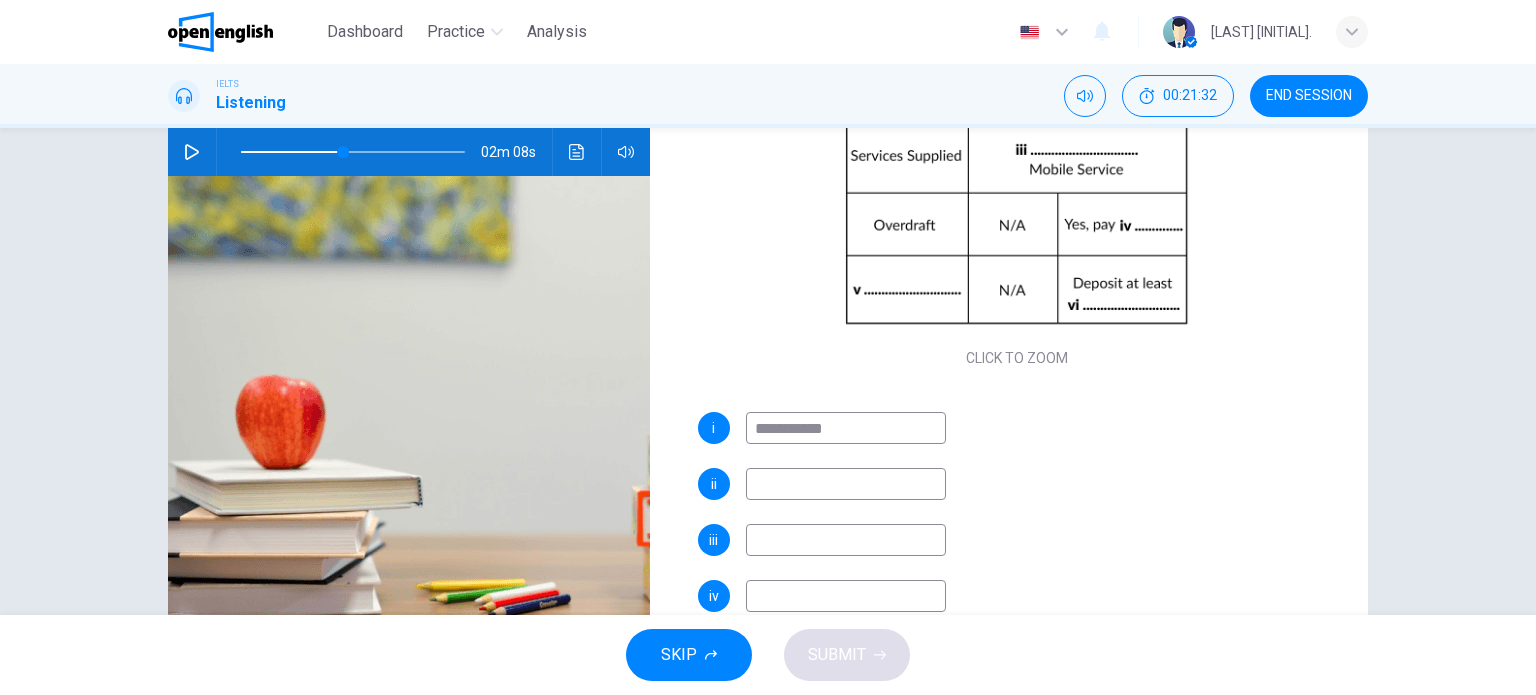 click at bounding box center (846, 484) 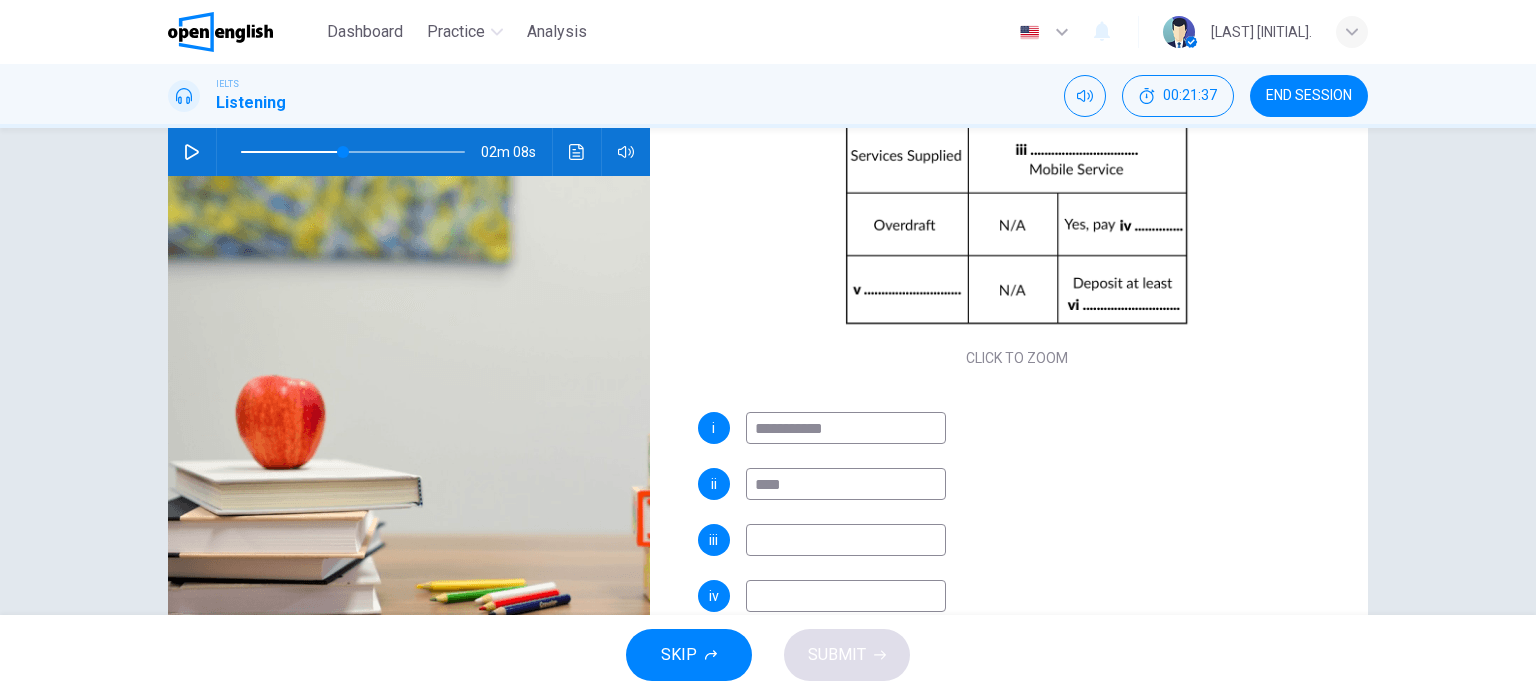 scroll, scrollTop: 0, scrollLeft: 0, axis: both 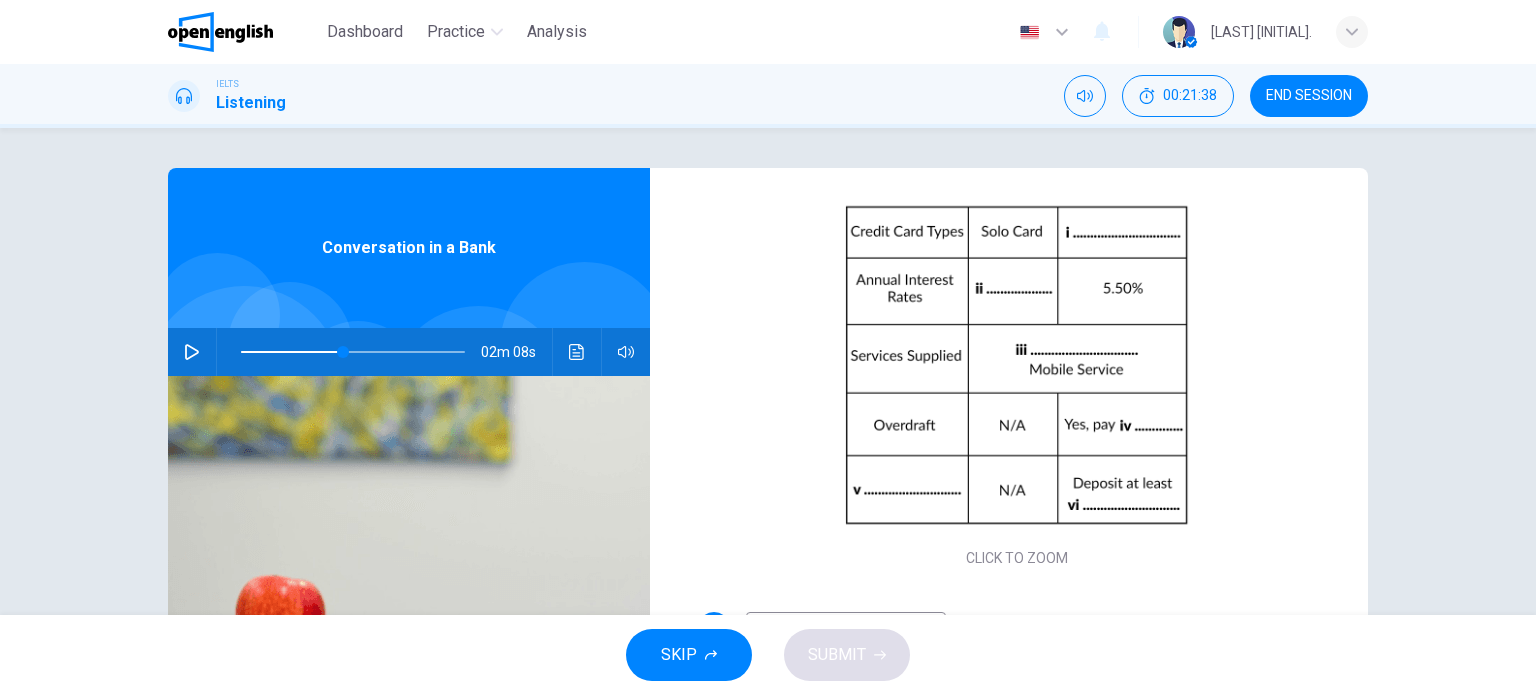 type on "****" 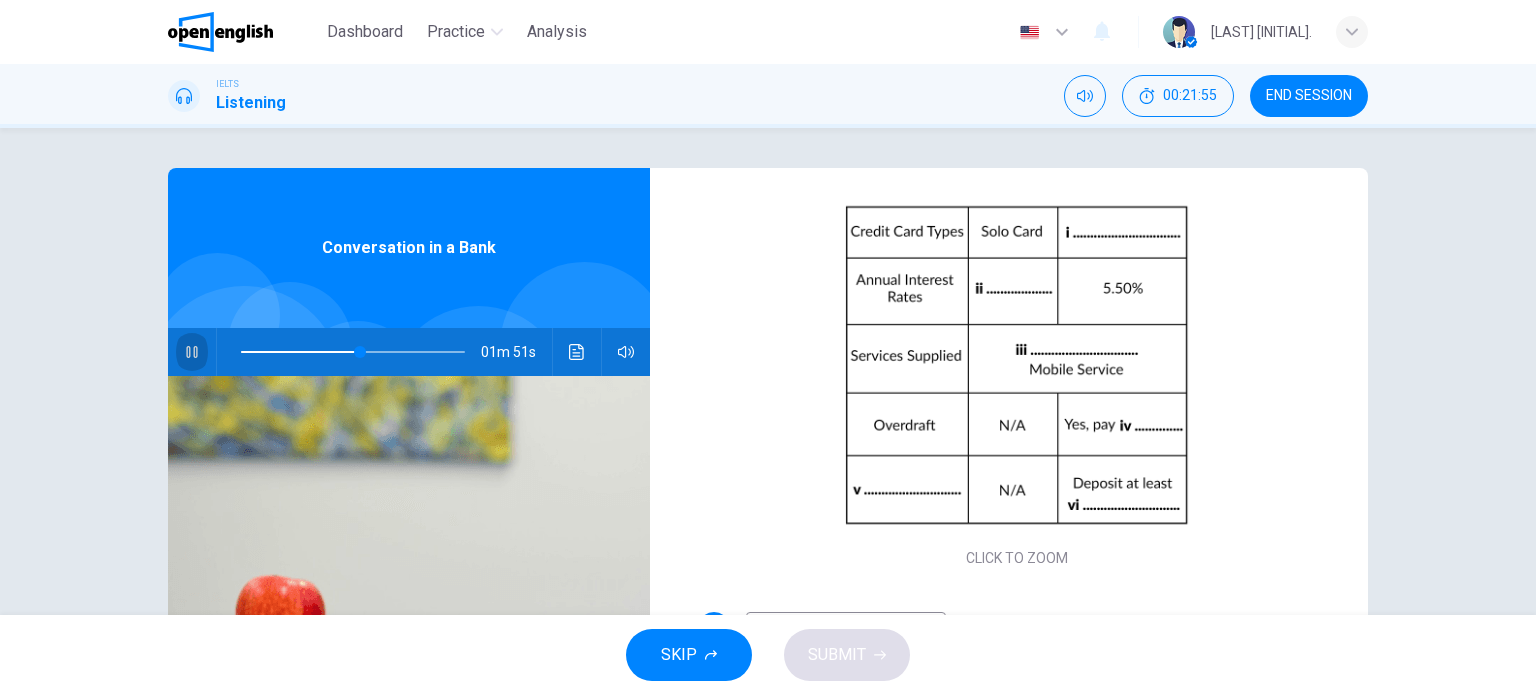 click 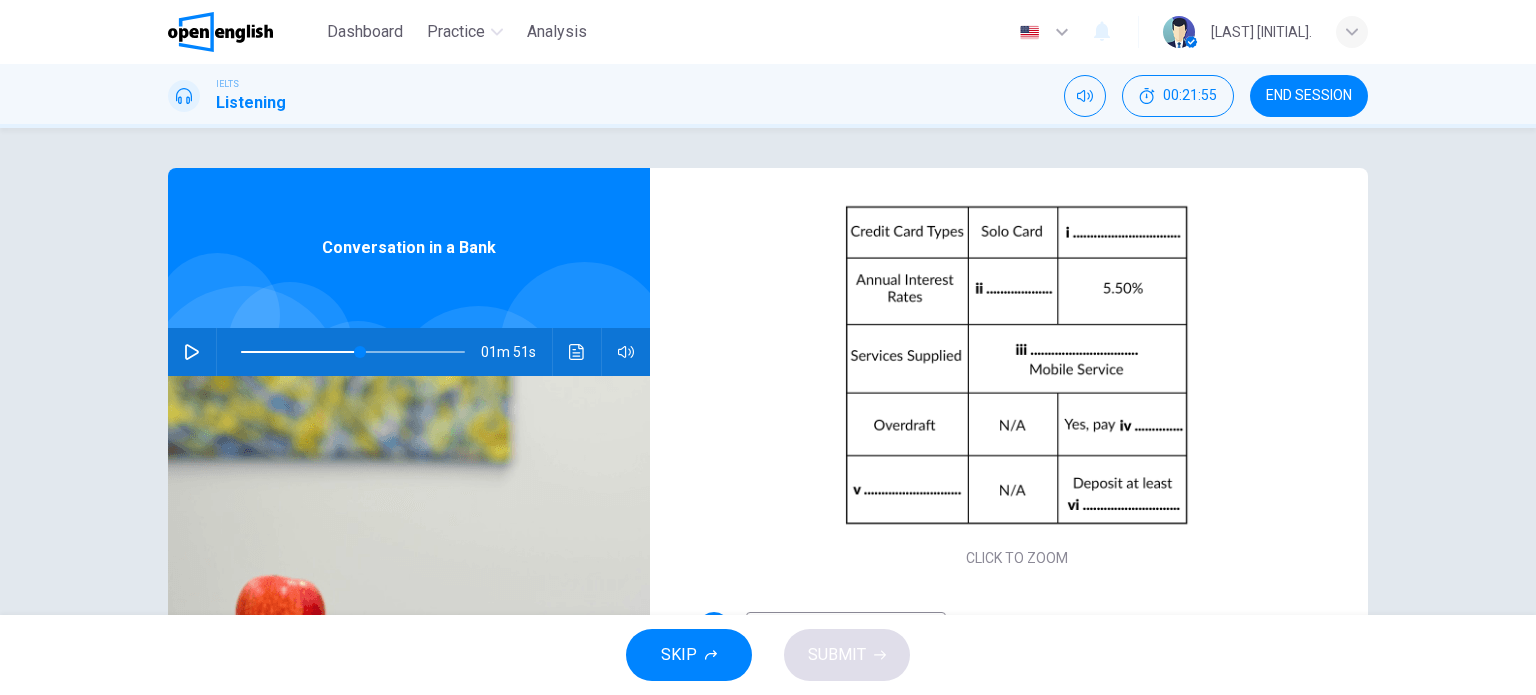type on "**" 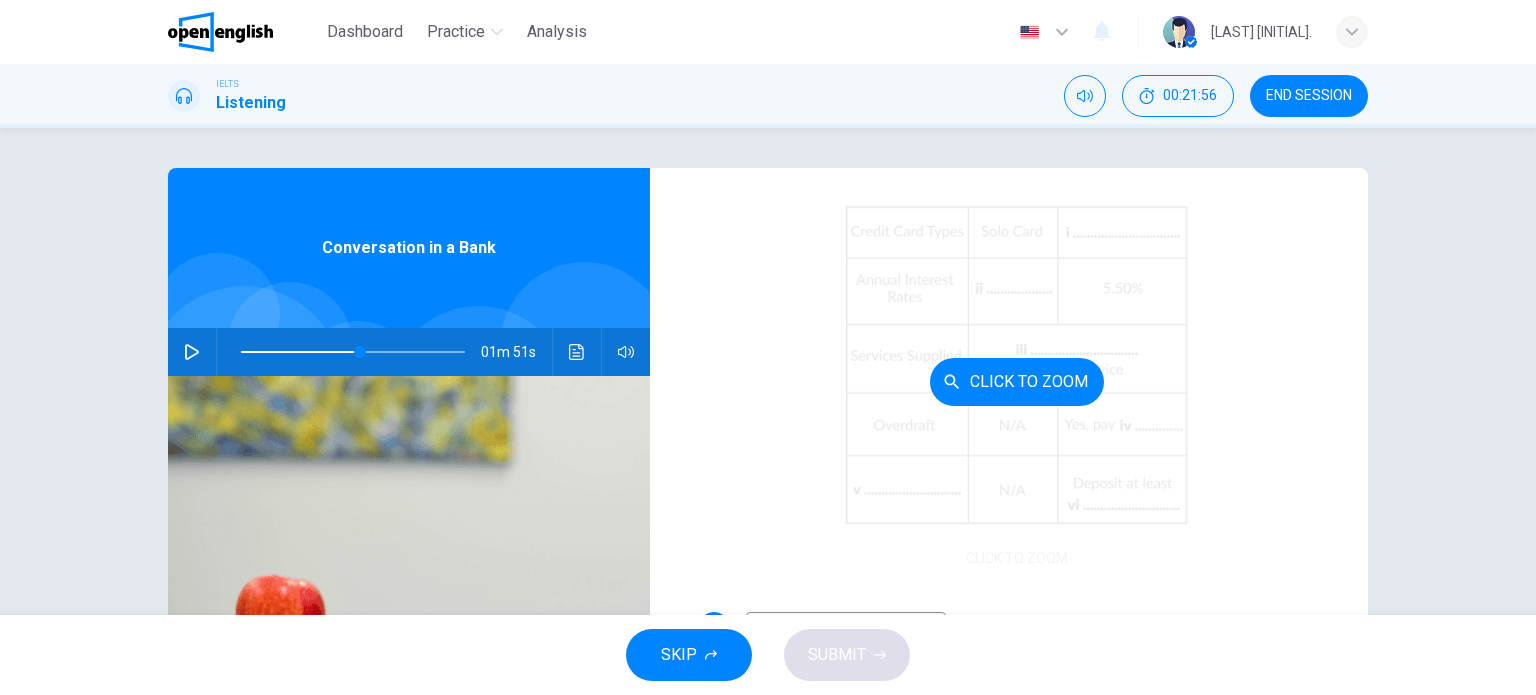 scroll, scrollTop: 285, scrollLeft: 0, axis: vertical 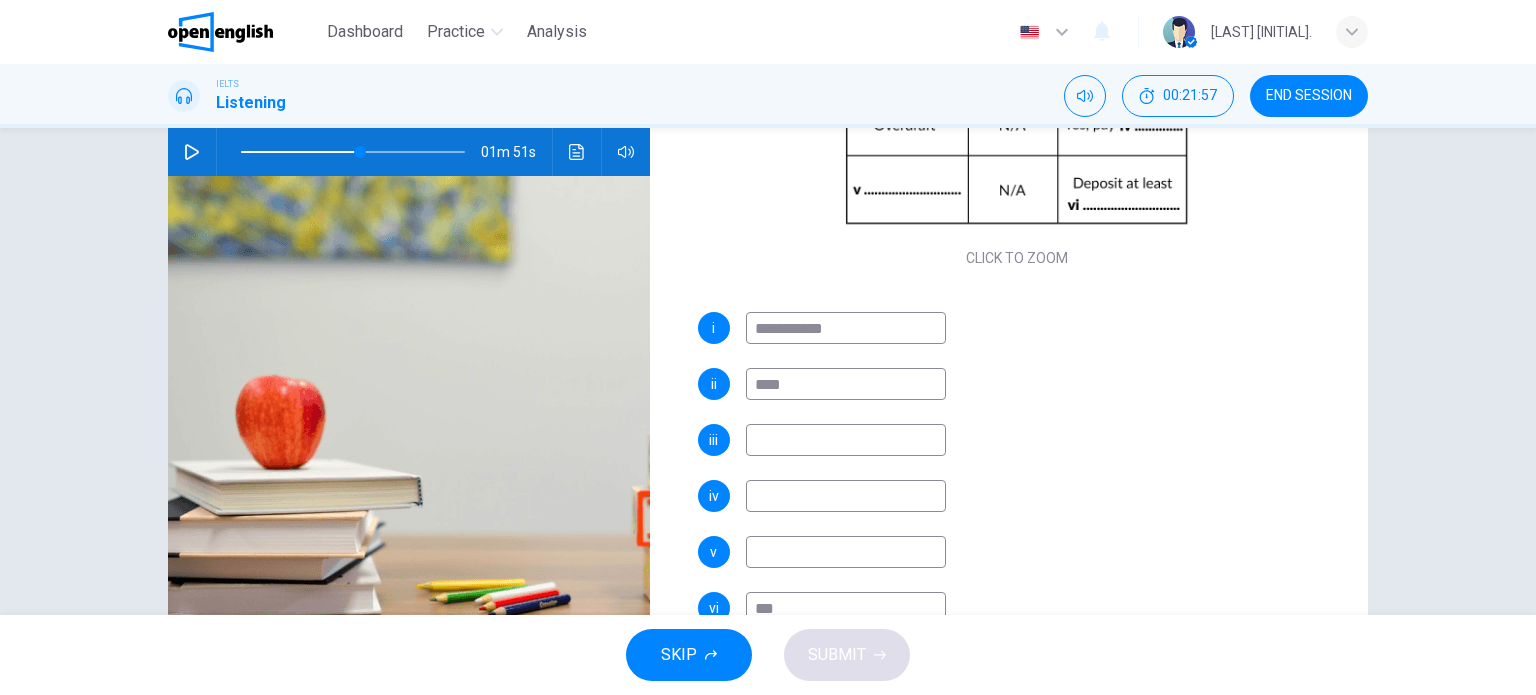 click at bounding box center [846, 440] 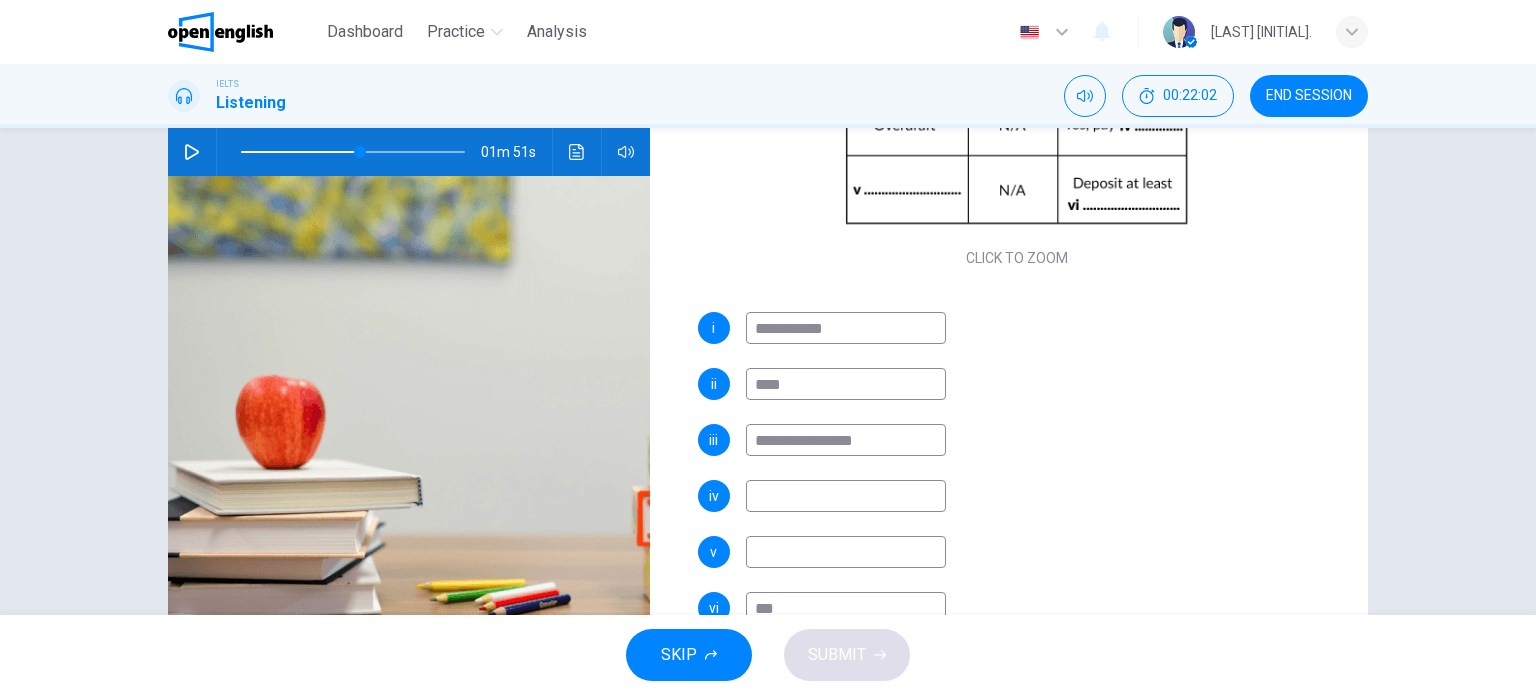 scroll, scrollTop: 100, scrollLeft: 0, axis: vertical 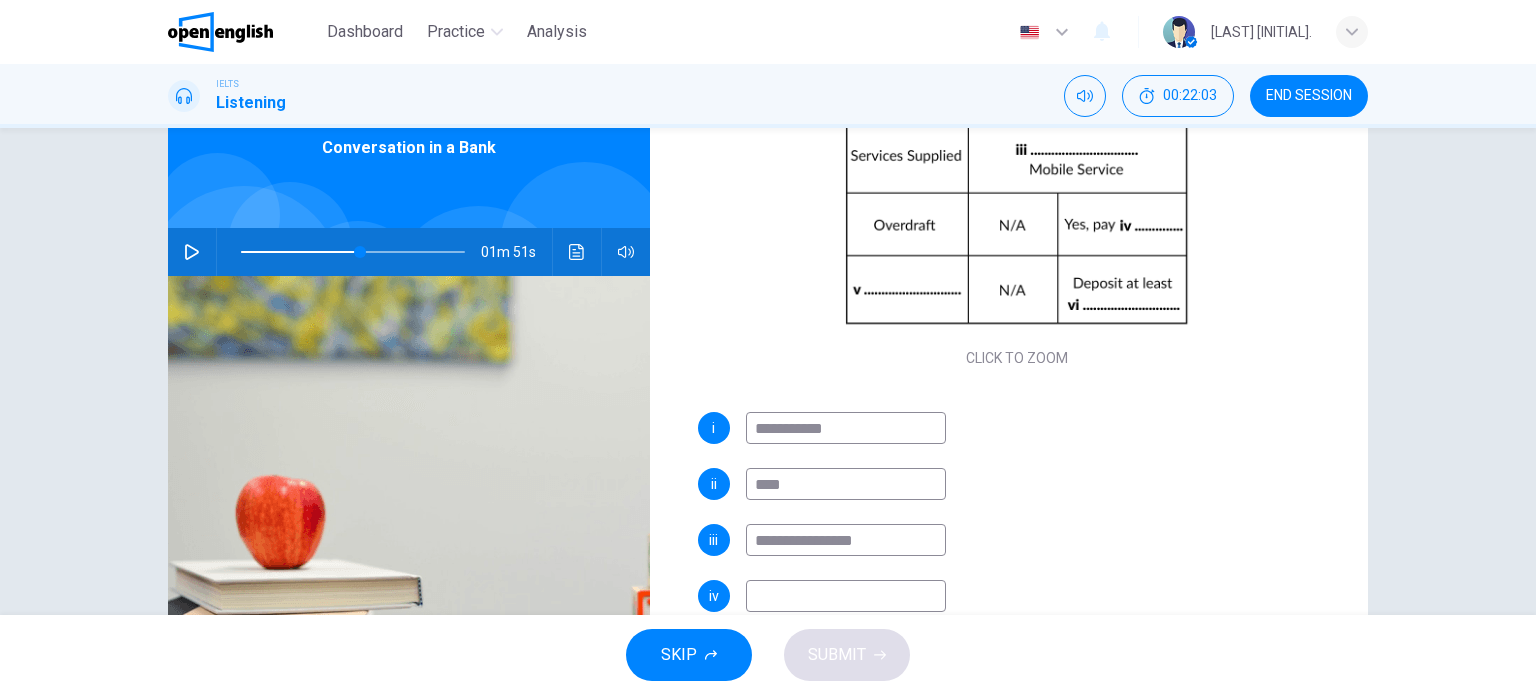 type on "**********" 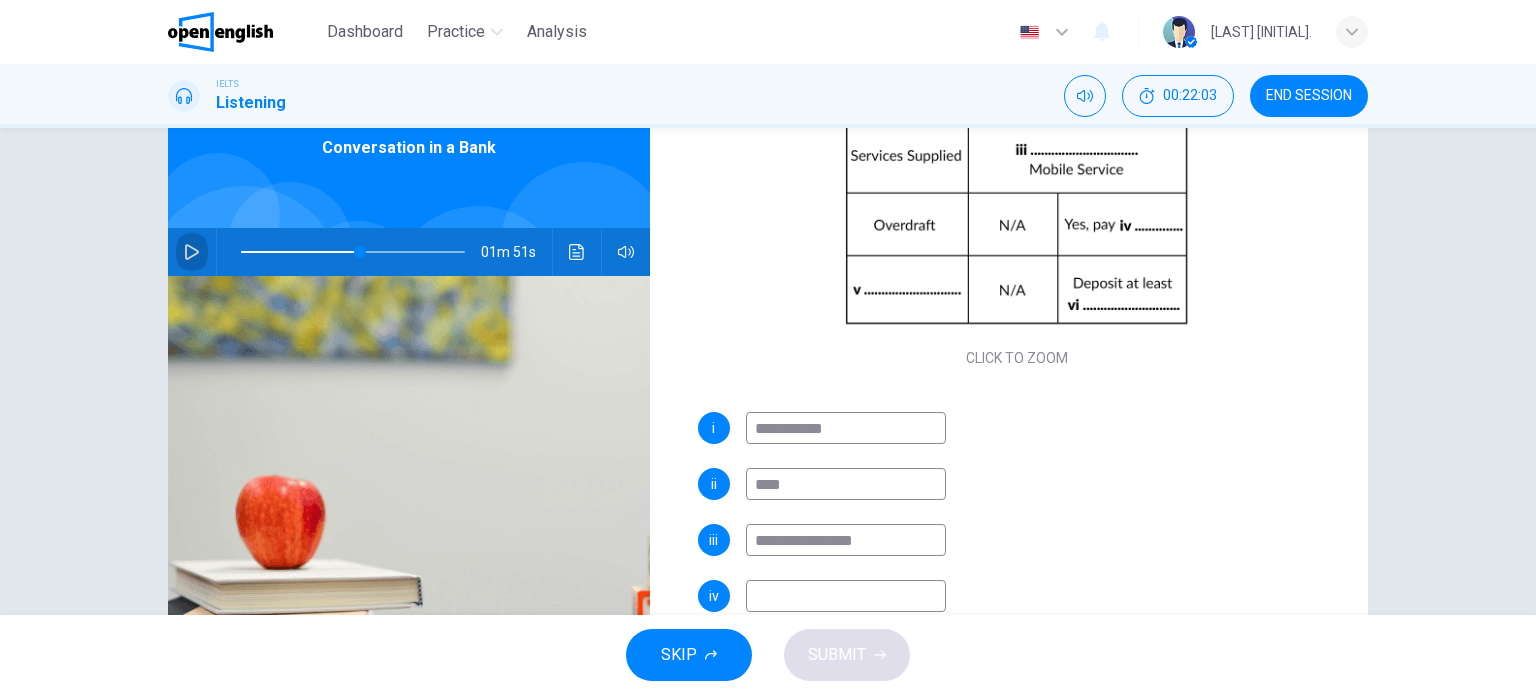 click 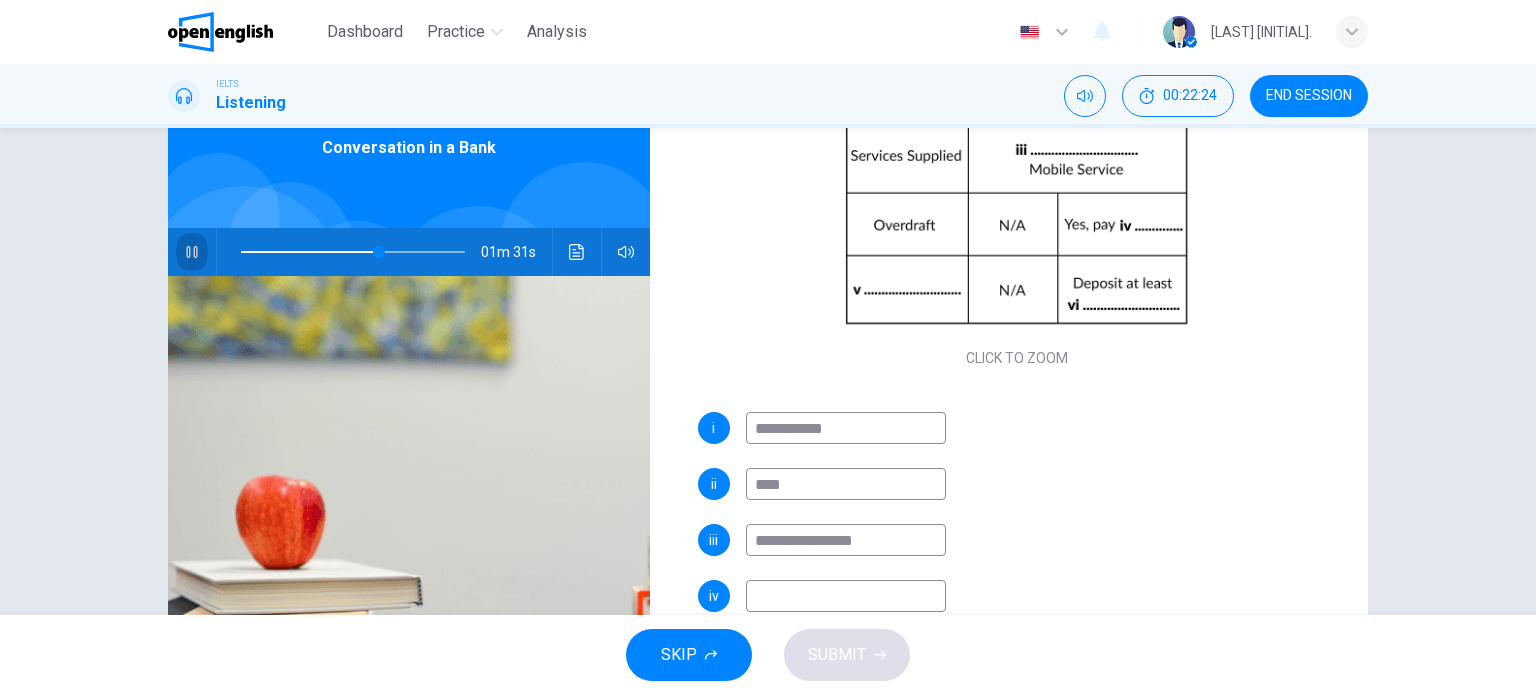 click 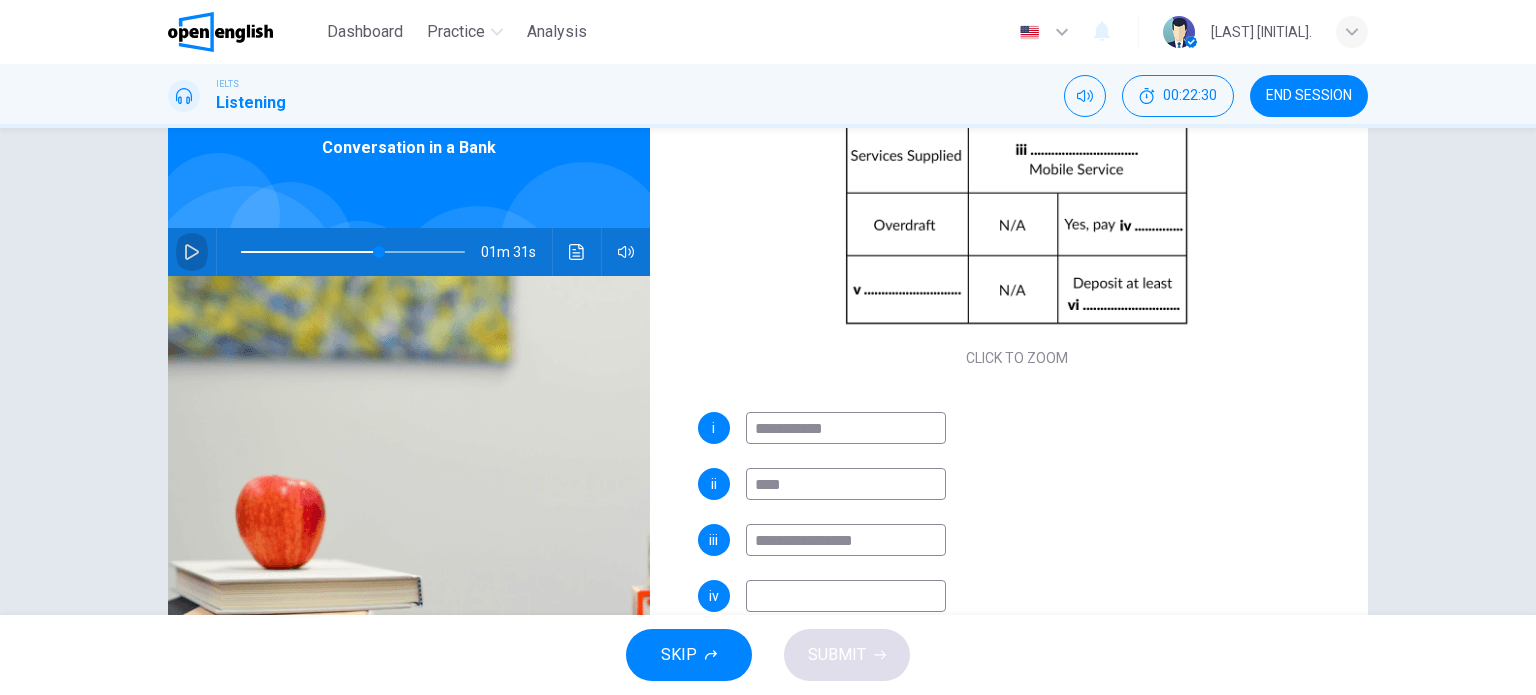 click at bounding box center [192, 252] 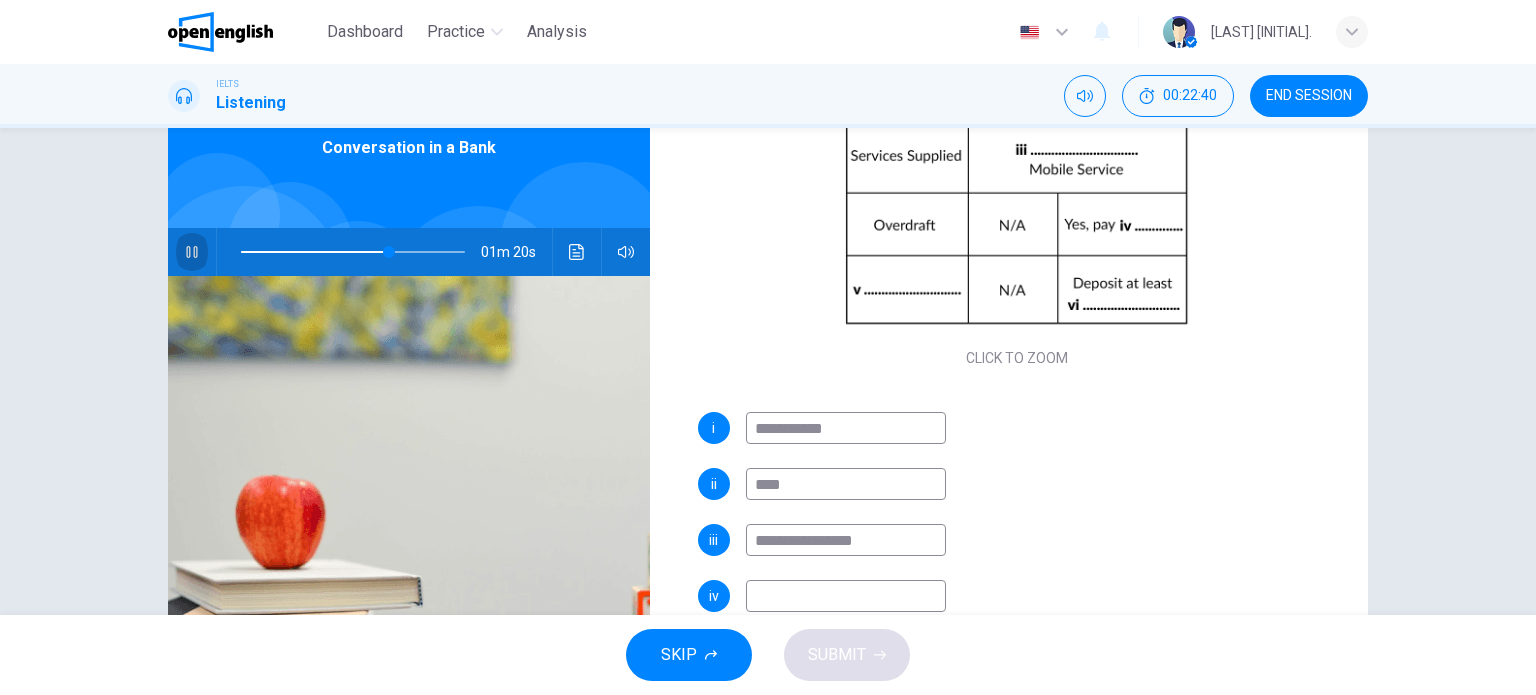 click 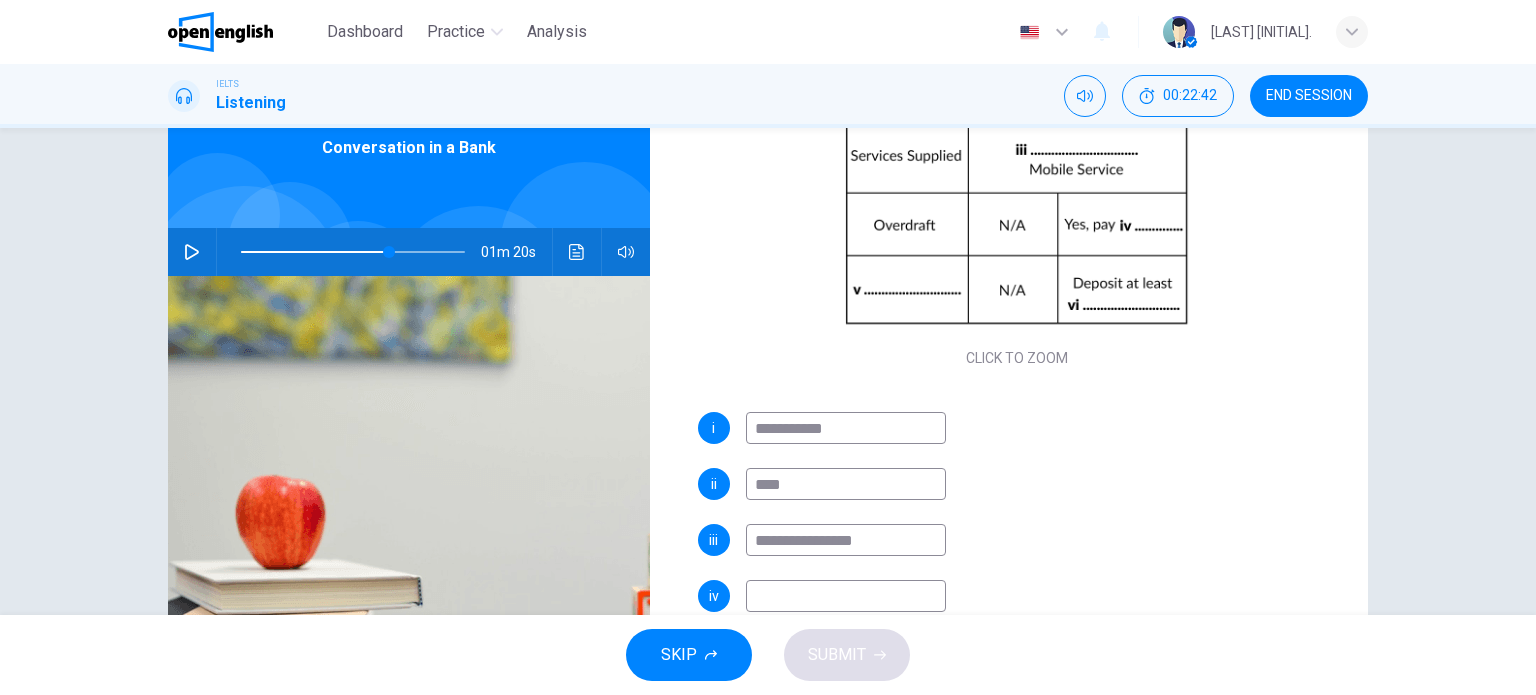 click 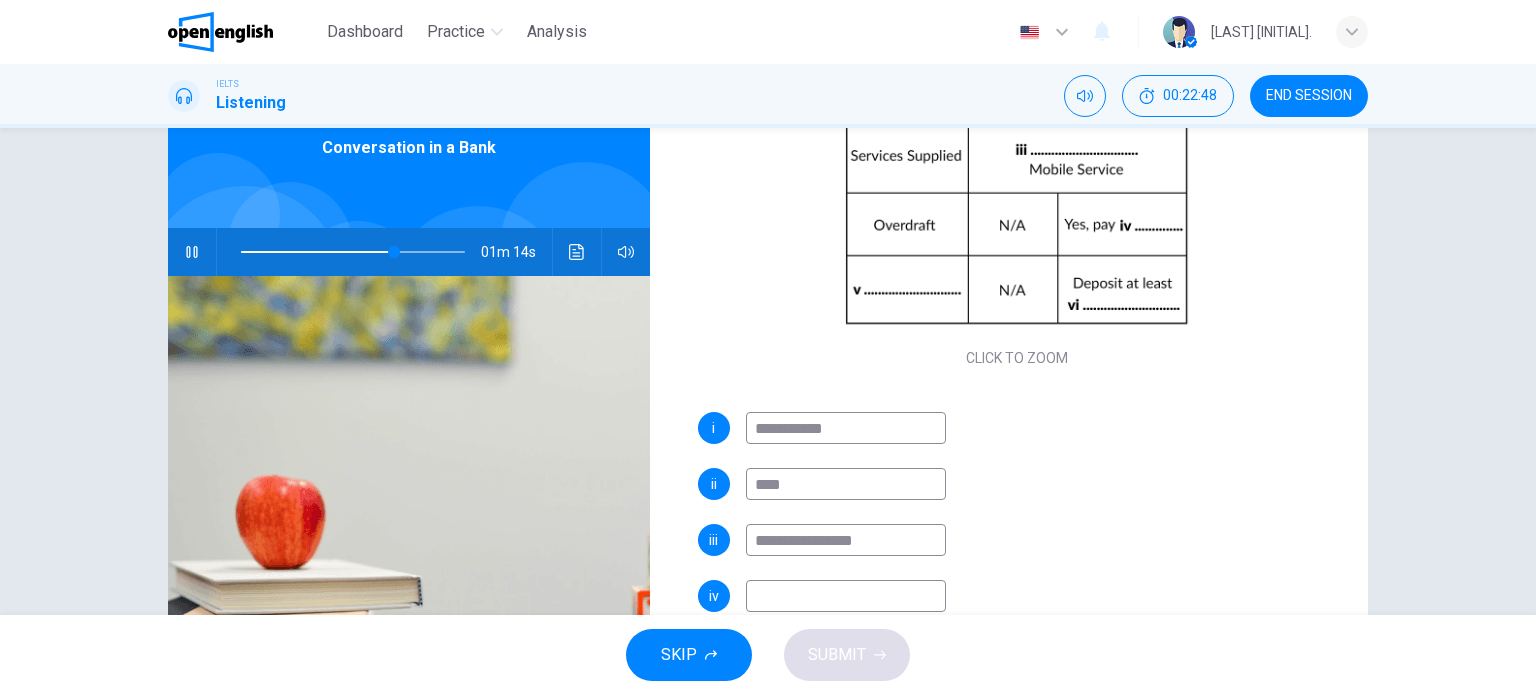 click at bounding box center [846, 596] 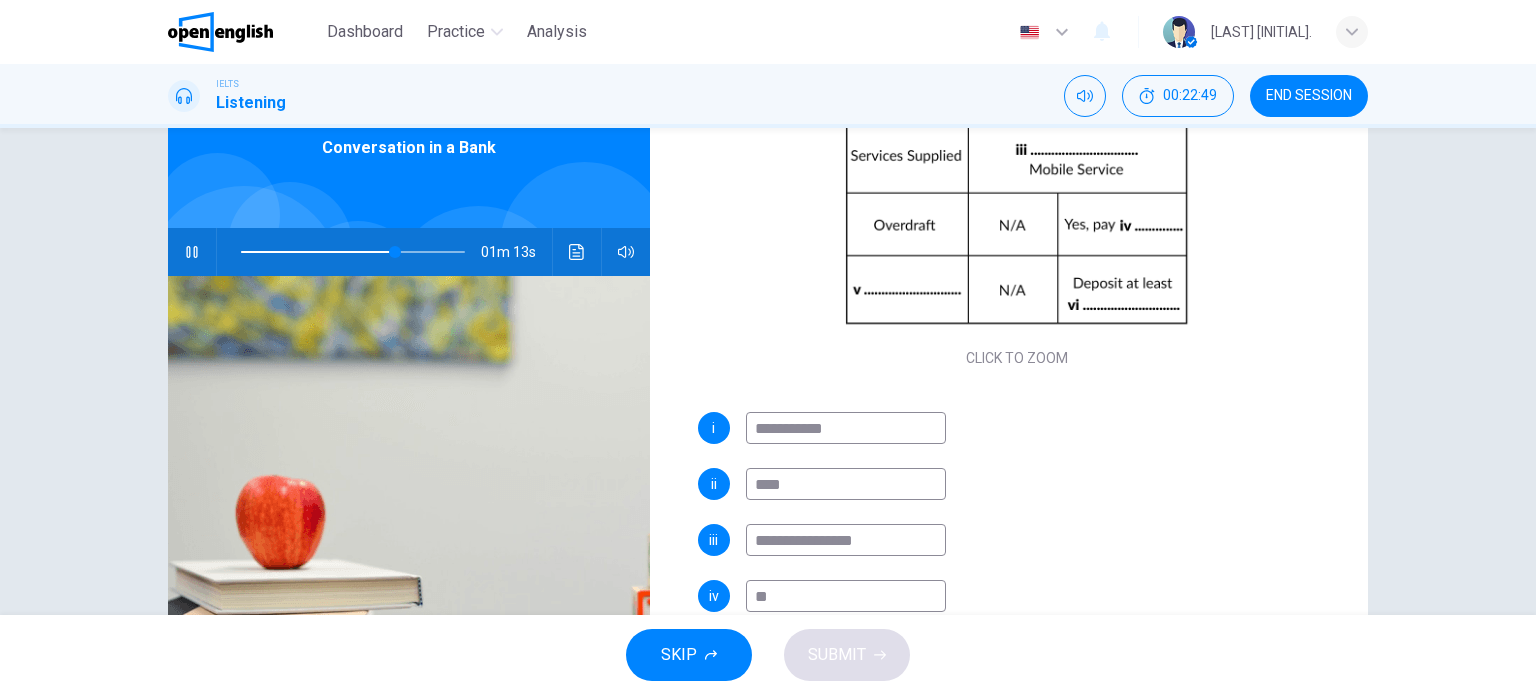 type on "***" 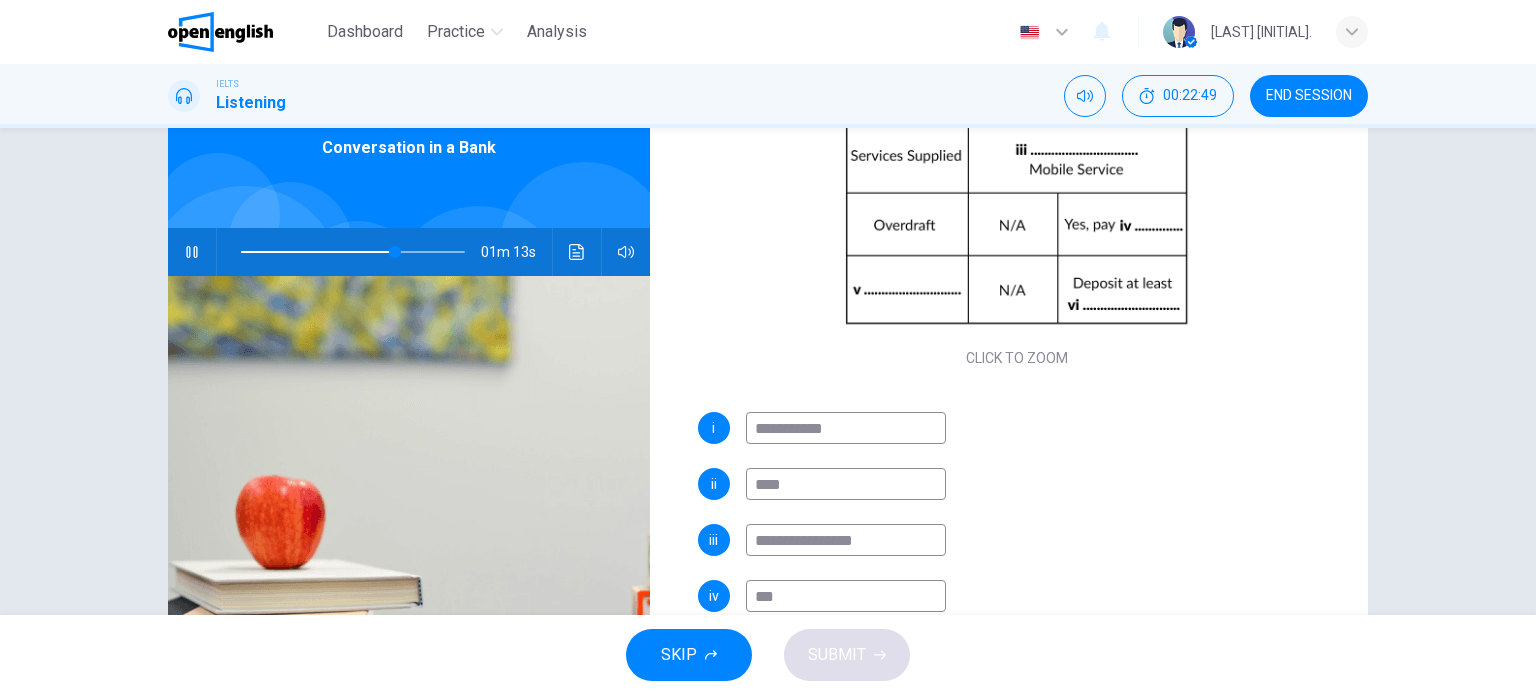 type on "**" 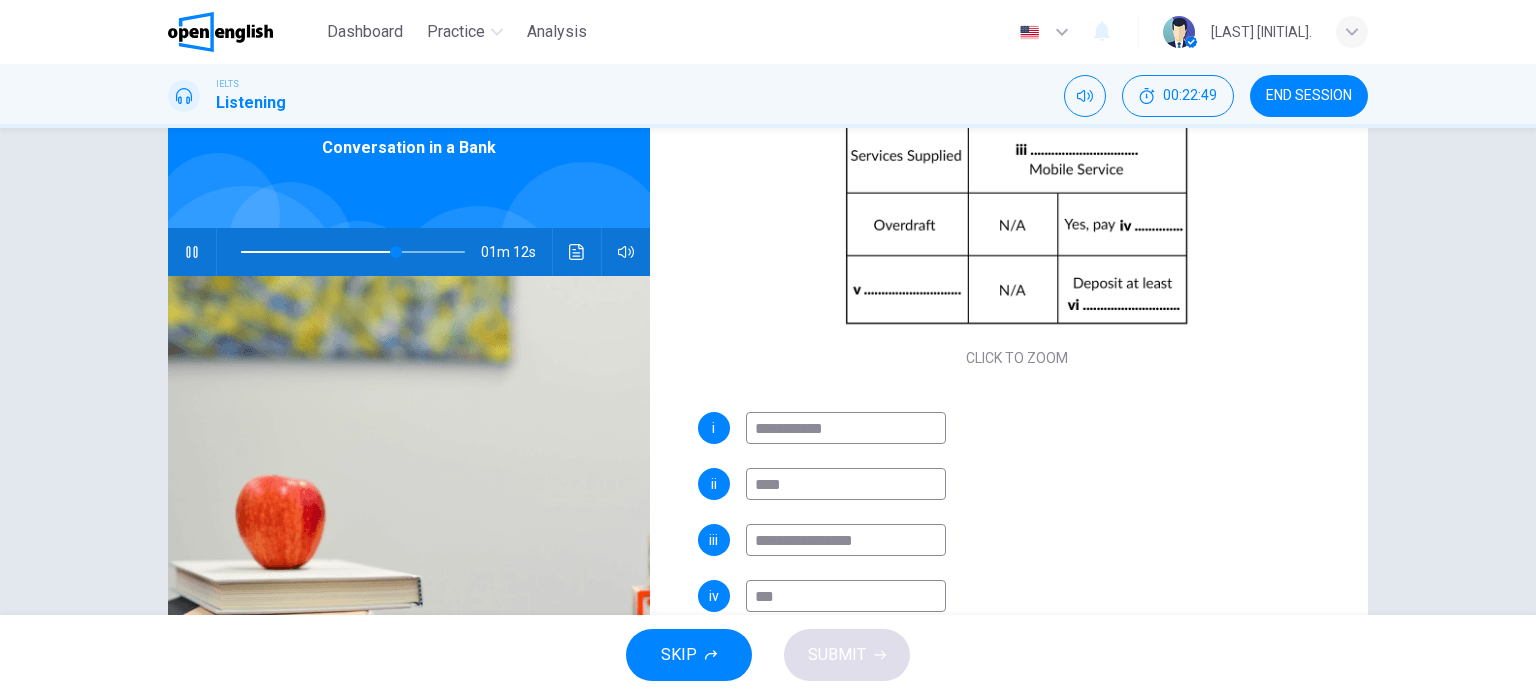 type on "****" 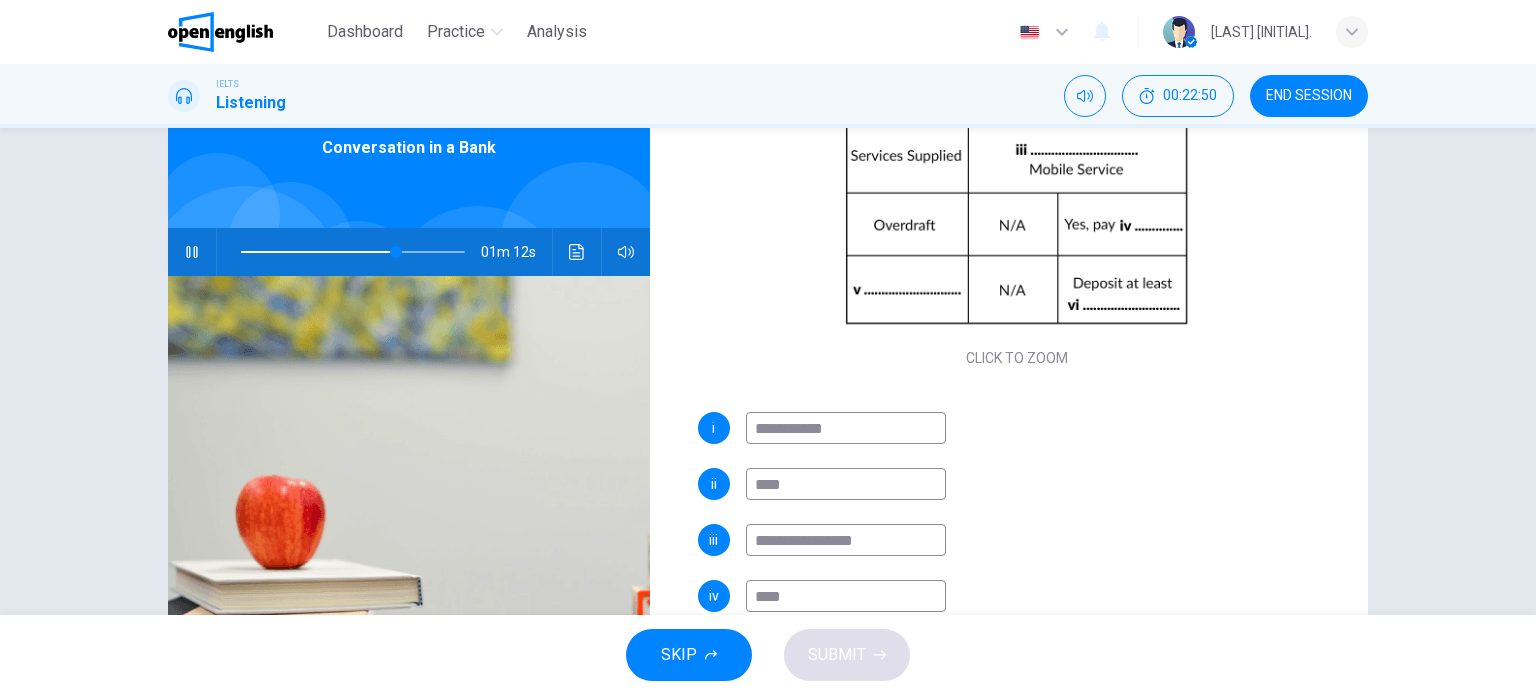 type on "**" 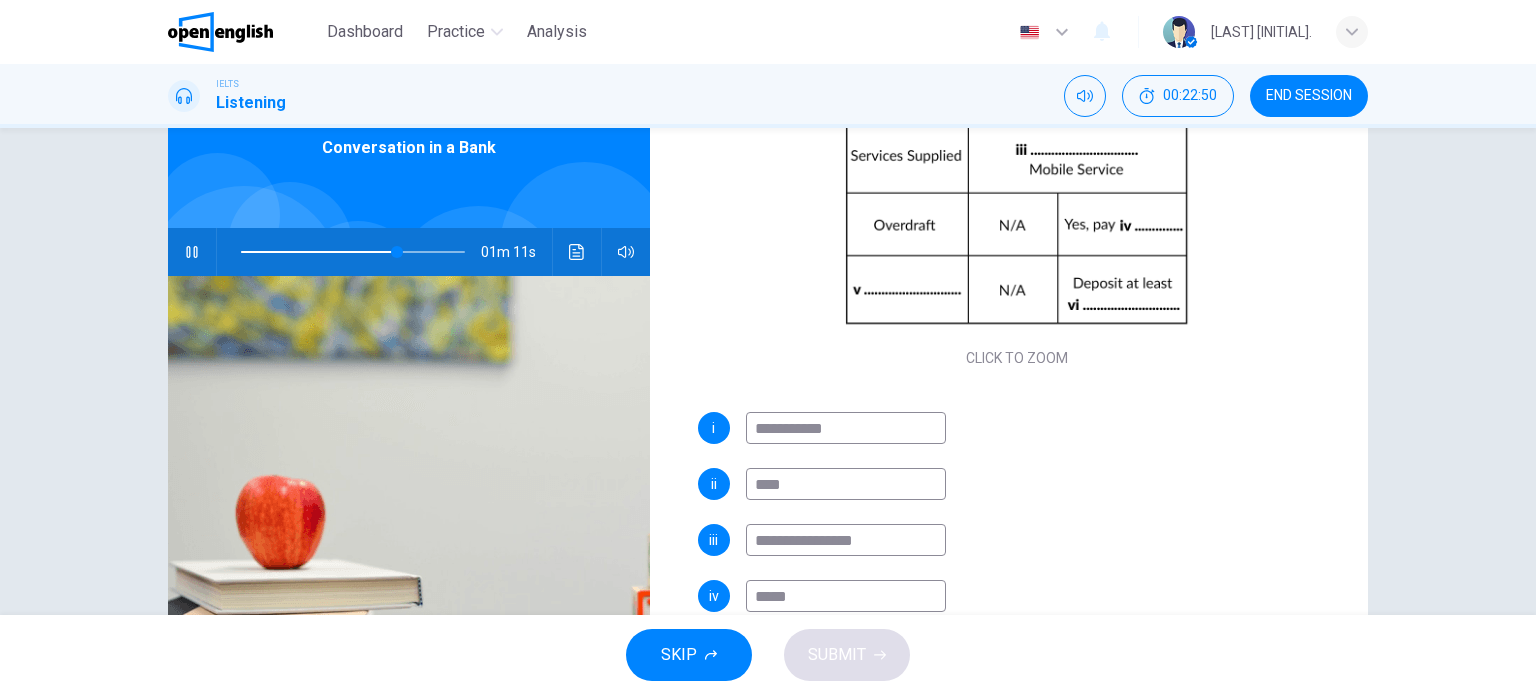 type on "******" 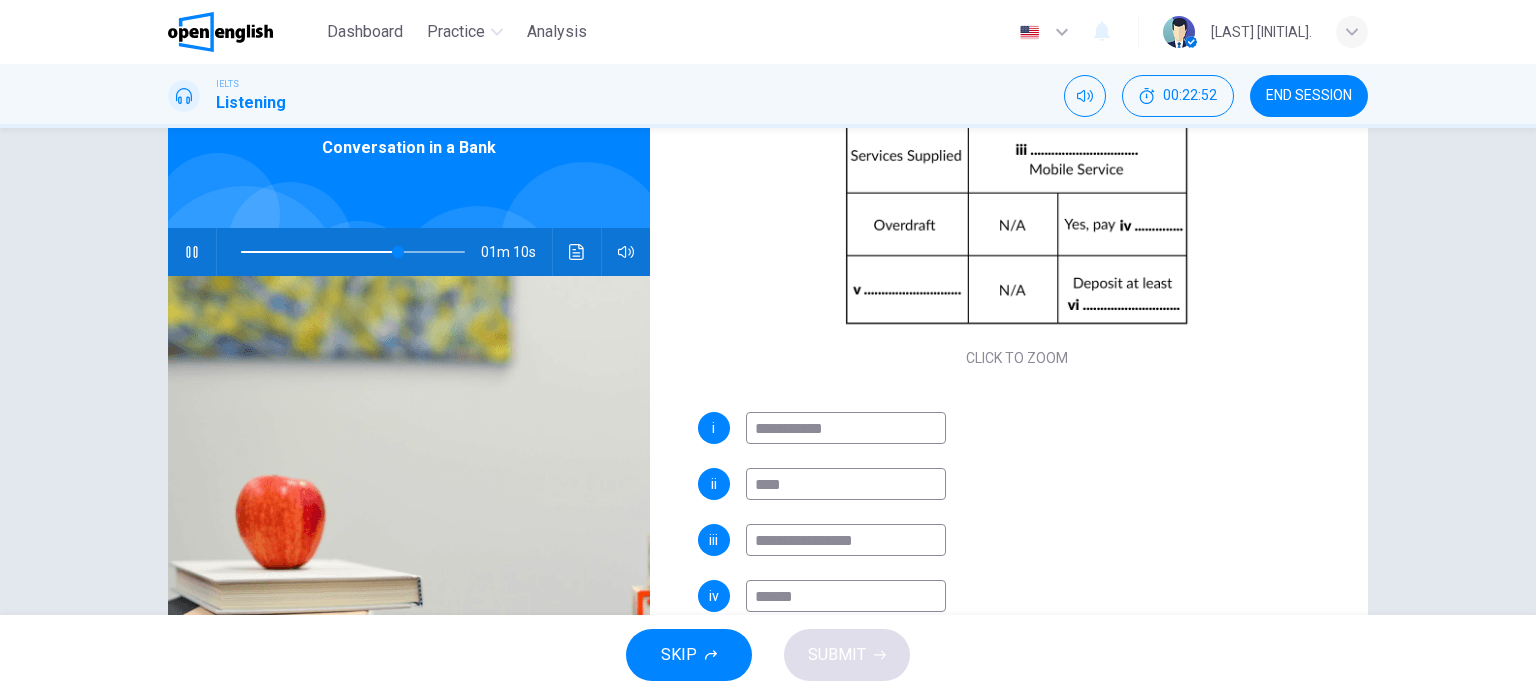 type on "**" 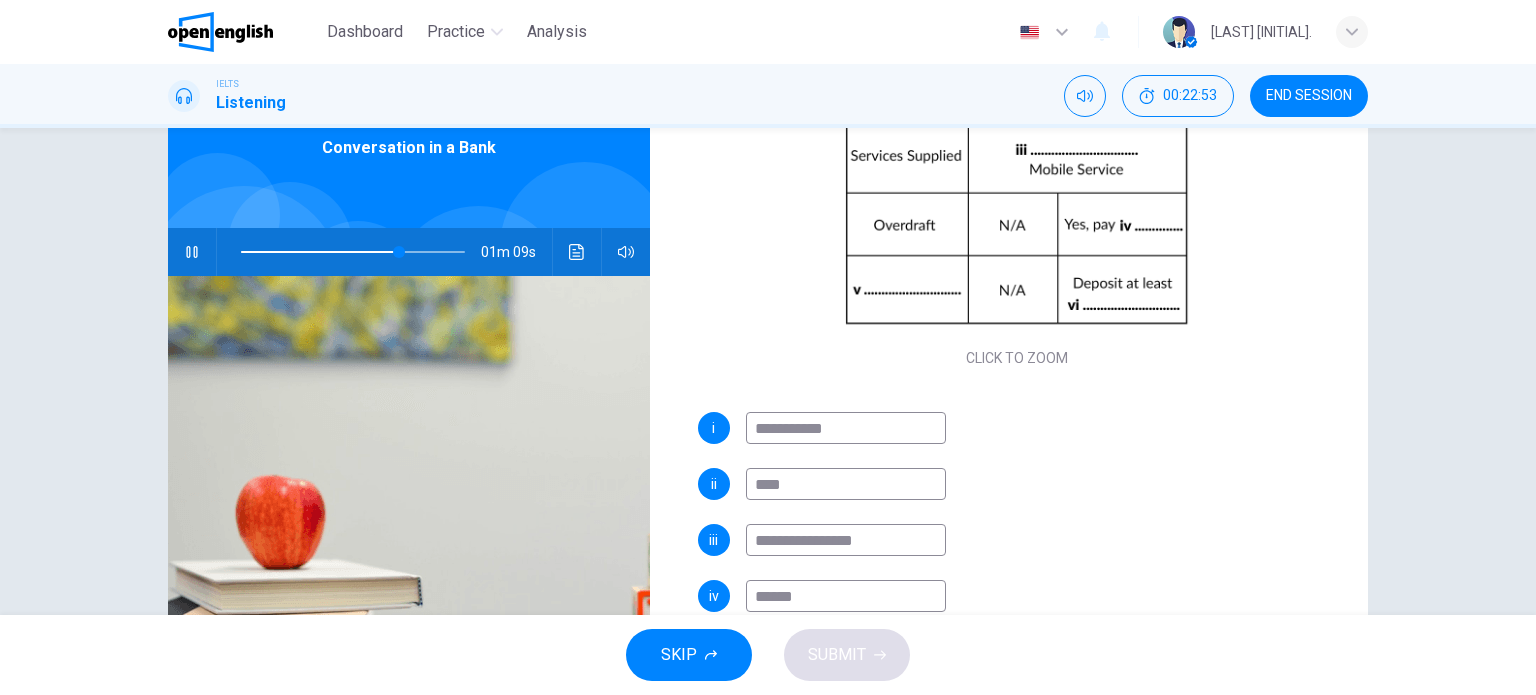type on "******" 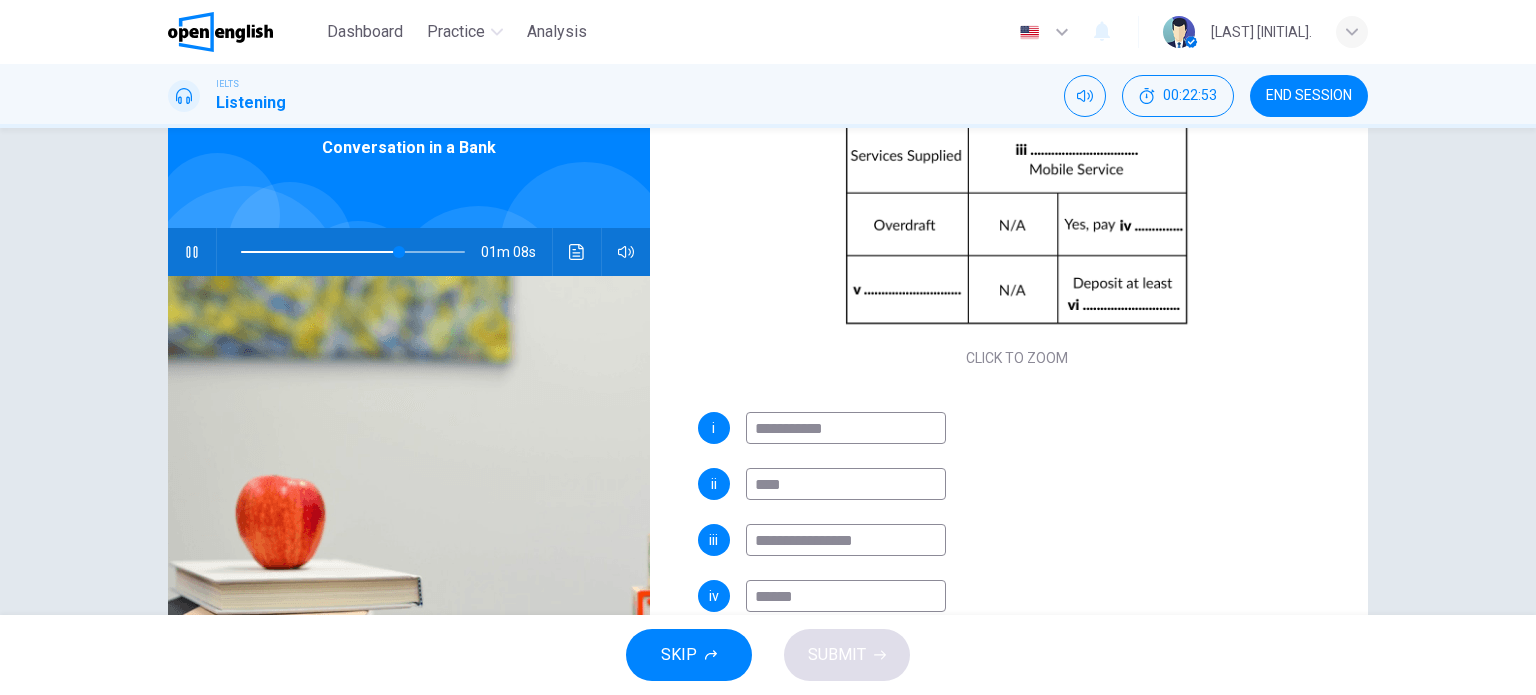 click on "**********" at bounding box center (1017, 588) 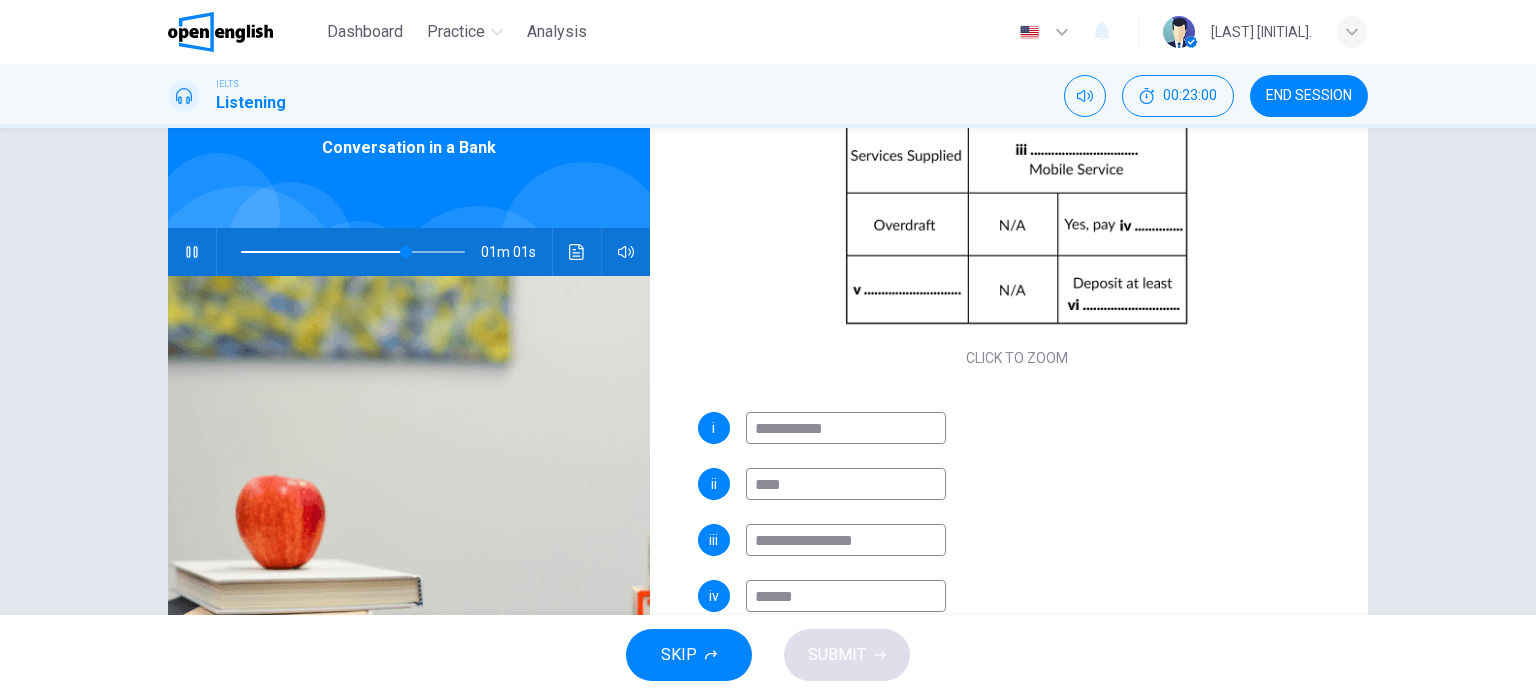 scroll, scrollTop: 200, scrollLeft: 0, axis: vertical 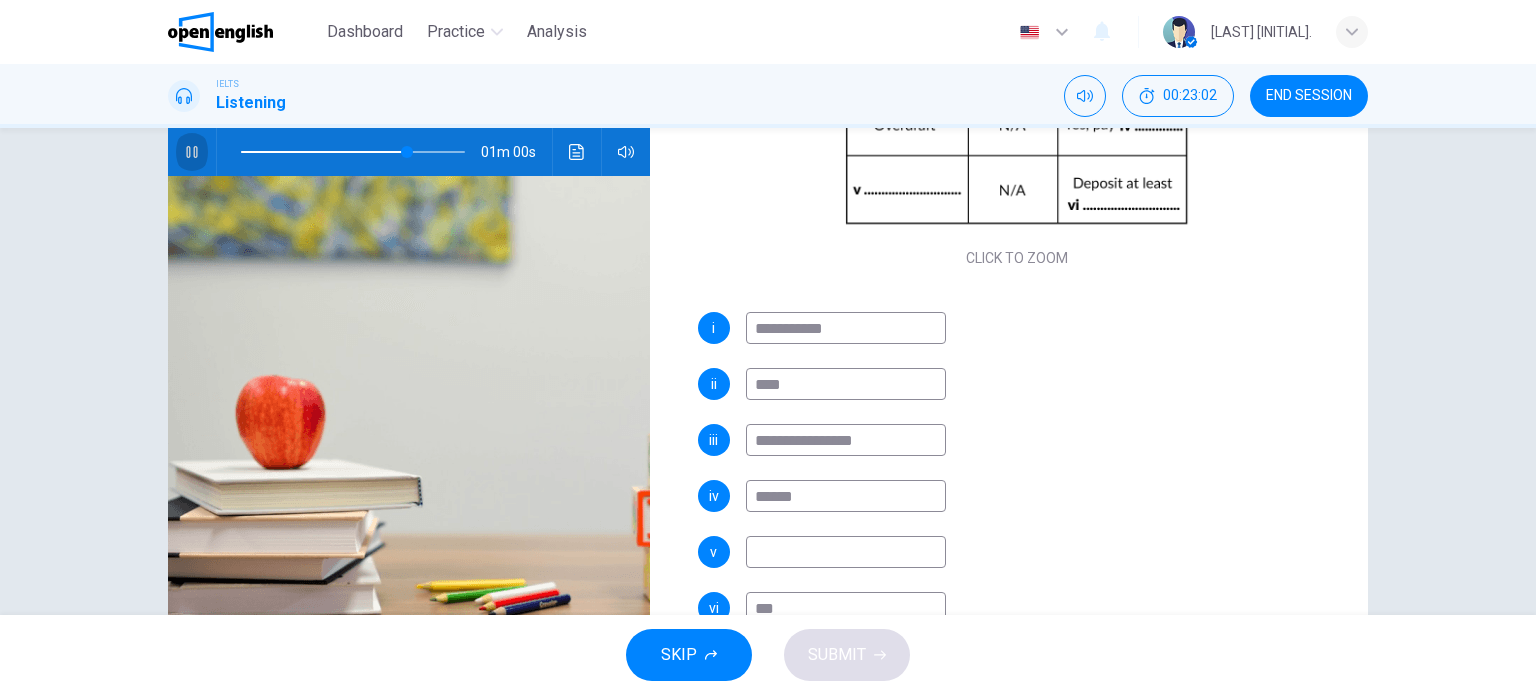 click 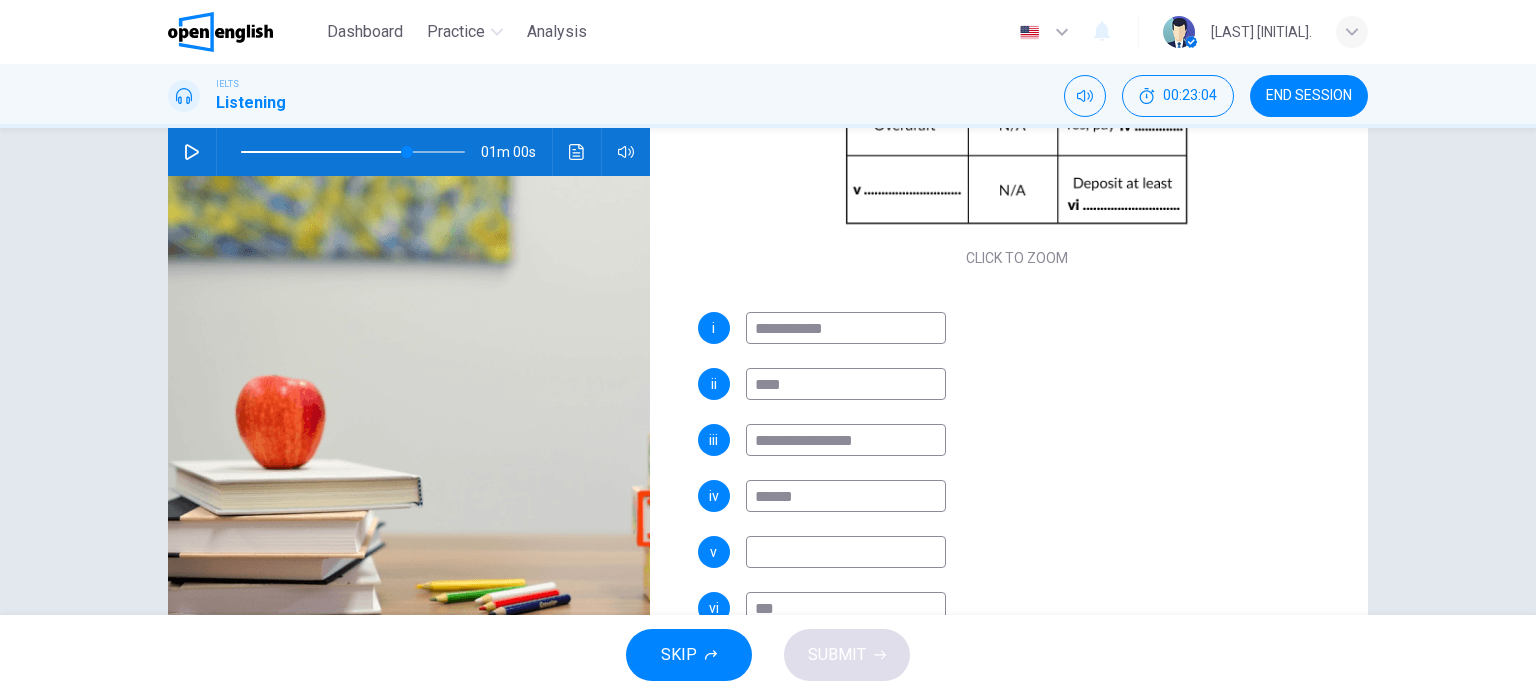 click at bounding box center (846, 552) 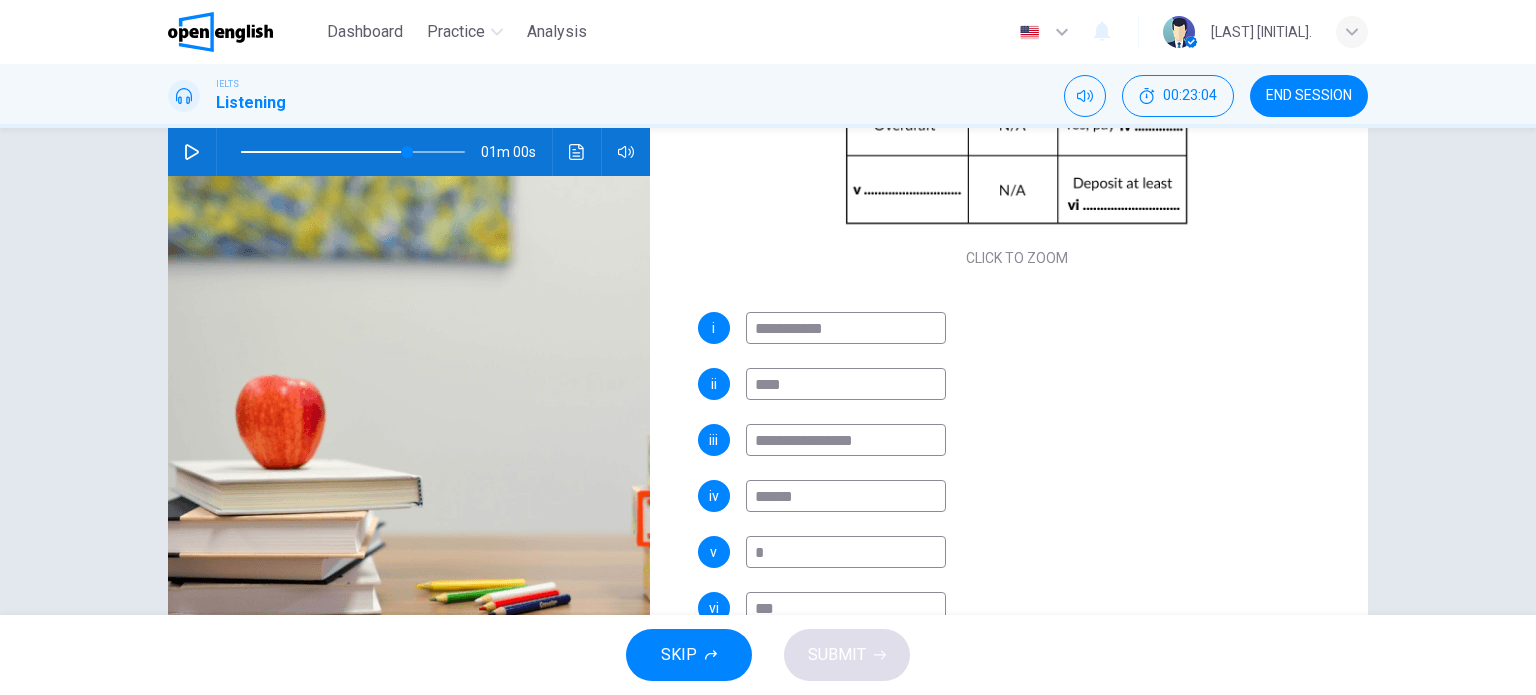 type on "**" 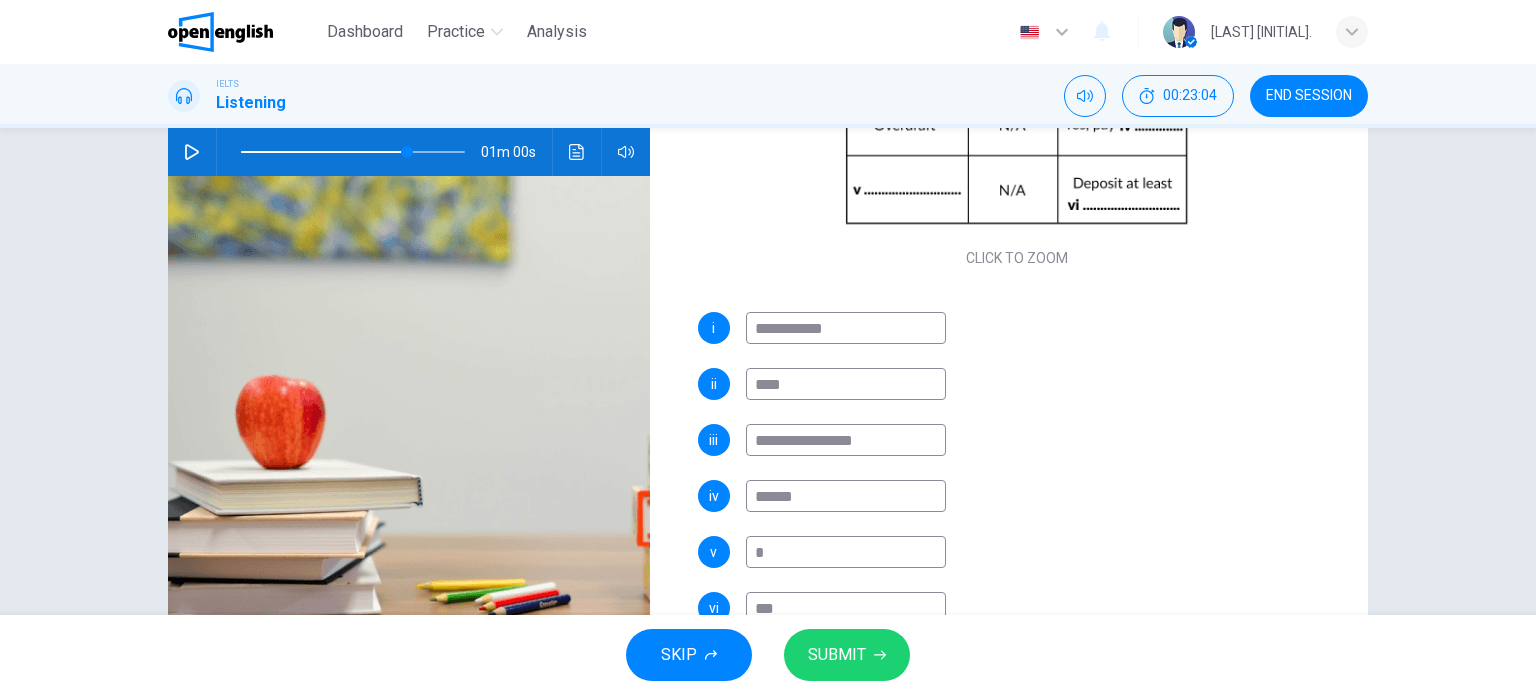 type on "**" 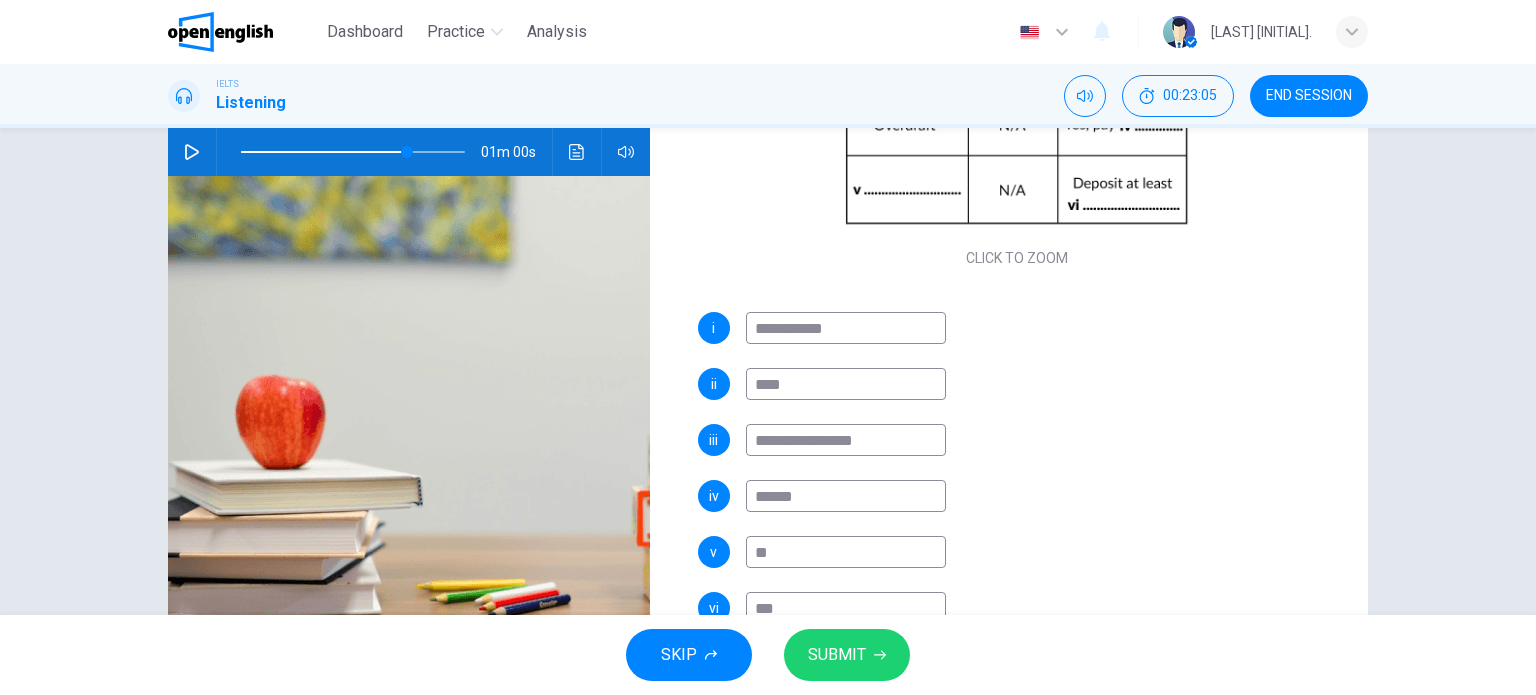type on "**" 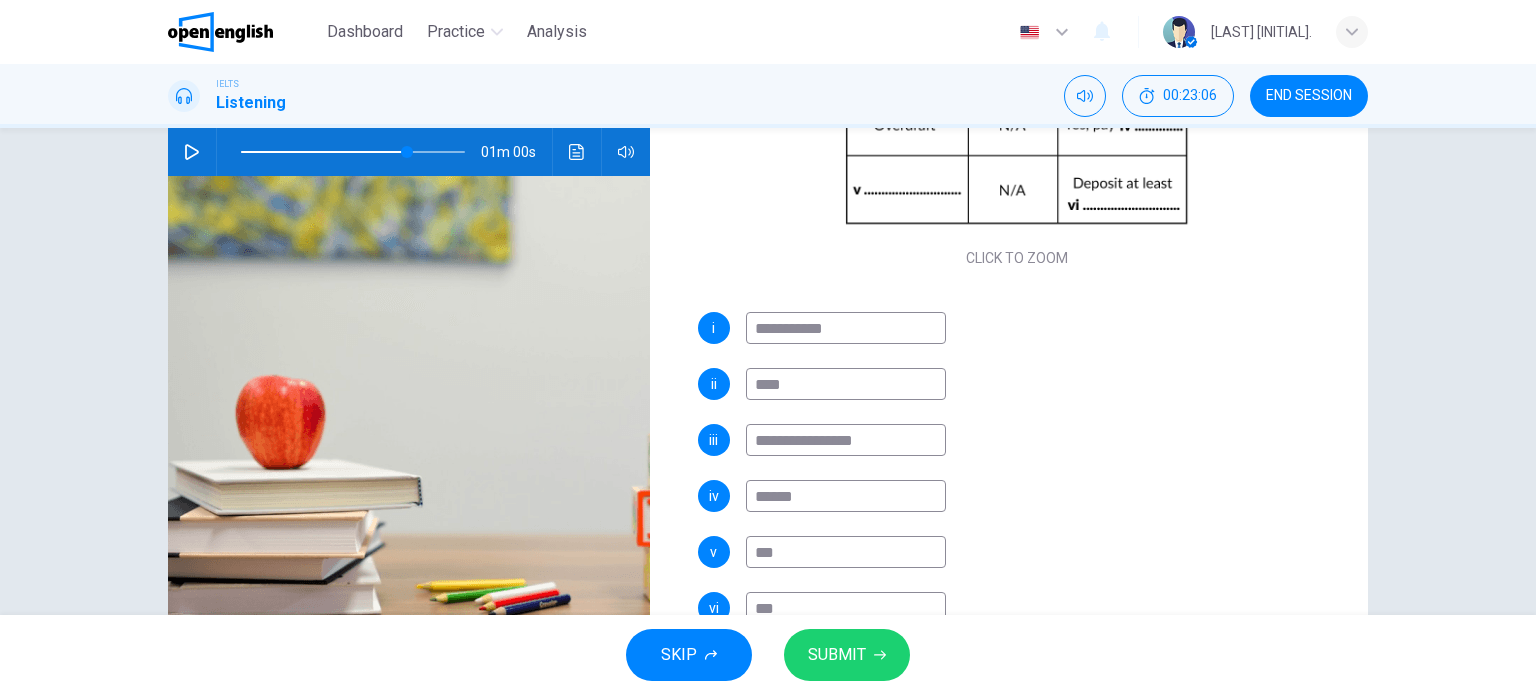 type on "**" 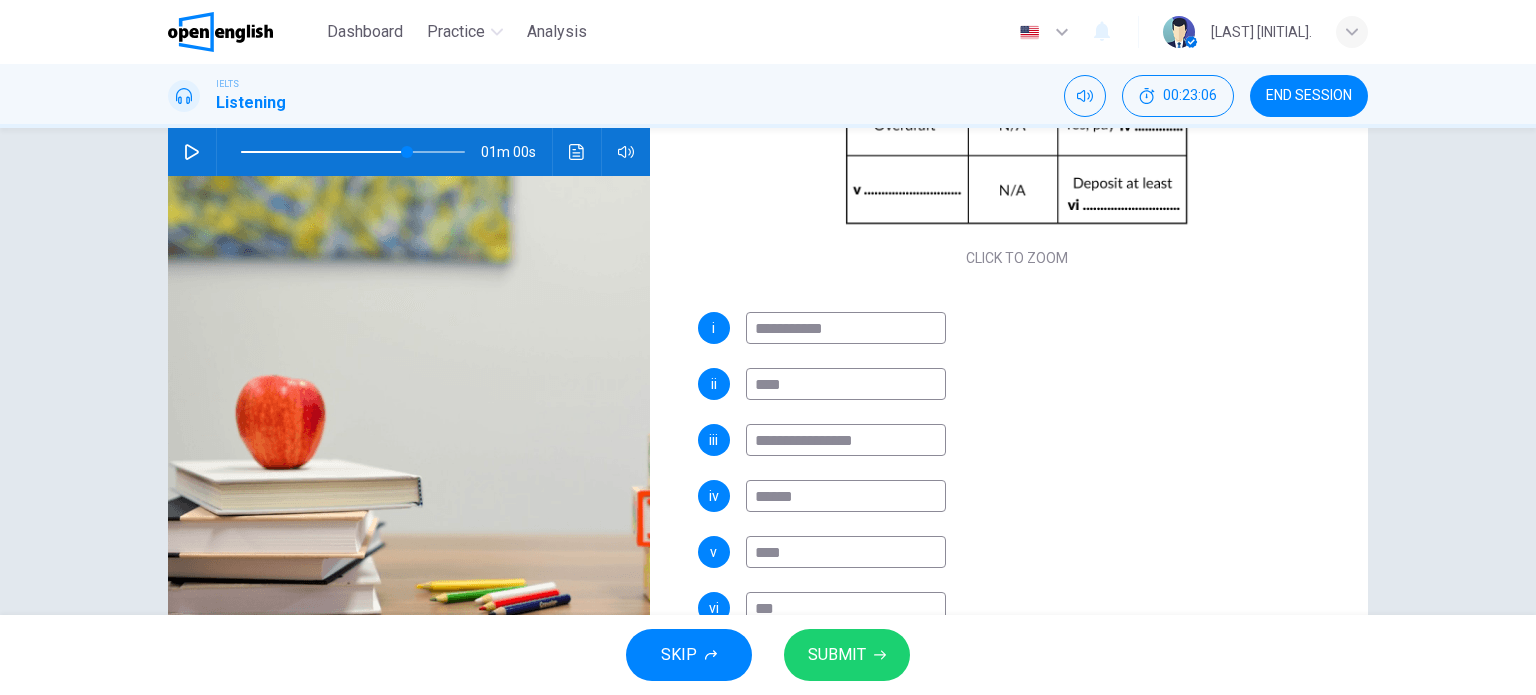 type on "**" 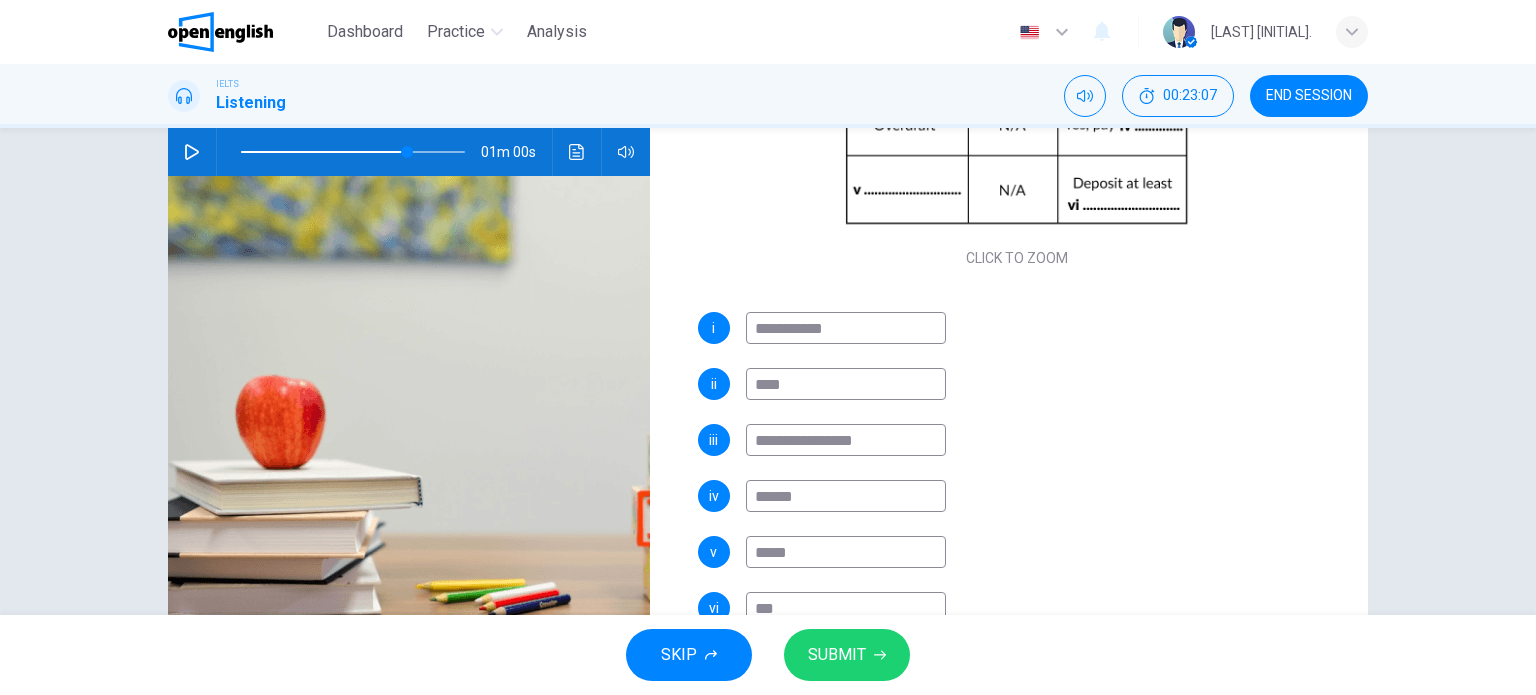 type on "******" 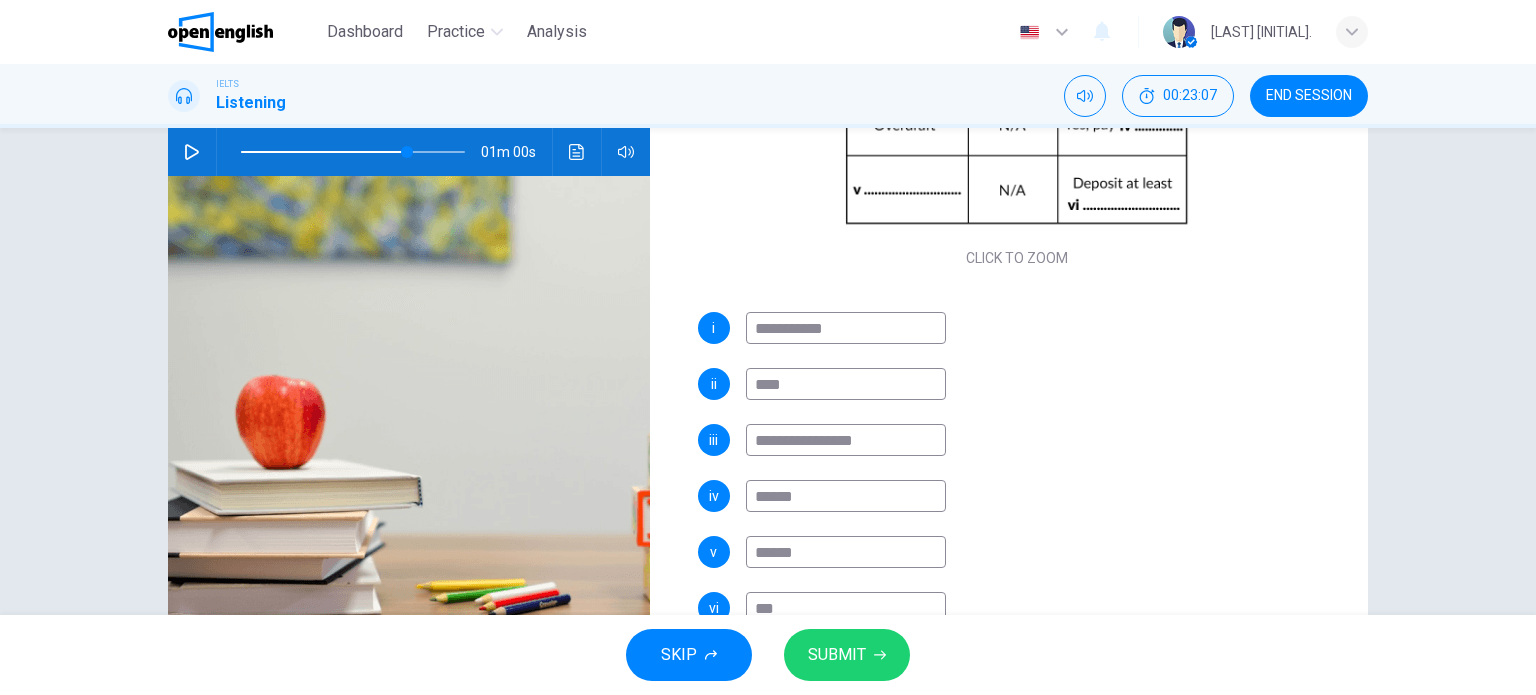 type on "**" 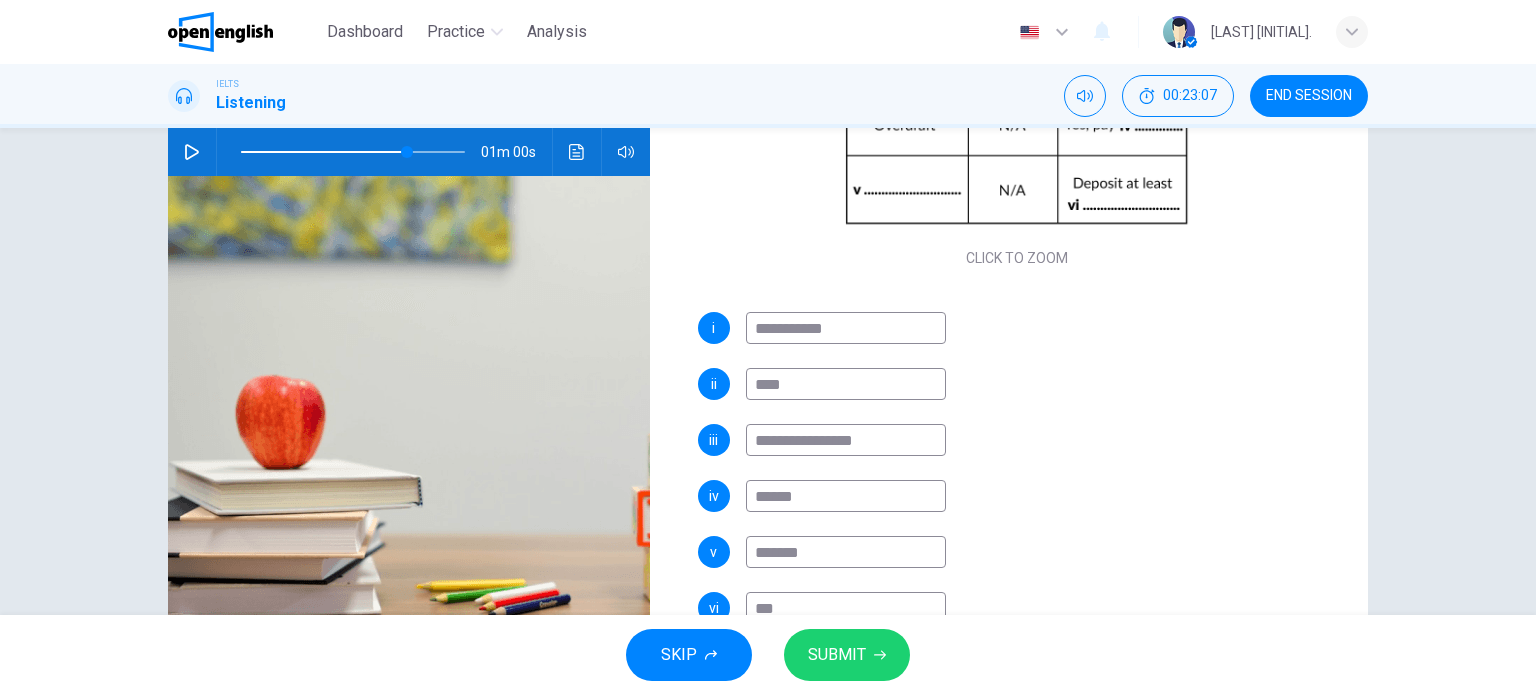 type on "**" 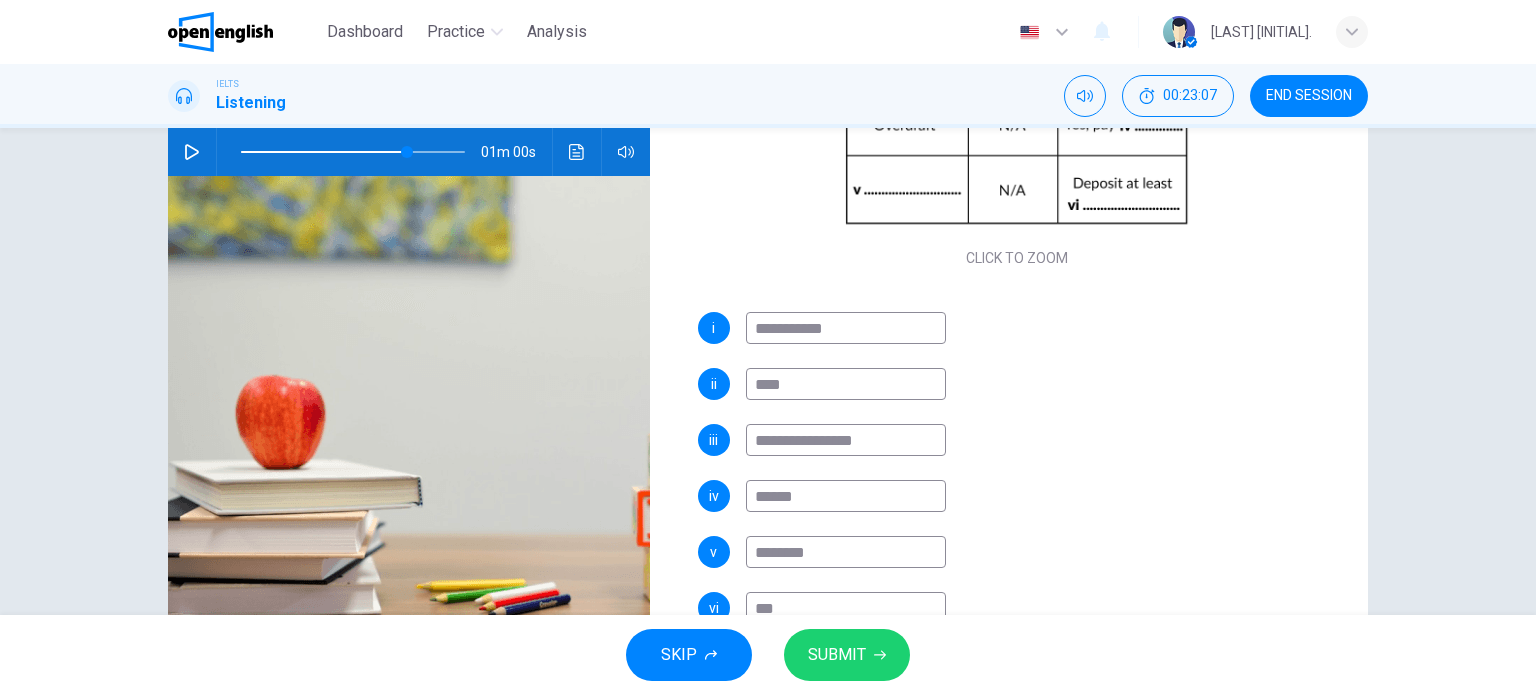type on "**" 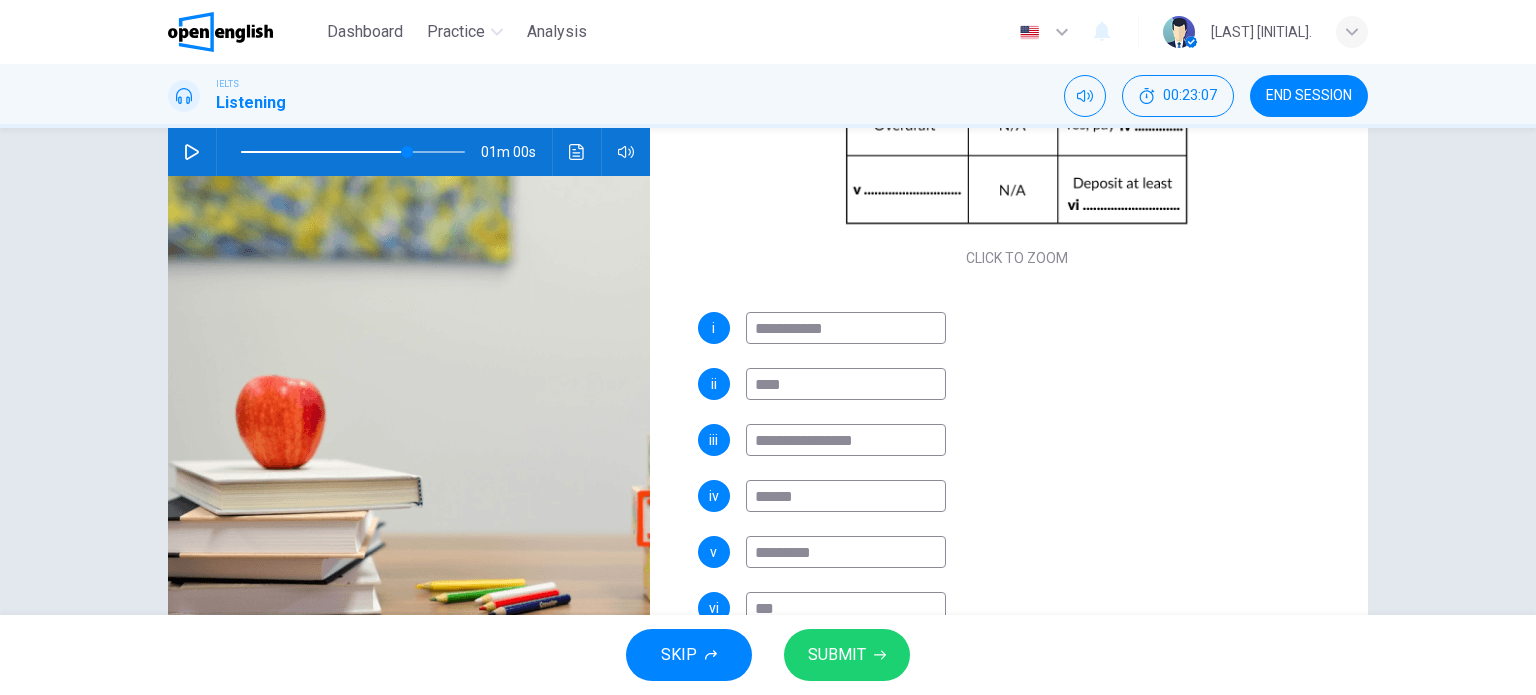 type on "**" 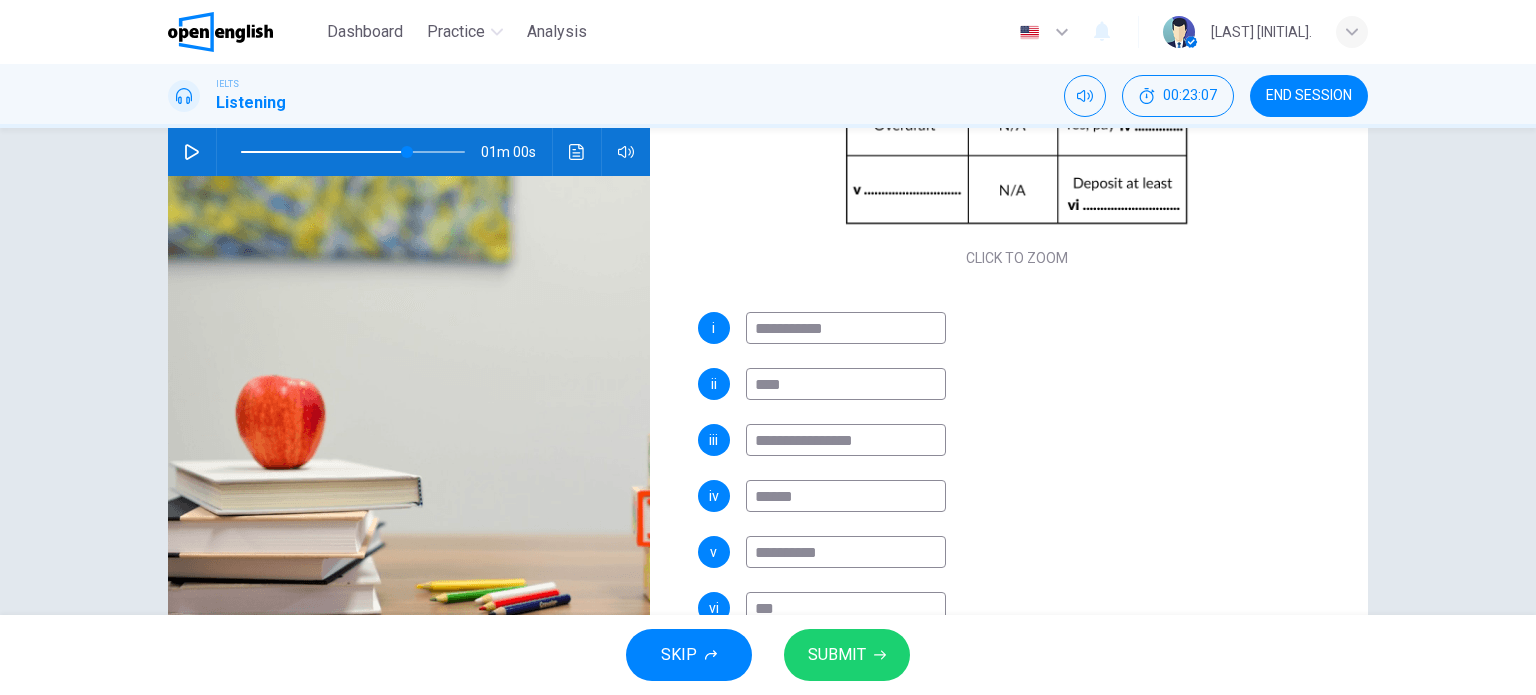 type on "**" 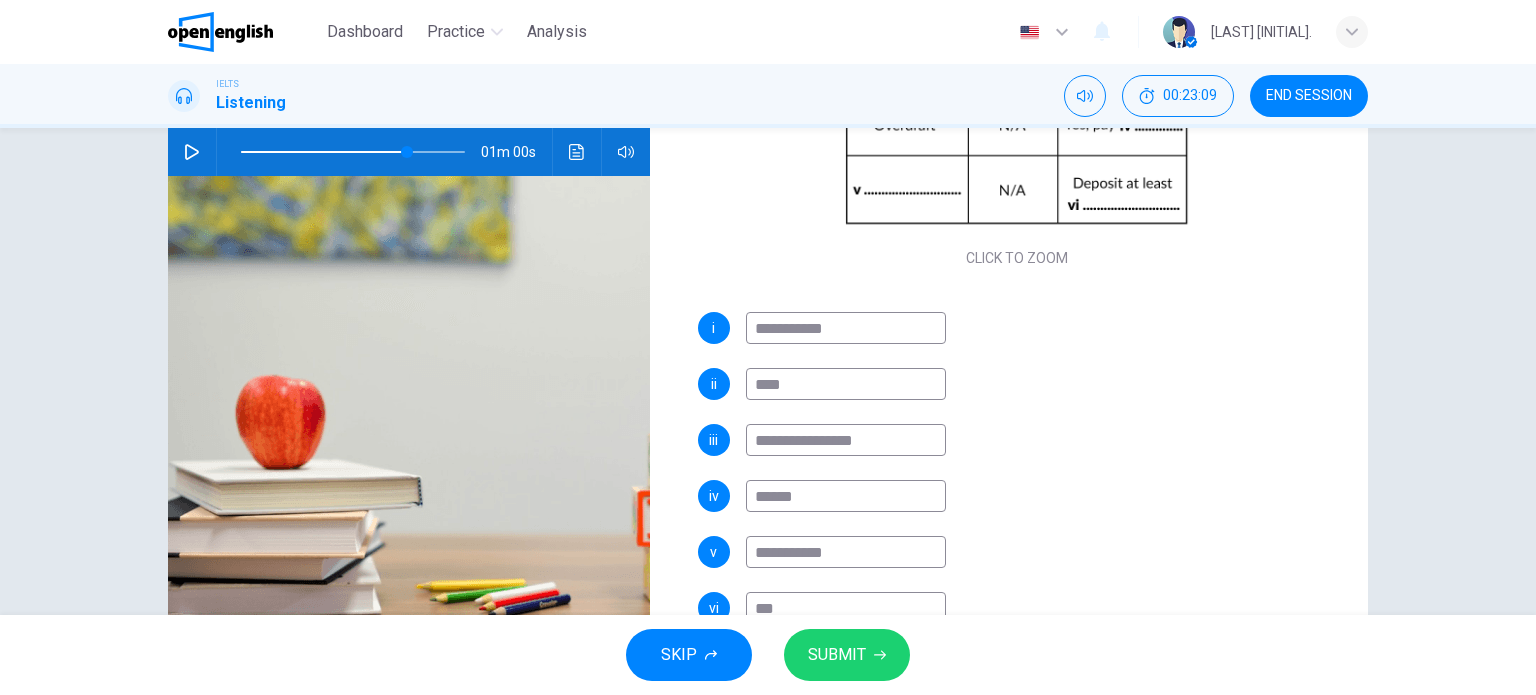 type on "**********" 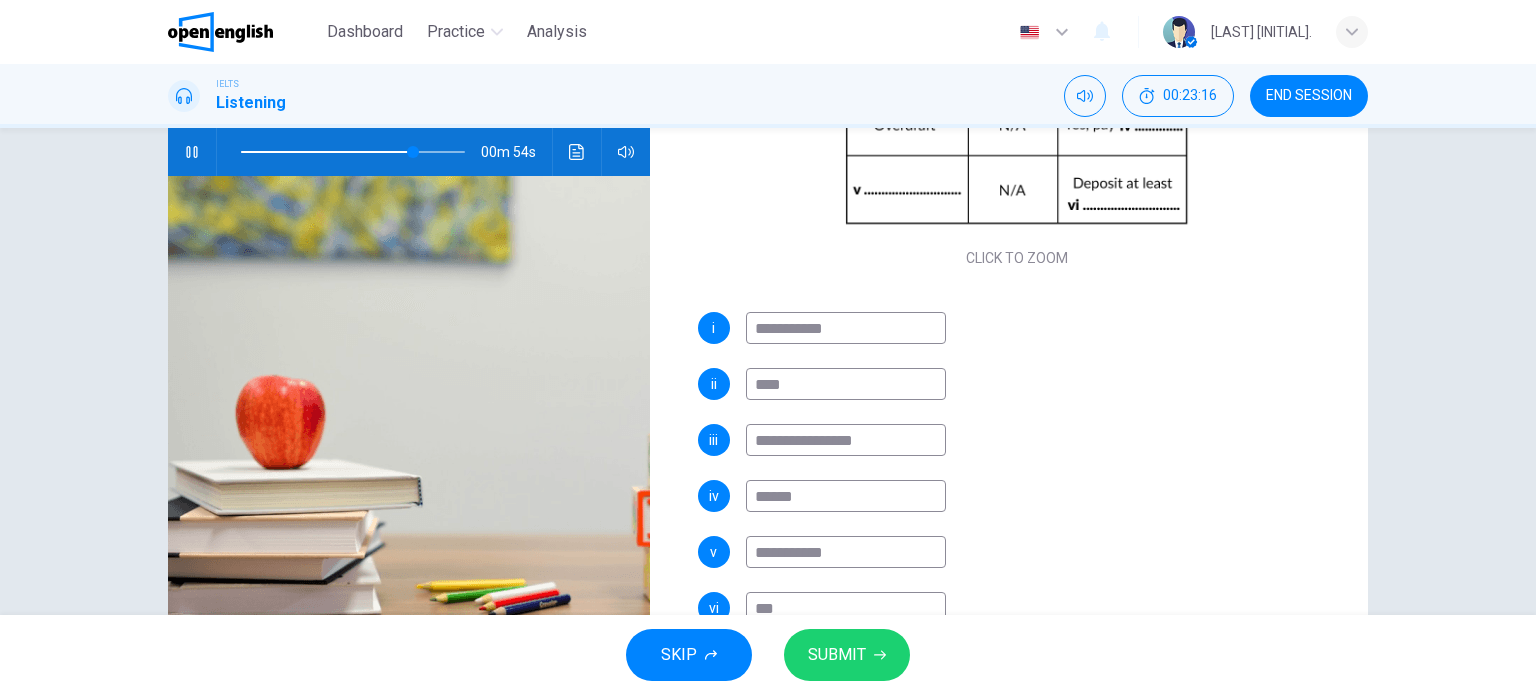 scroll, scrollTop: 288, scrollLeft: 0, axis: vertical 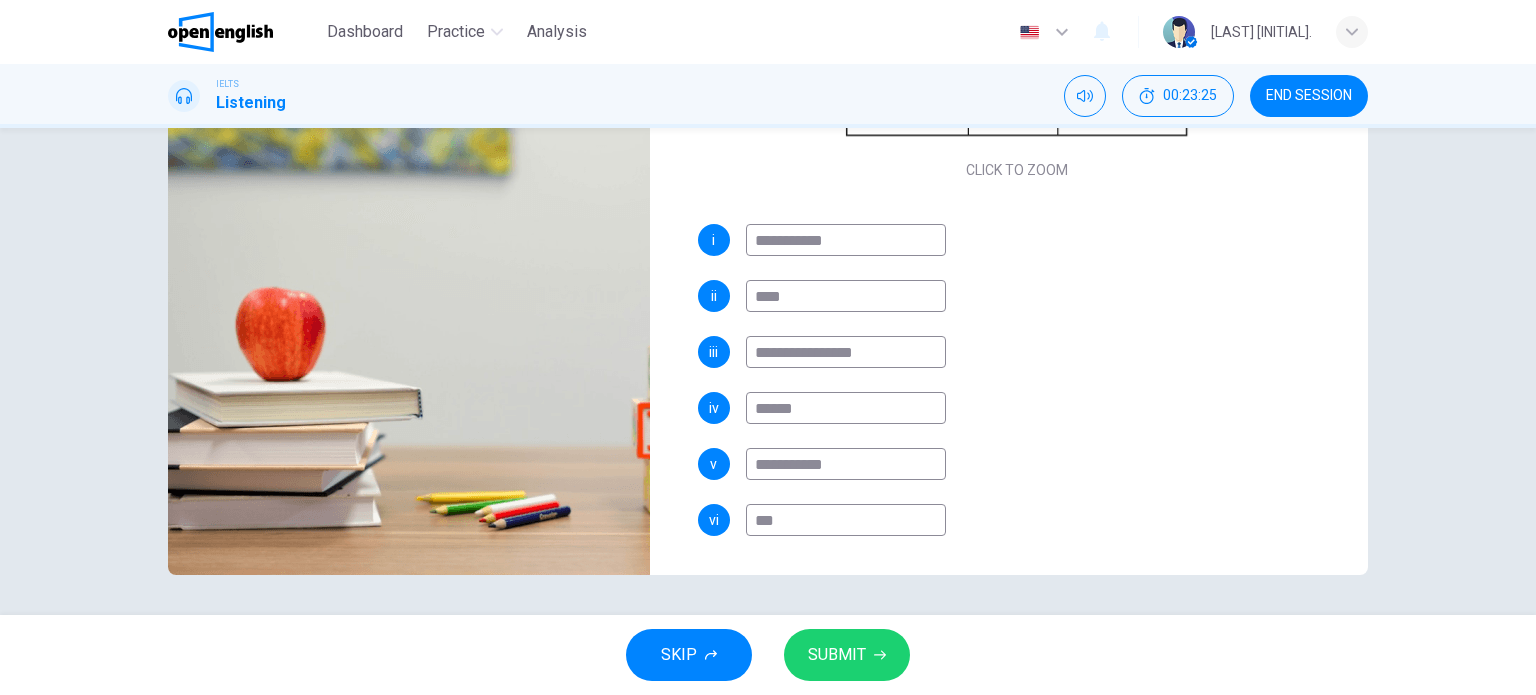 click on "***" at bounding box center (846, 520) 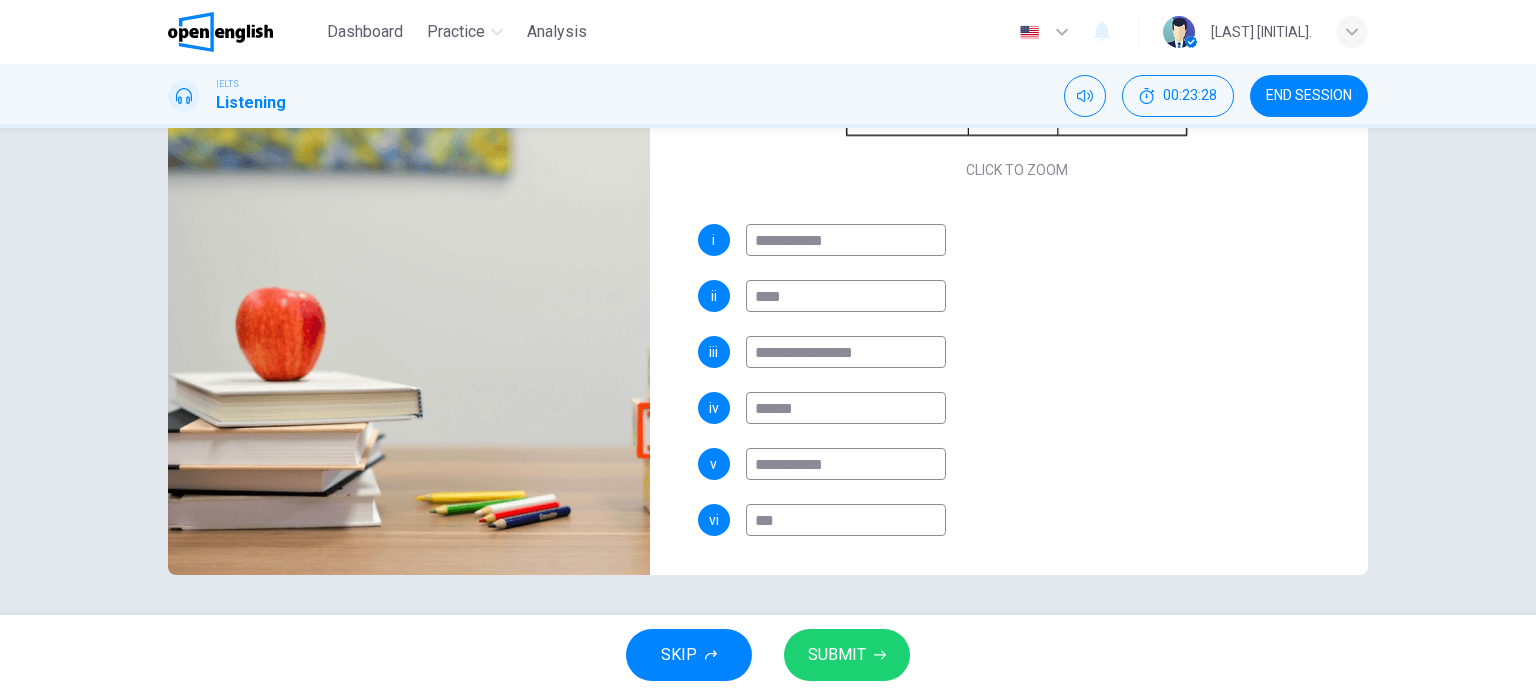 type on "**" 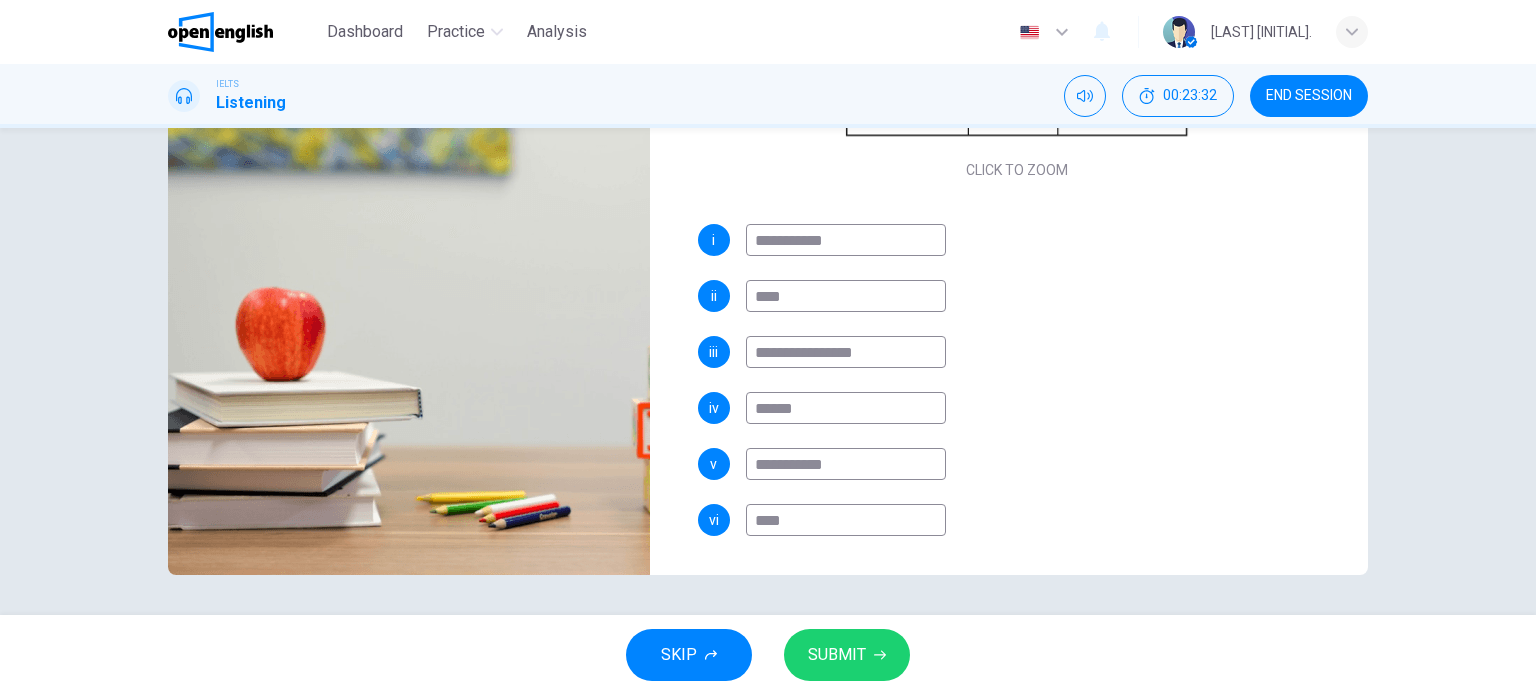 scroll, scrollTop: 0, scrollLeft: 0, axis: both 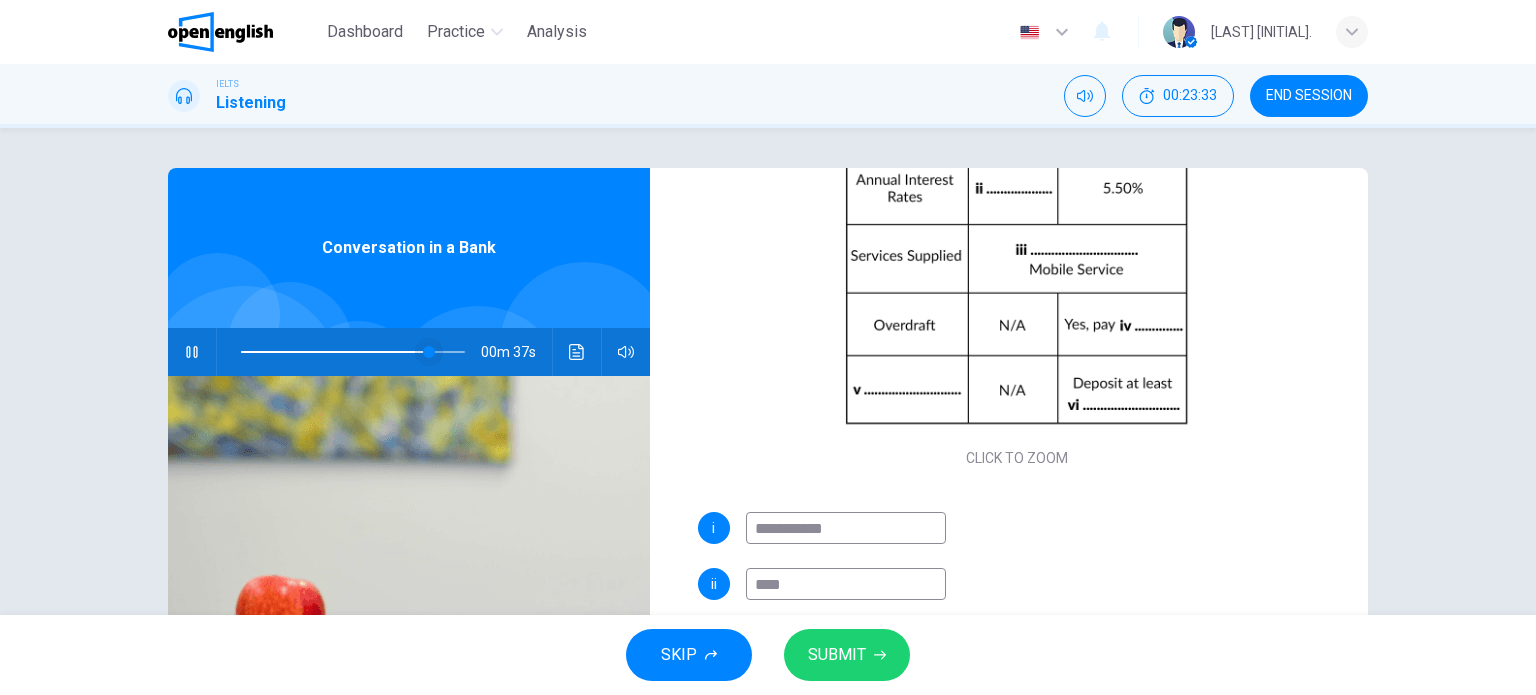 type on "**" 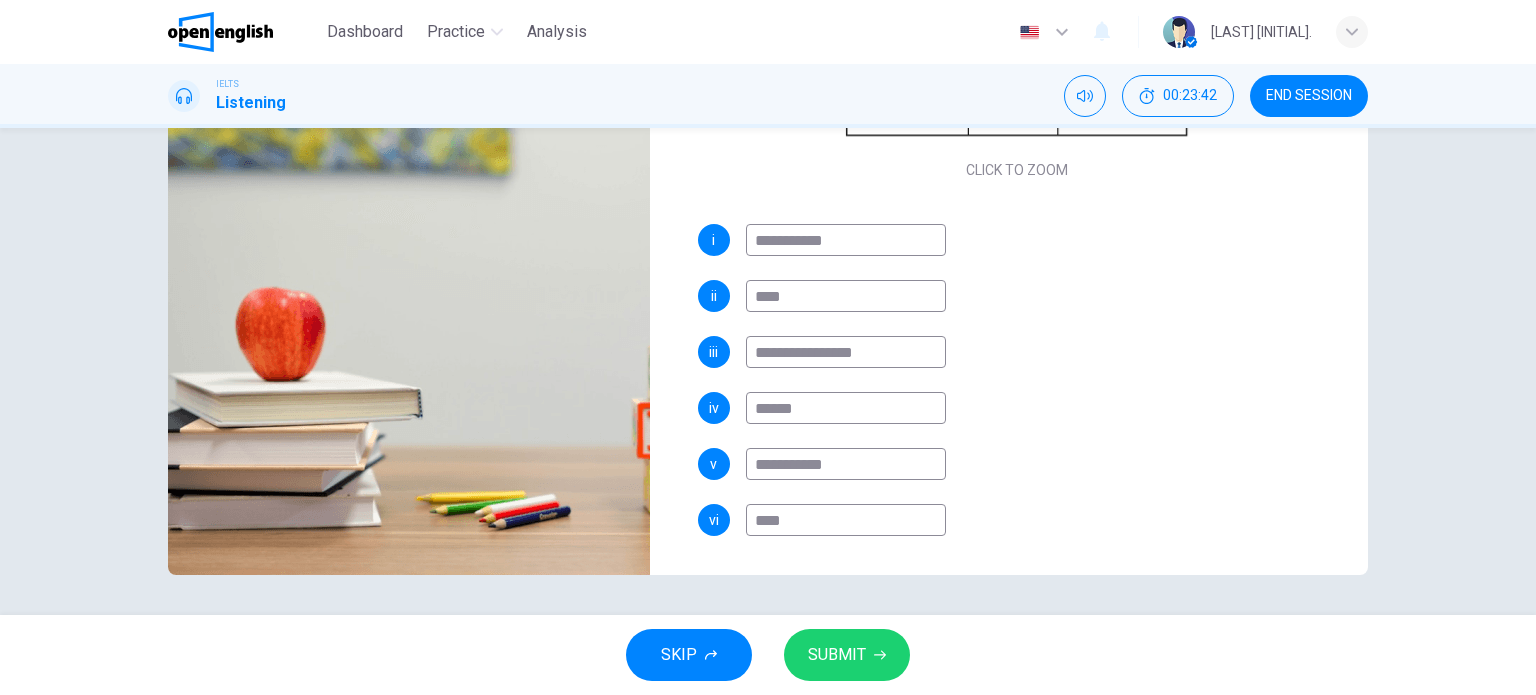 scroll, scrollTop: 0, scrollLeft: 0, axis: both 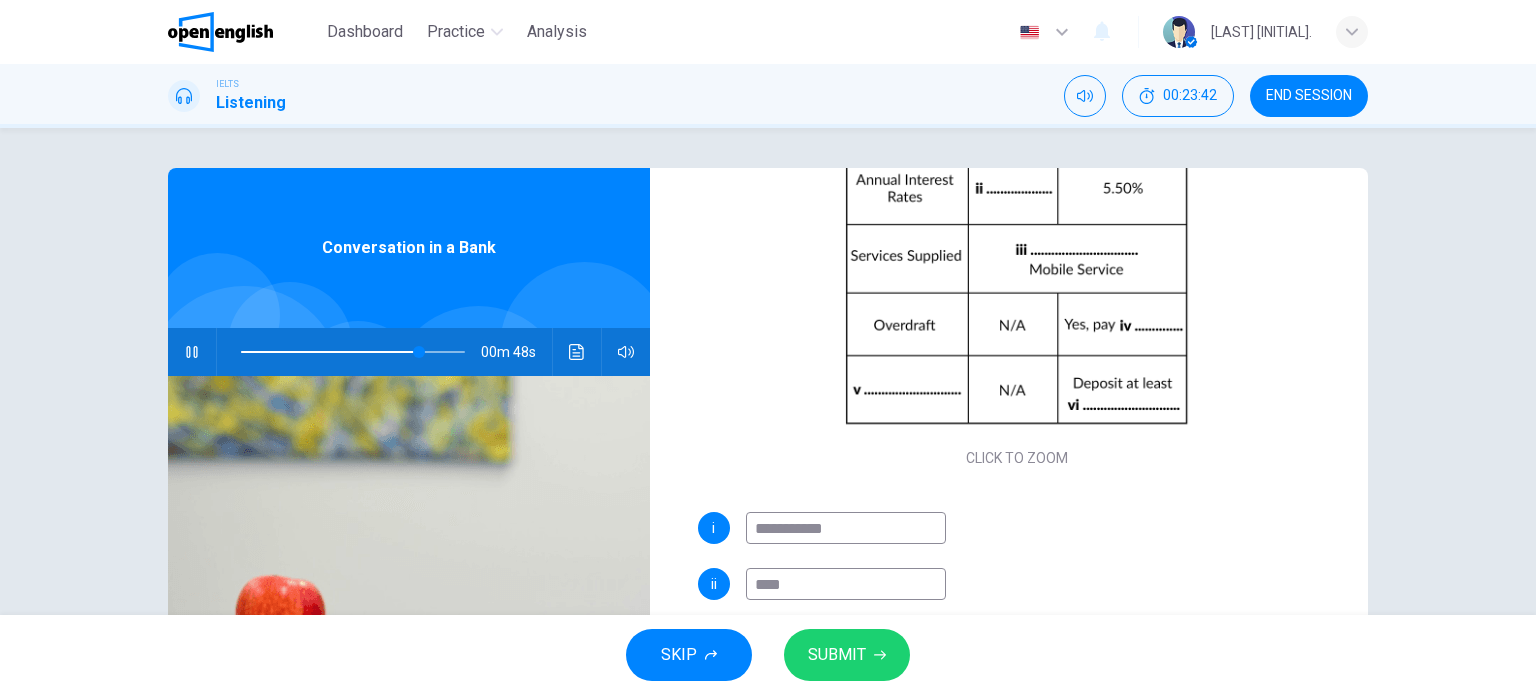 drag, startPoint x: 180, startPoint y: 353, endPoint x: 294, endPoint y: 285, distance: 132.74034 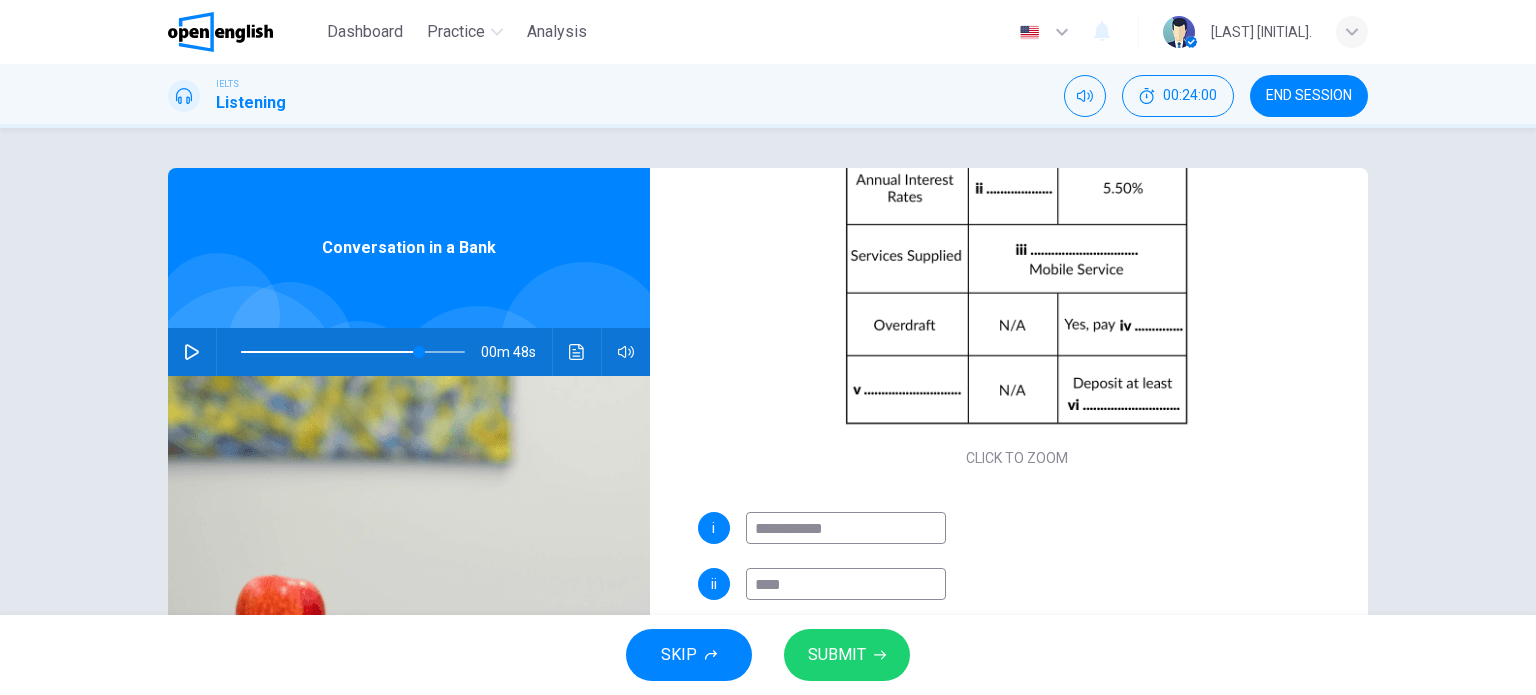 scroll, scrollTop: 288, scrollLeft: 0, axis: vertical 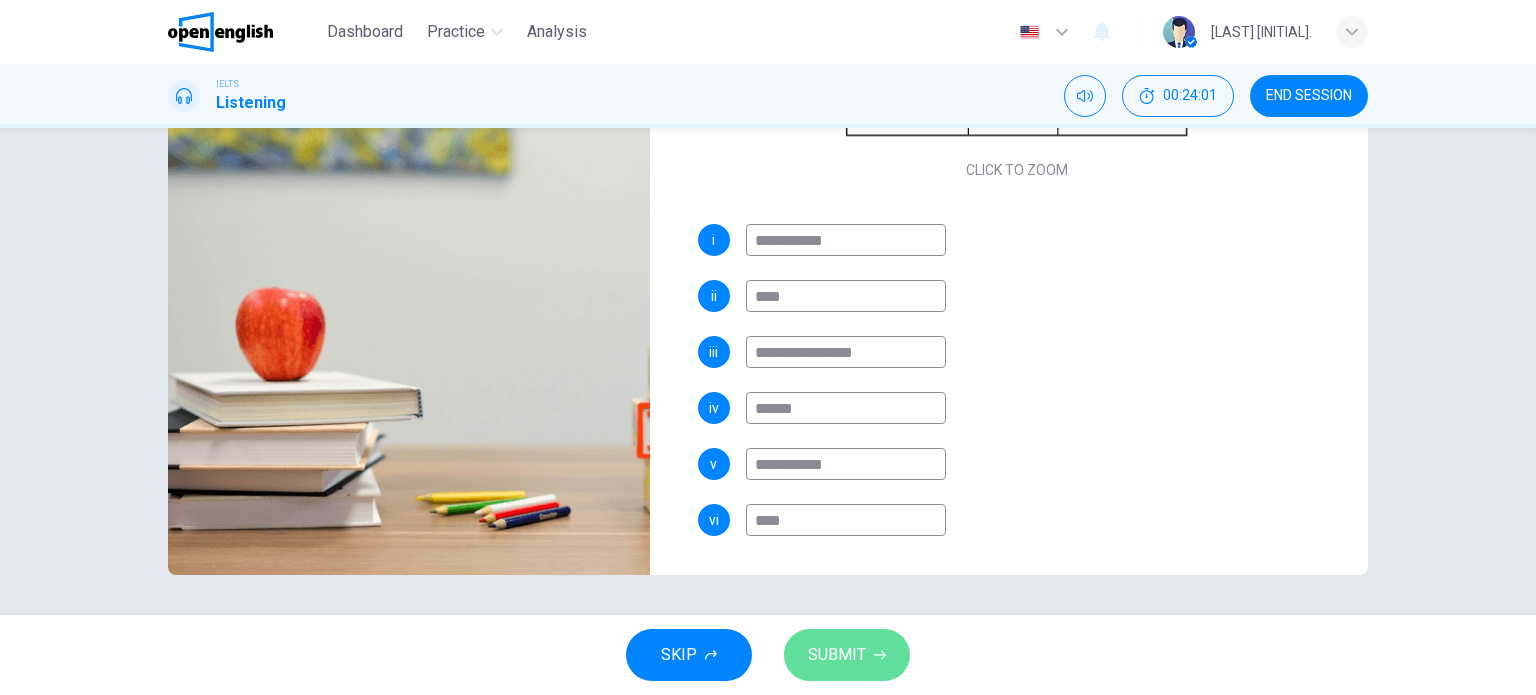 click on "SUBMIT" at bounding box center (837, 655) 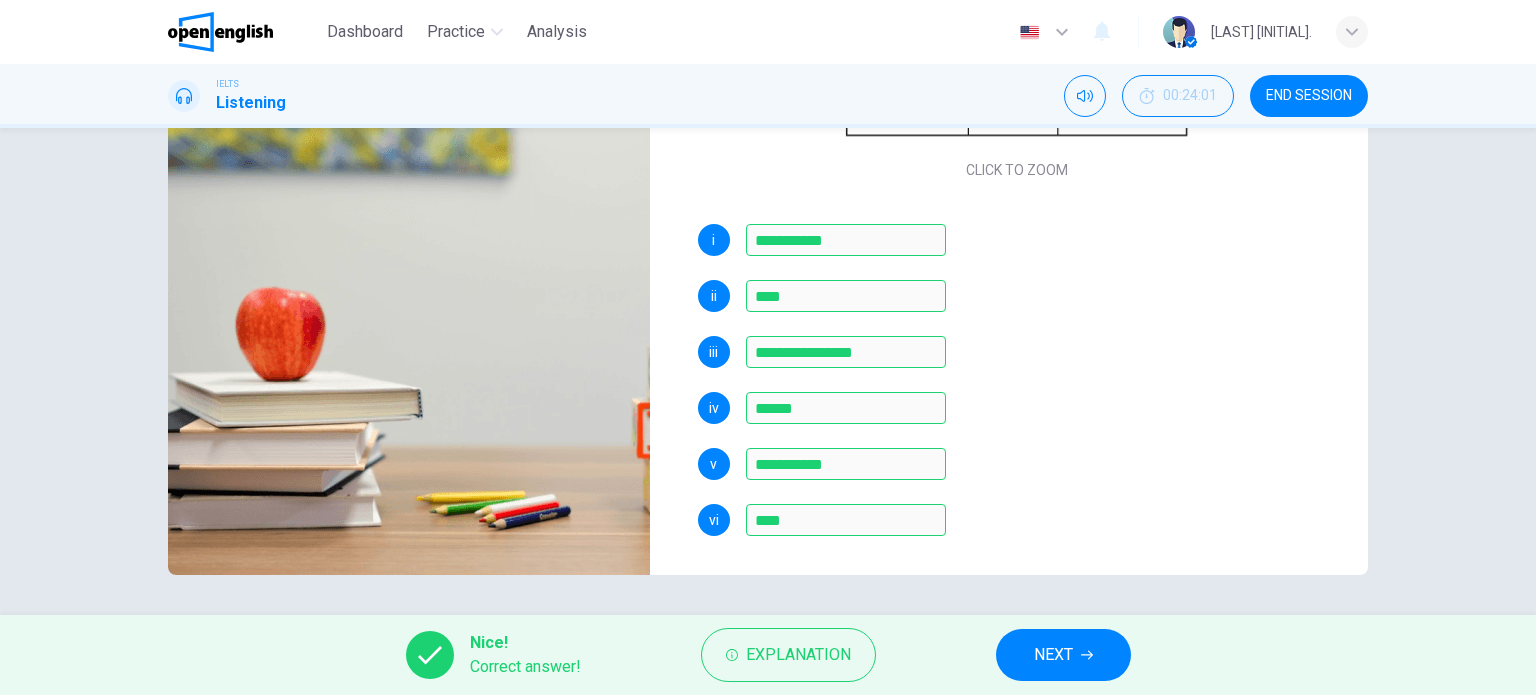 scroll, scrollTop: 0, scrollLeft: 0, axis: both 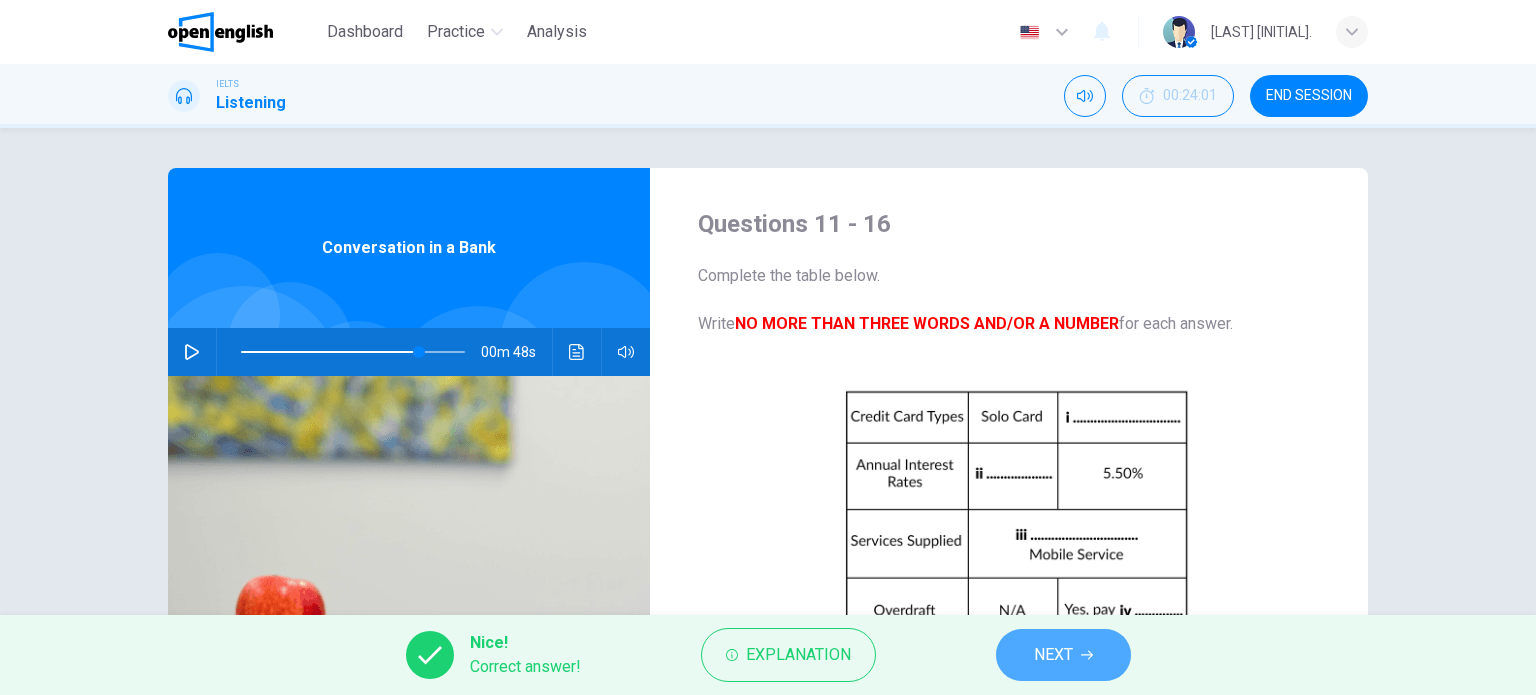 click on "NEXT" at bounding box center (1063, 655) 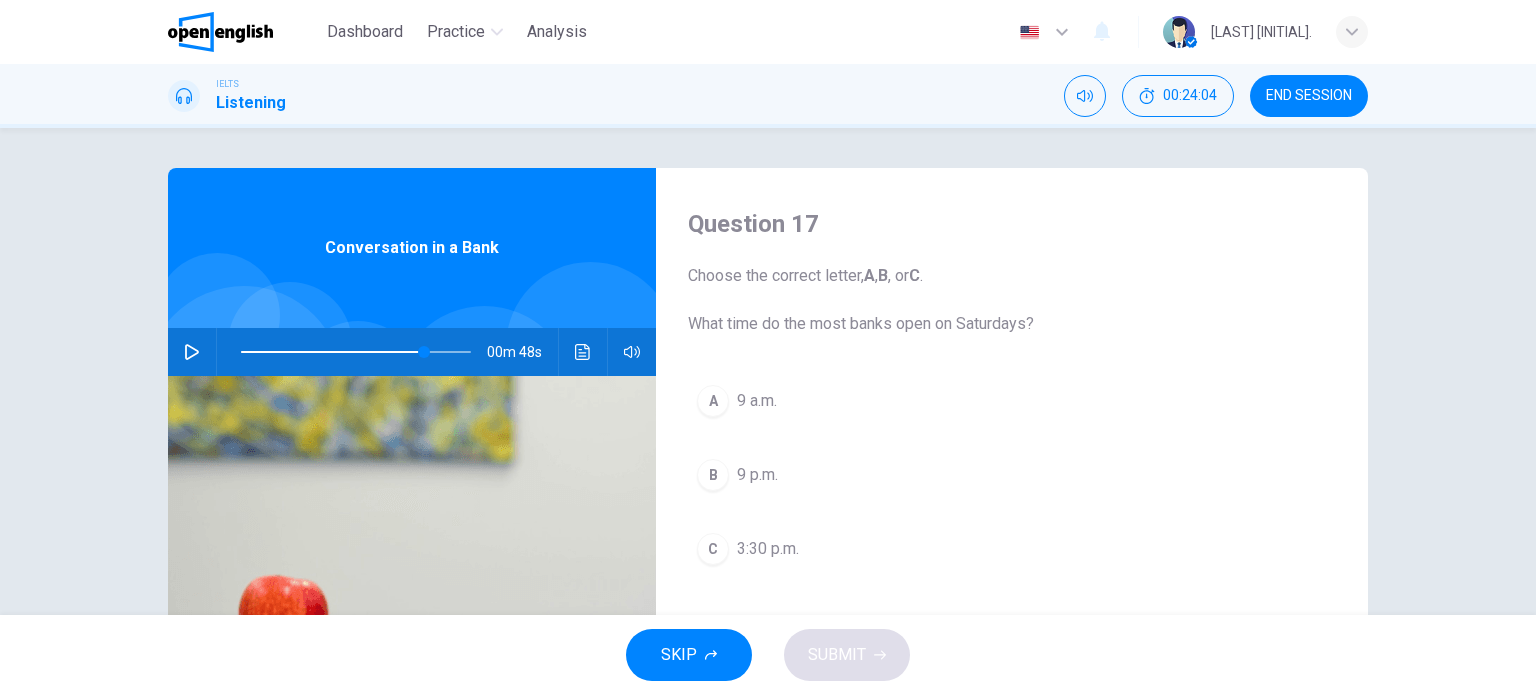 drag, startPoint x: 695, startPoint y: 313, endPoint x: 1037, endPoint y: 336, distance: 342.77252 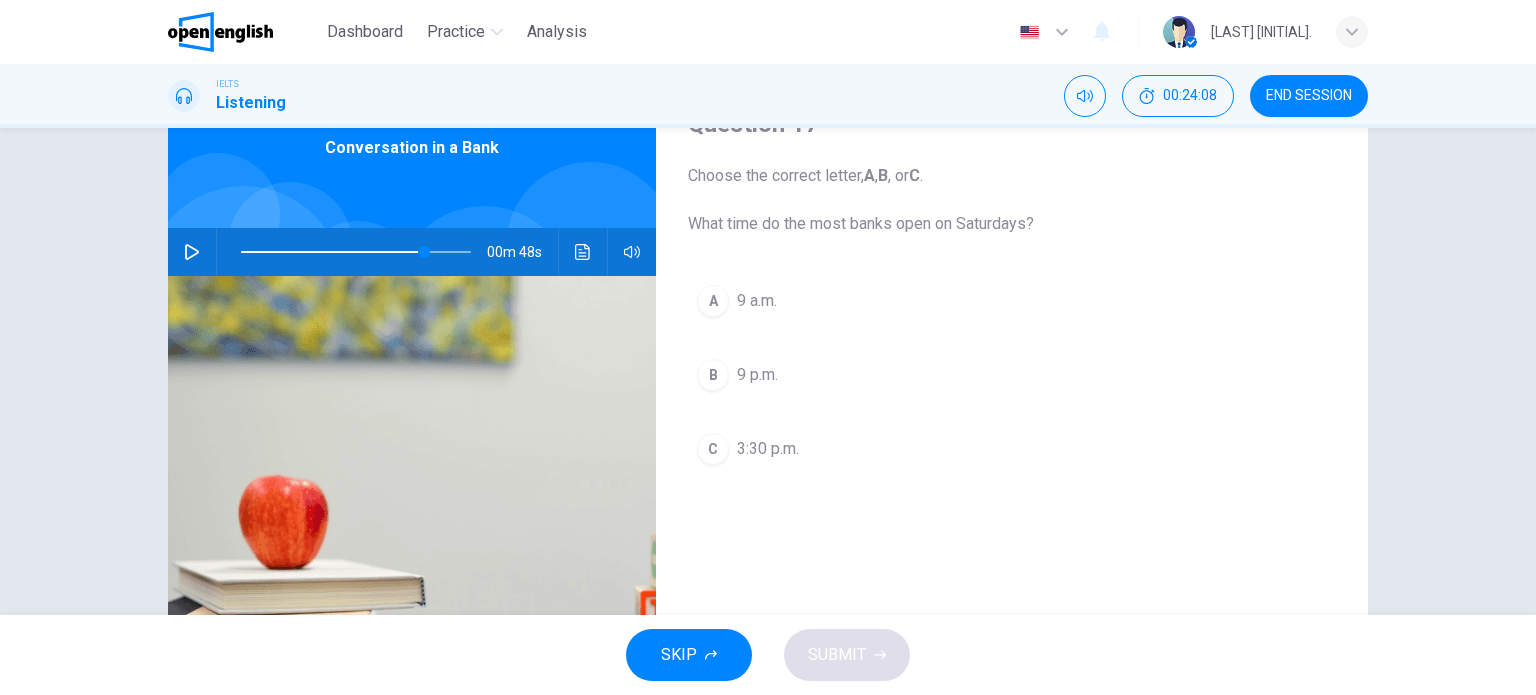 drag, startPoint x: 698, startPoint y: 310, endPoint x: 717, endPoint y: 326, distance: 24.839485 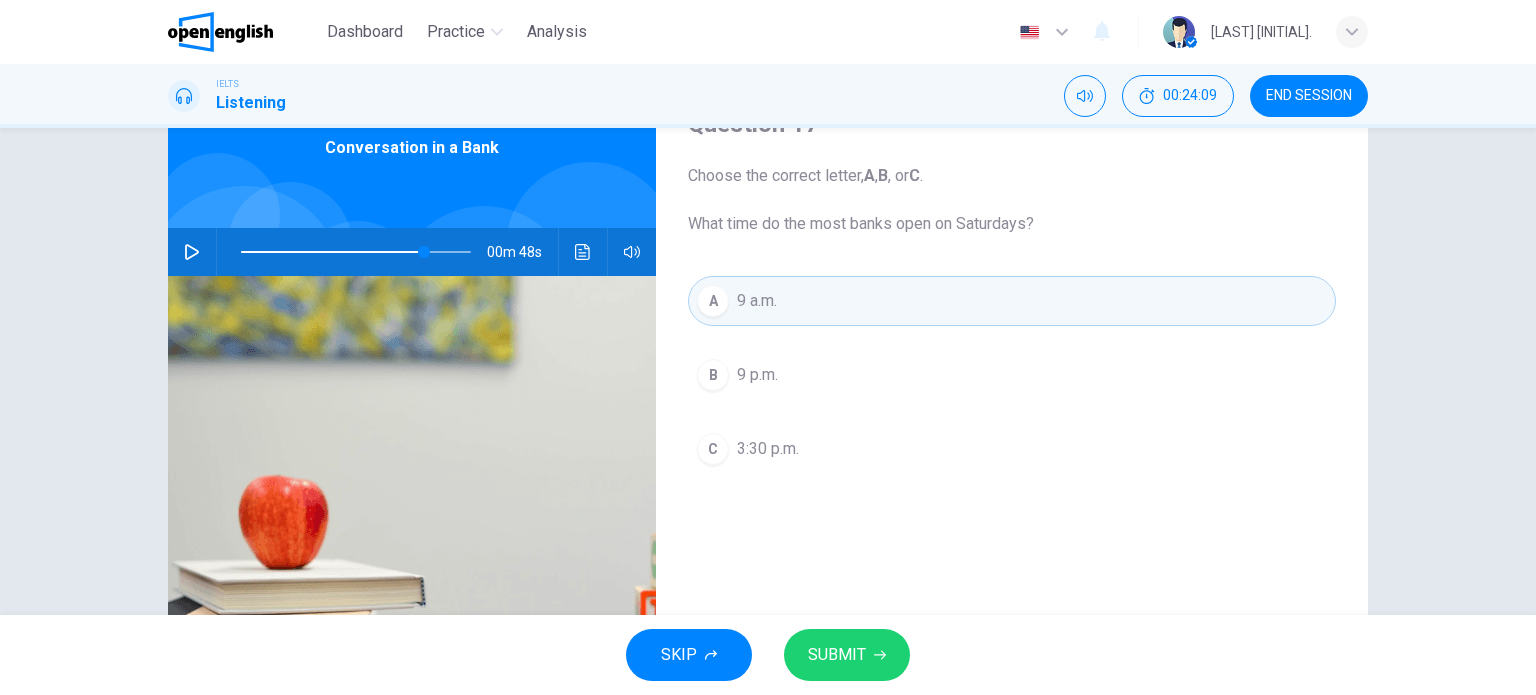 click on "SUBMIT" at bounding box center [847, 655] 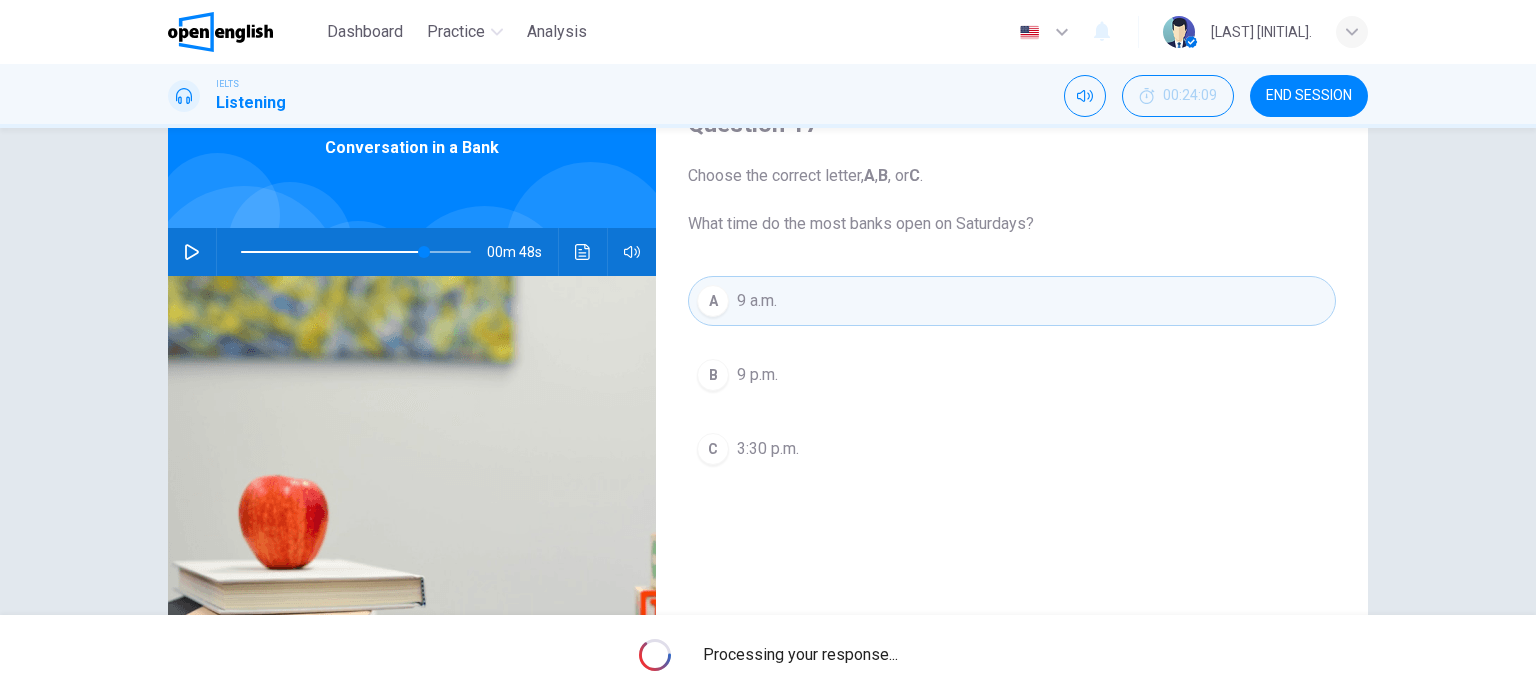type on "**" 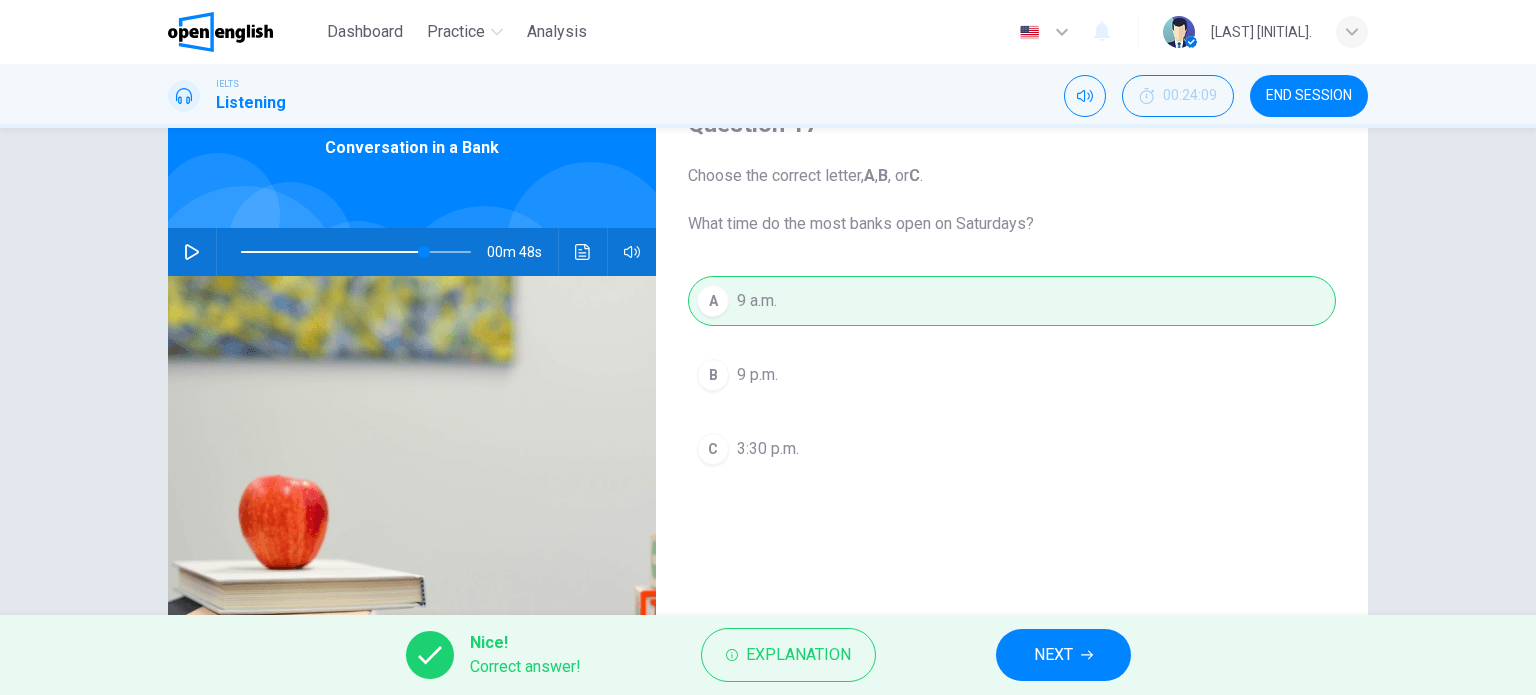 scroll, scrollTop: 0, scrollLeft: 0, axis: both 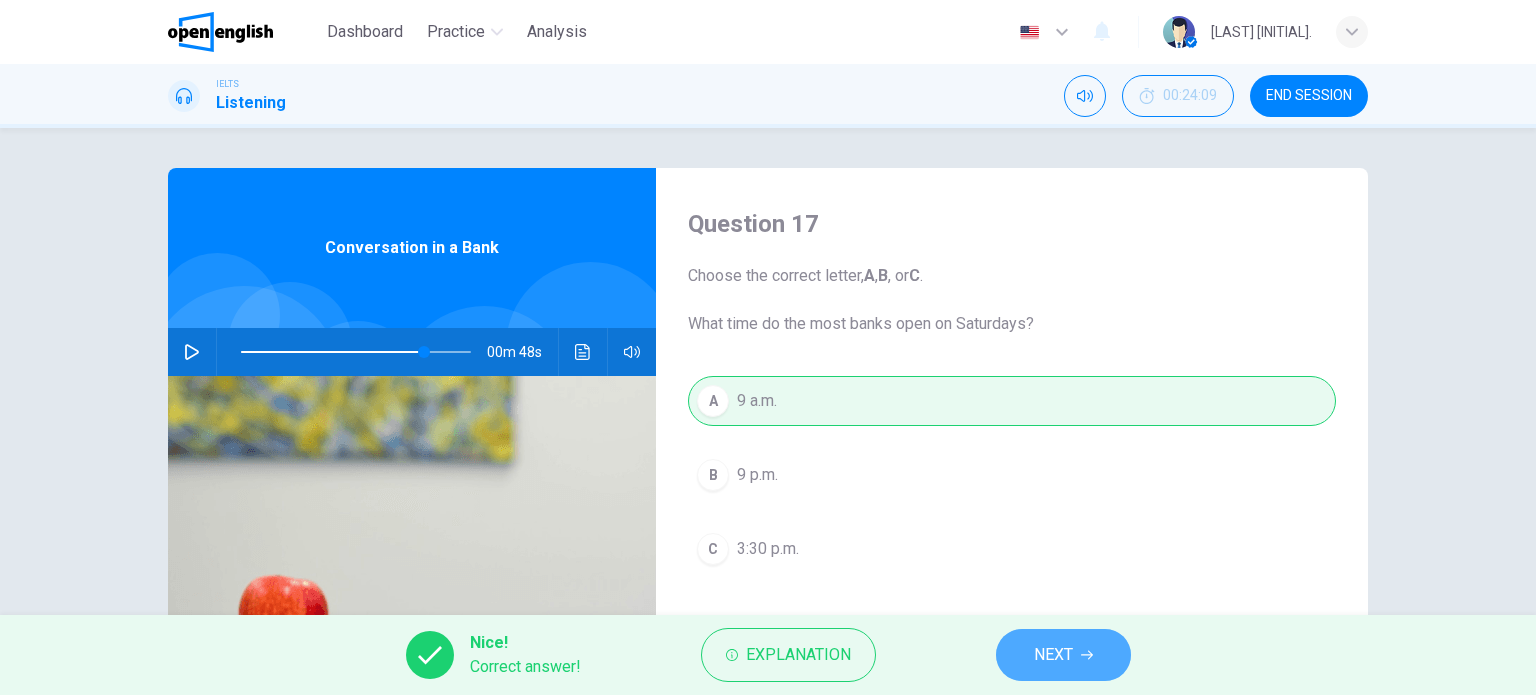 click on "NEXT" at bounding box center [1053, 655] 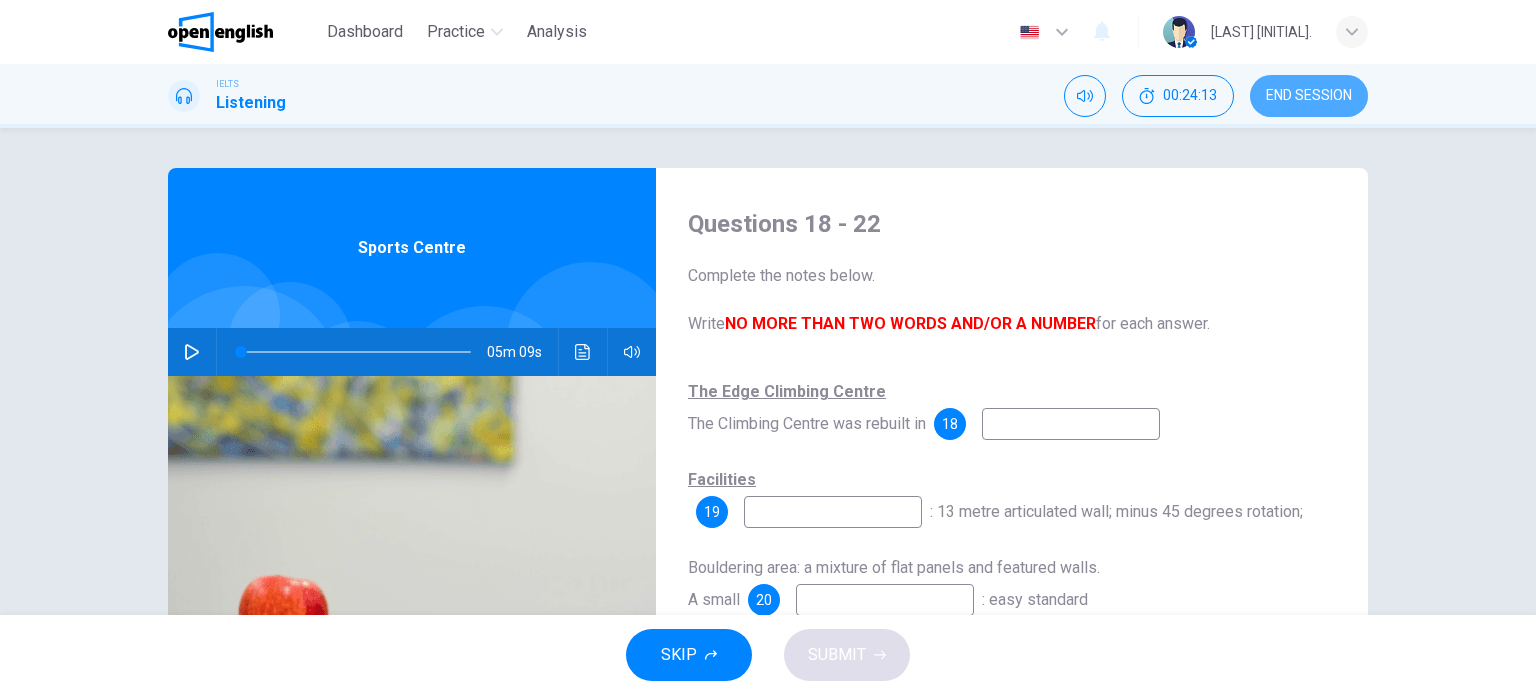 click on "END SESSION" at bounding box center (1309, 96) 